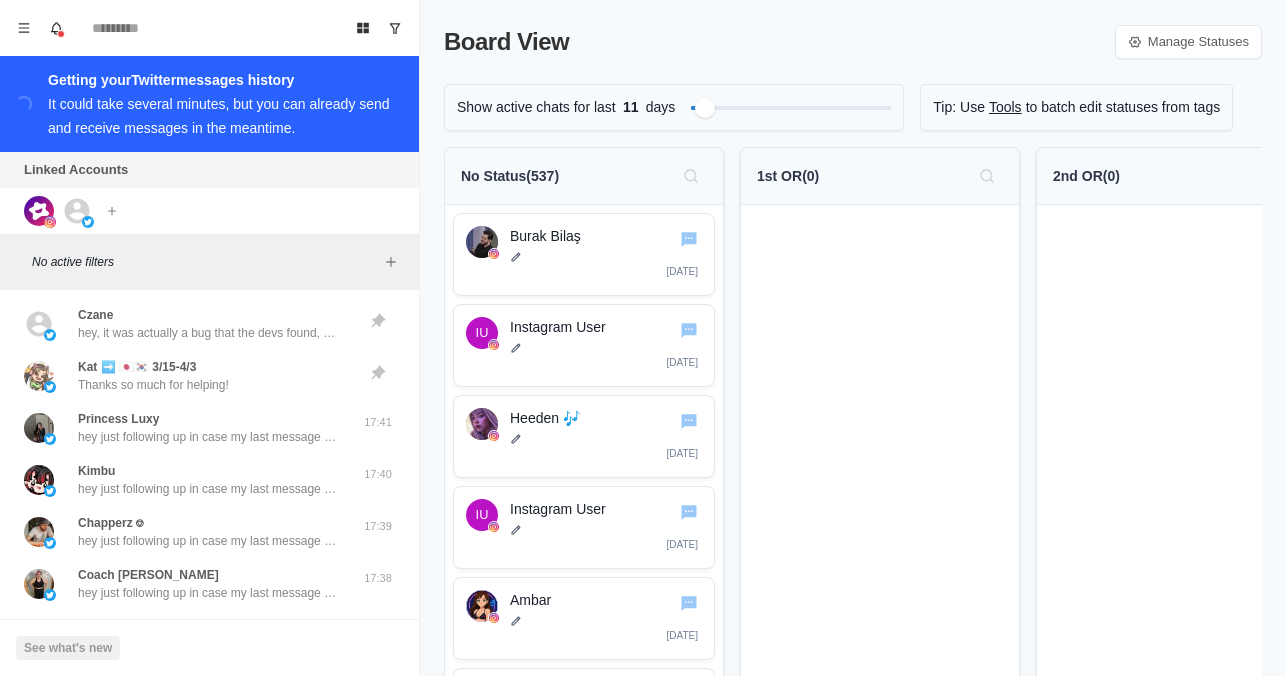 scroll, scrollTop: 0, scrollLeft: 0, axis: both 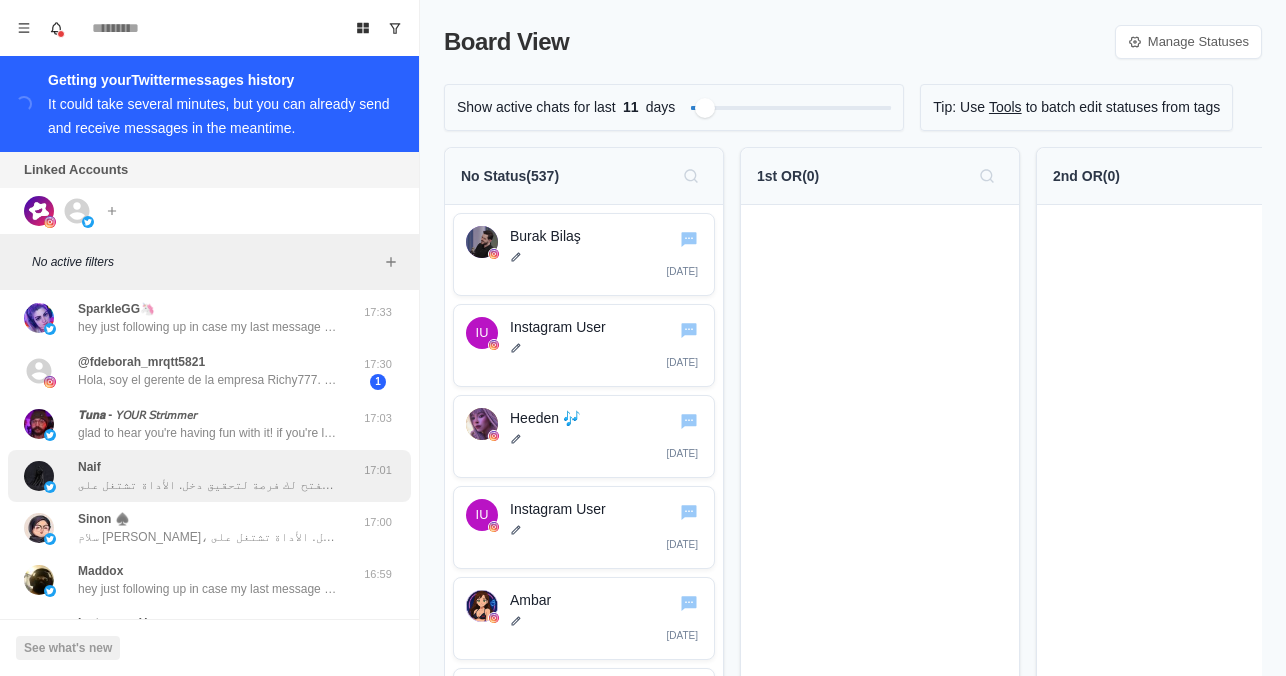 click on "سلام نيف،
تخيل لو رسائل الشات في بثك تتحول لصوت… بصوت شخصية مشهورة، أو حتى بصوتك!
بفضل الذكاء الاصطناعي، التفاعل يصير أقوى، ومع كل رسالة تفتح لك فرصة لتحقيق دخل.
الأداة تشتغل على Twitch وKick.
حاب تعرف كيف؟" at bounding box center [208, 485] 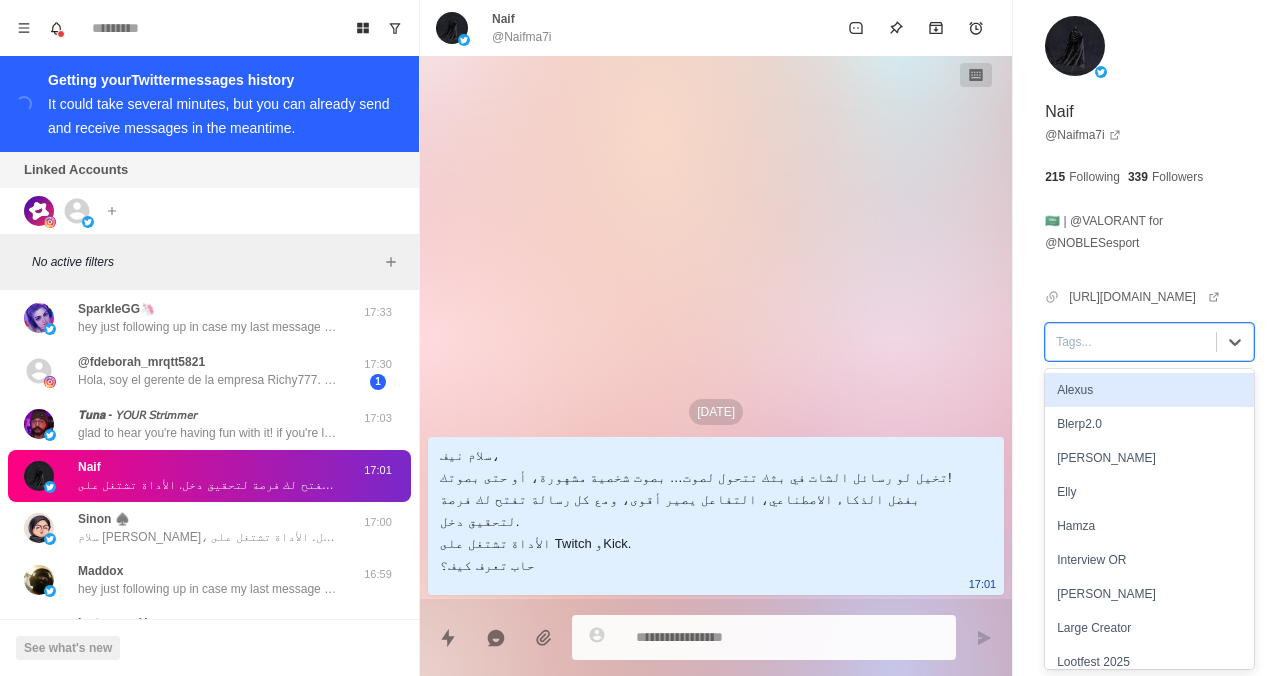 click at bounding box center [1131, 342] 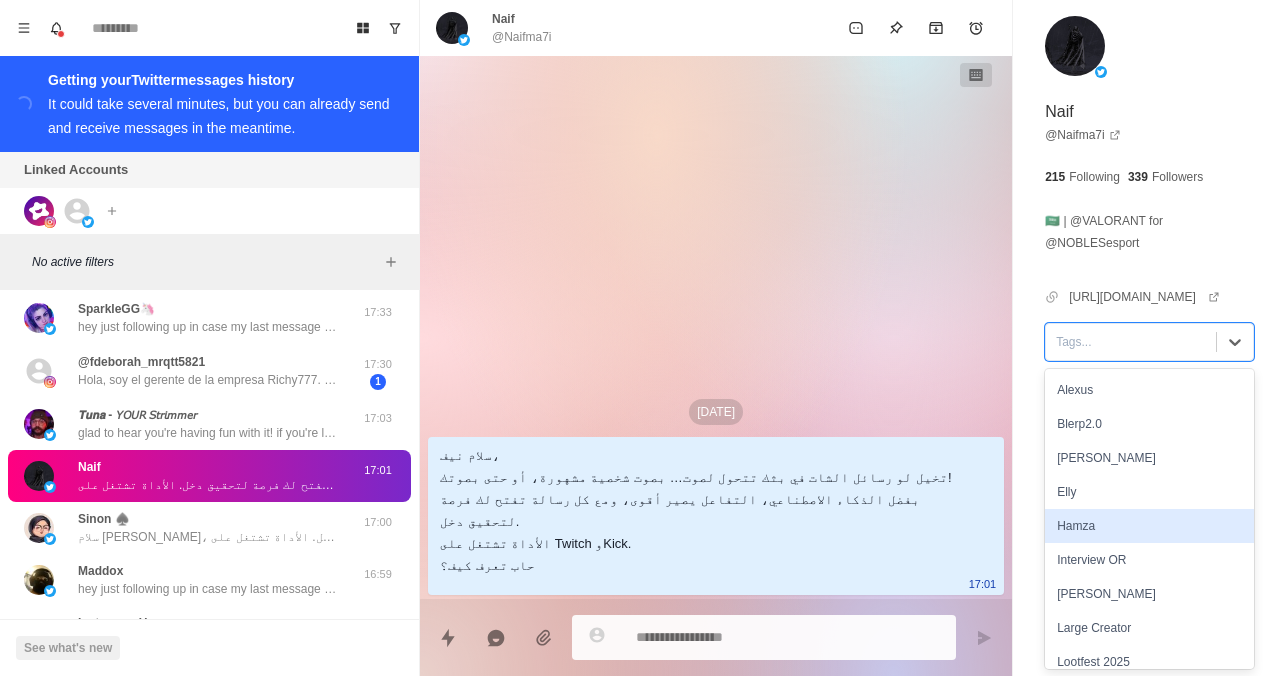 click on "Hamza" at bounding box center [1149, 526] 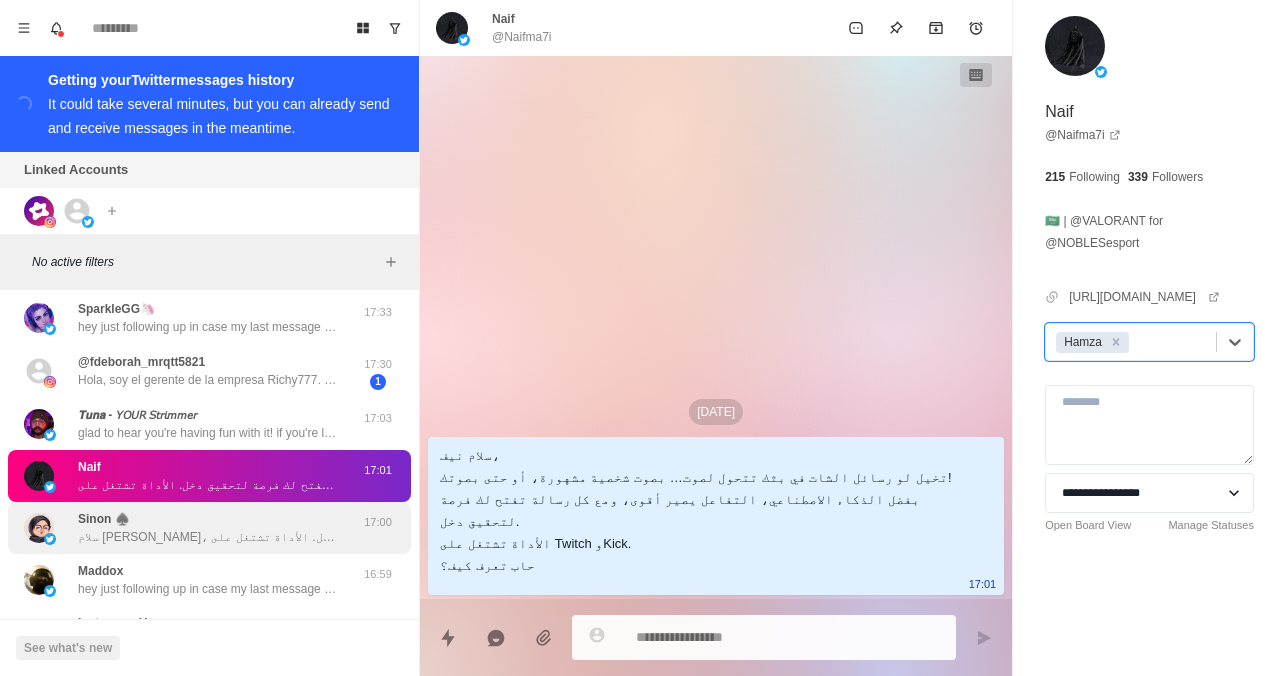 click on "سلام [PERSON_NAME]،
تخيل لو رسائل الشات في بثك تتحول لصوت… بصوت شخصية مشهورة، أو حتى بصوتك!
بفضل الذكاء الاصطناعي، التفاعل يصير أقوى، ومع كل رسالة تفتح لك فرصة لتحقيق دخل.
الأداة تشتغل على Twitch وKick.
حاب تعرف كيف؟" at bounding box center [208, 537] 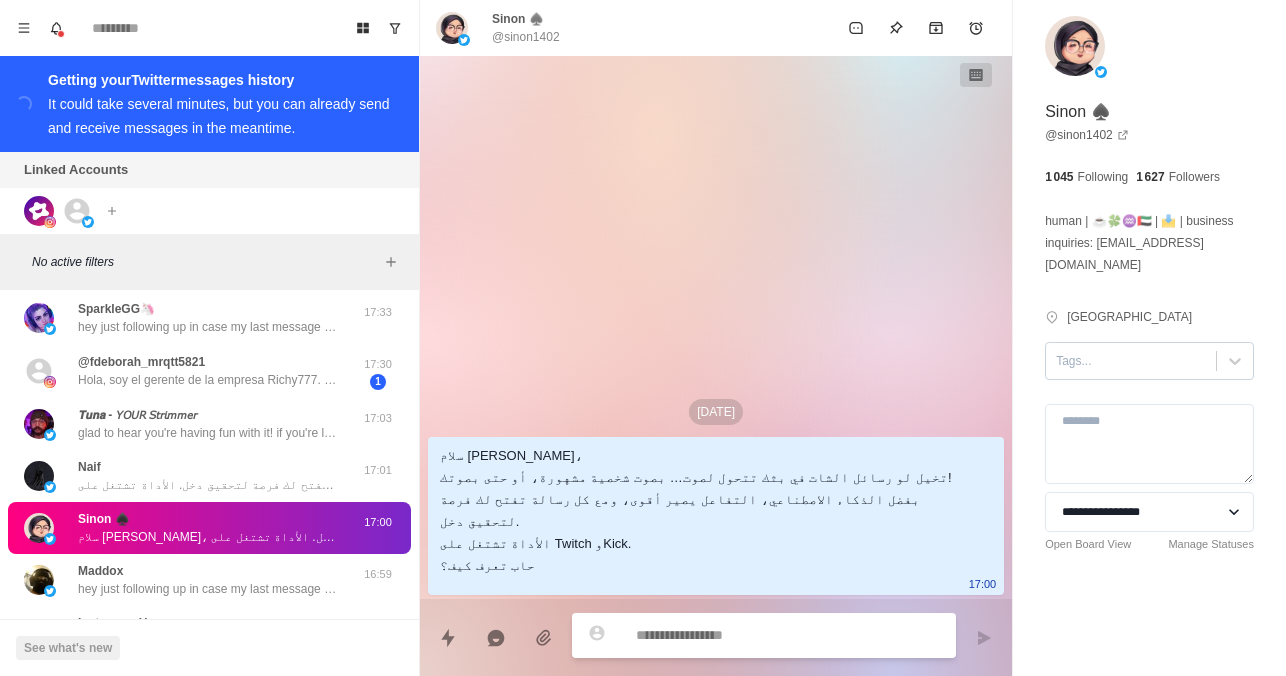 click at bounding box center [1131, 361] 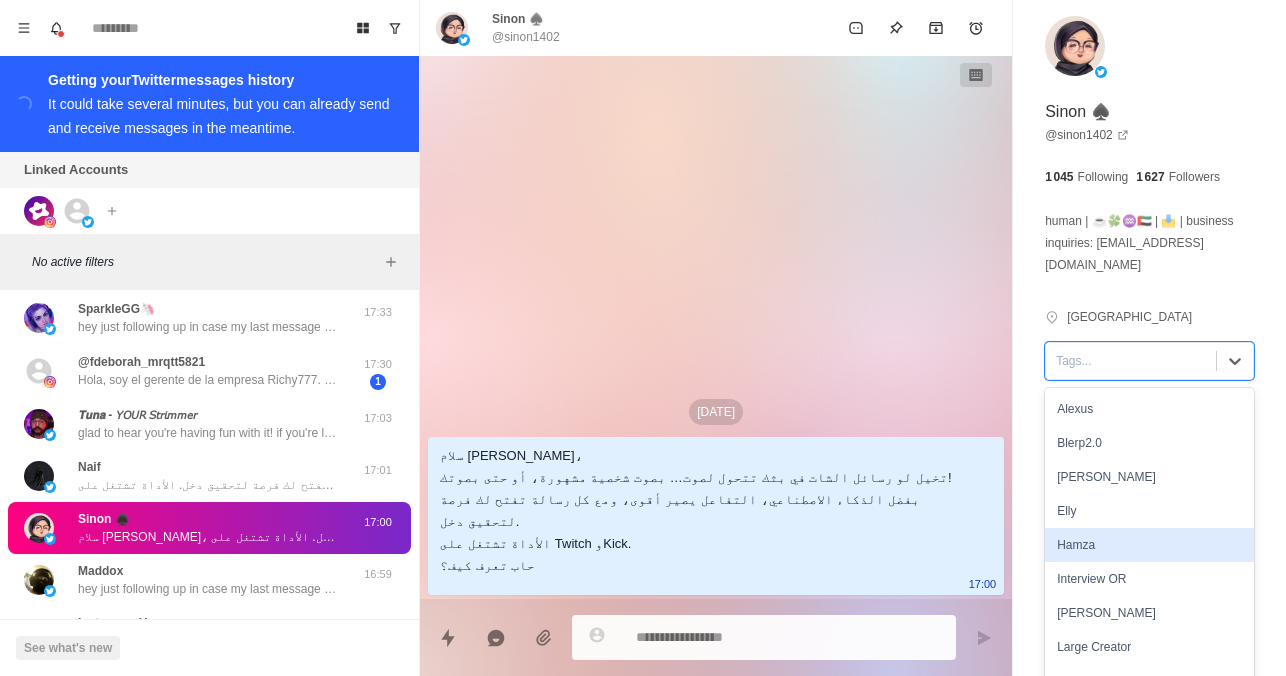 click on "Hamza" at bounding box center [1149, 545] 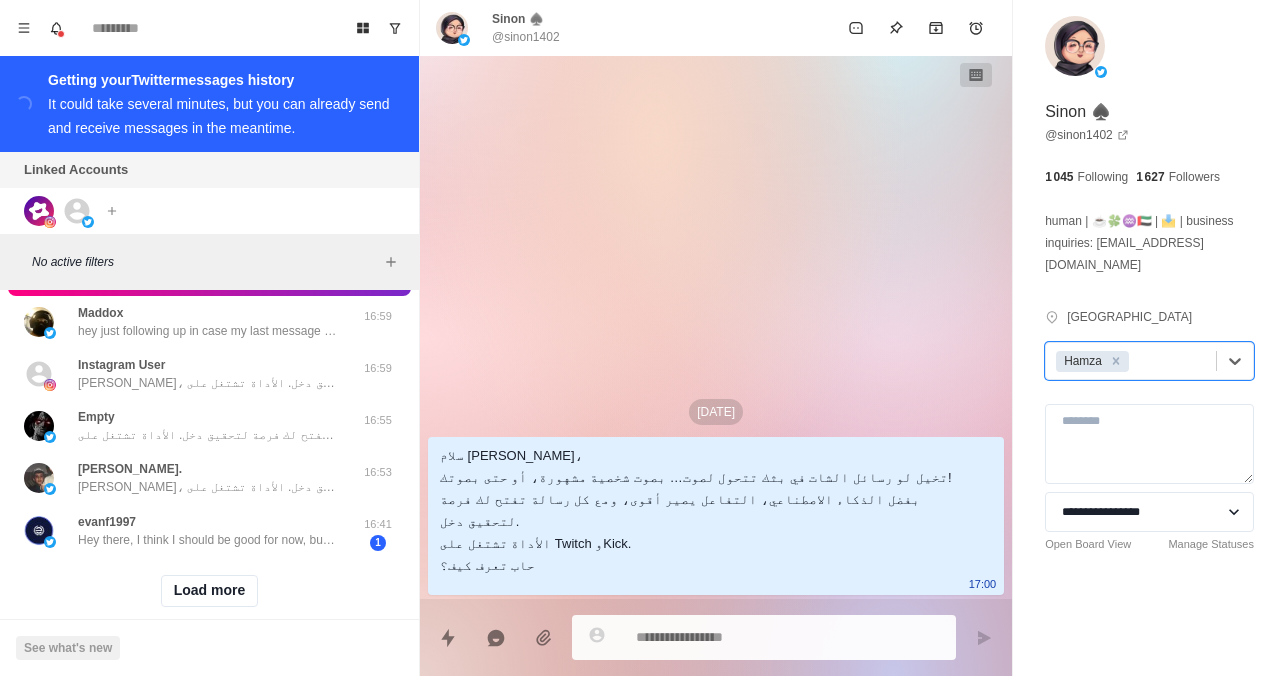 scroll, scrollTop: 785, scrollLeft: 0, axis: vertical 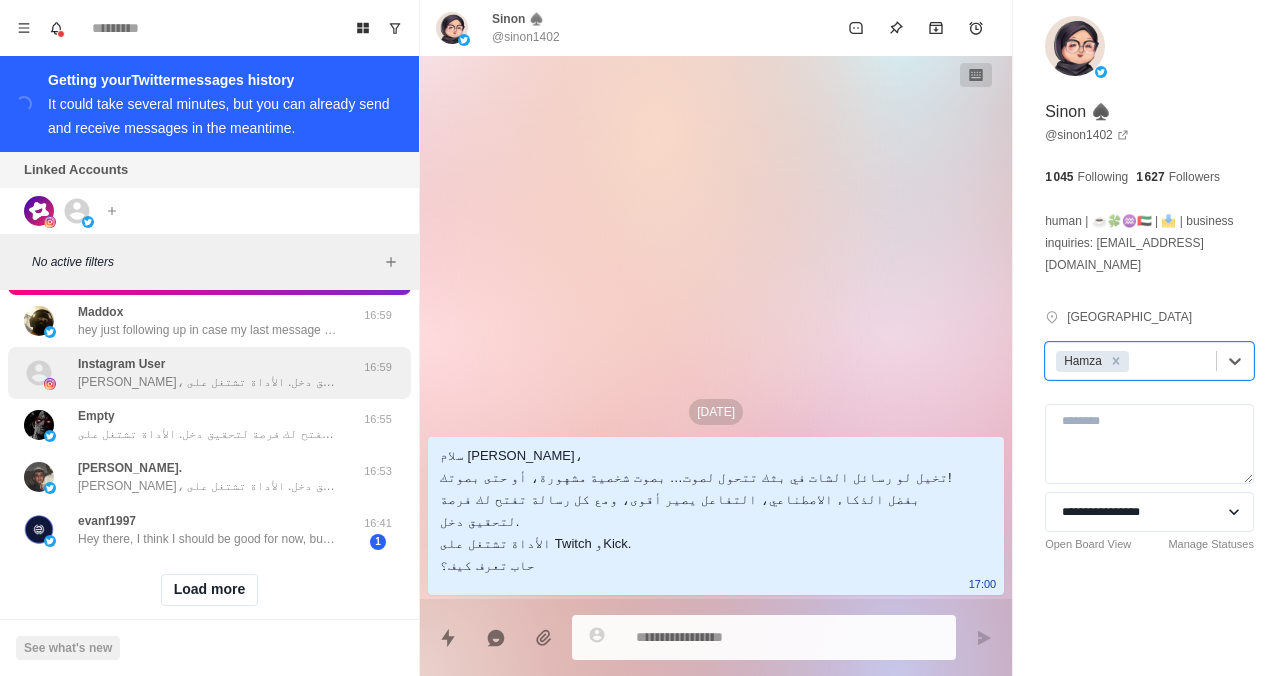 click on "Instagram User [PERSON_NAME]،
تخيل لو رسائل الشات في بثك تتحول لصوت… بصوت شخصية مشهورة، أو حتى بصوتك!
بفضل الذكاء الاصطناعي، التفاعل يصير أقوى، ومع كل رسالة تفتح لك فرصة لتحقيق دخل.
الأداة تشتغل على Twitch وKick.
حاب تعرف كيف؟" at bounding box center (208, 373) 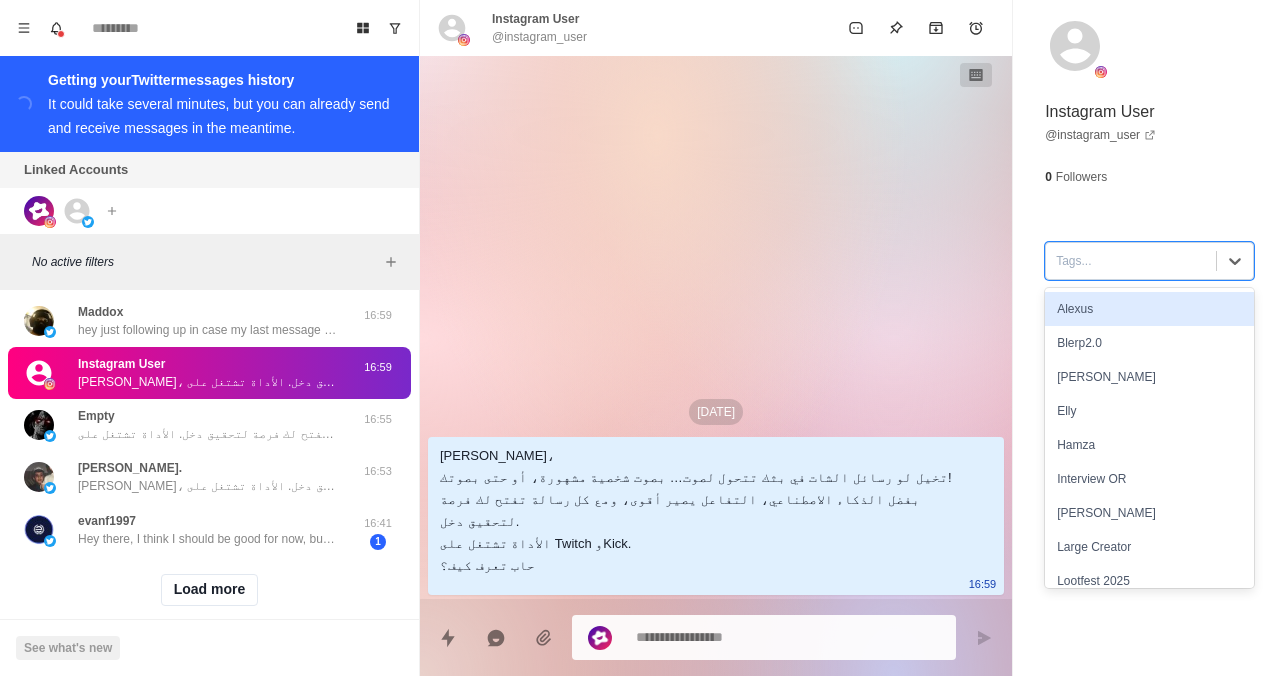 click on "Tags..." at bounding box center [1131, 261] 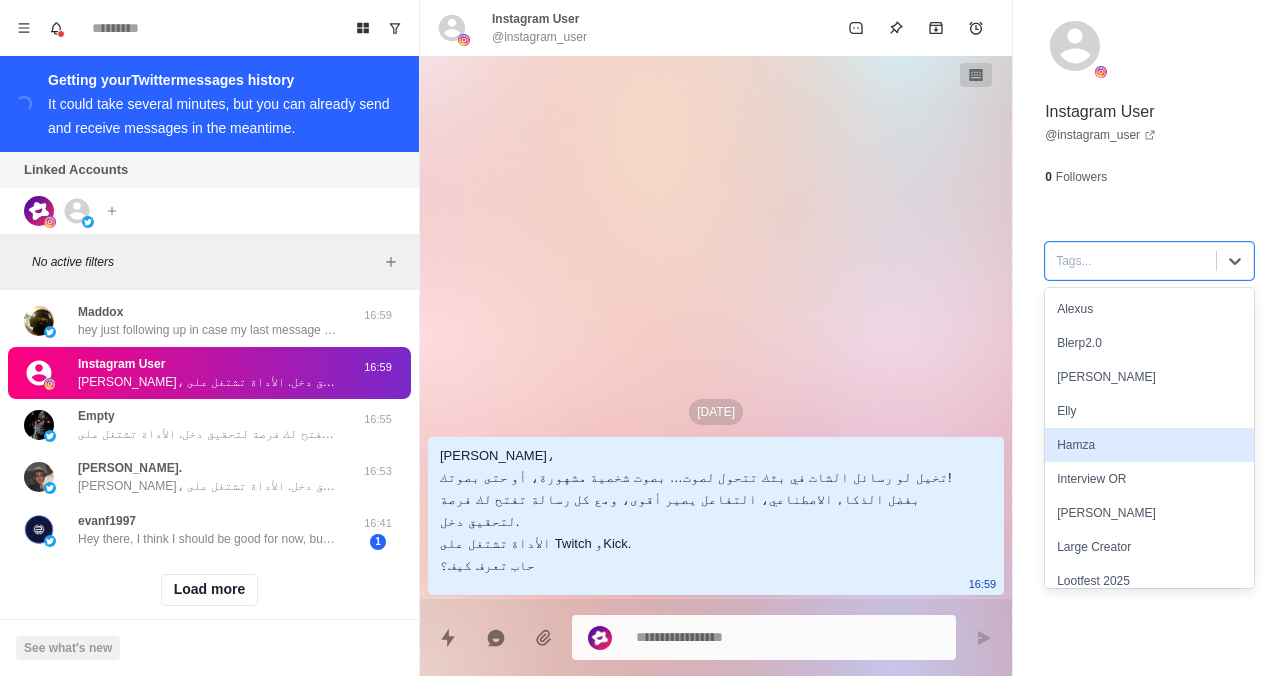 click on "Hamza" at bounding box center [1149, 445] 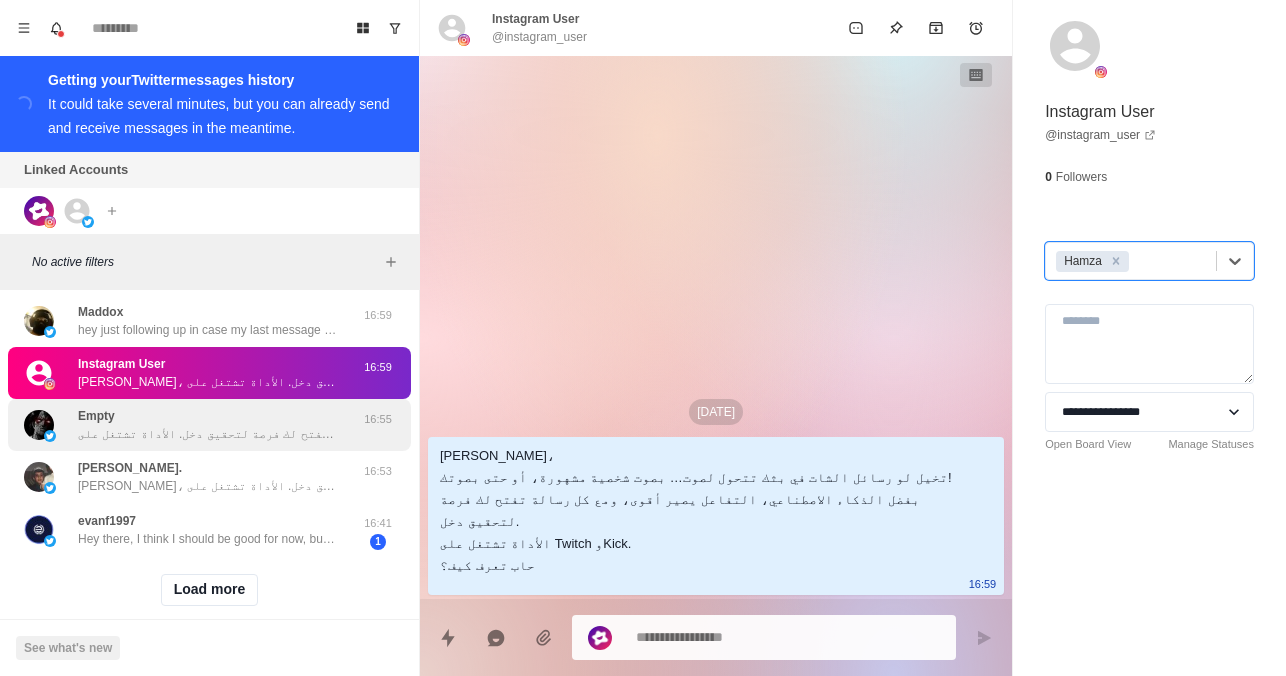 click on "سلام ونيس،
تخيل لو رسائل الشات في بثك تتحول لصوت… بصوت شخصية مشهورة، أو حتى بصوتك!
بفضل الذكاء الاصطناعي، التفاعل يصير أقوى، ومع كل رسالة تفتح لك فرصة لتحقيق دخل.
الأداة تشتغل على Twitch وKick.
حاب تعرف كيف؟" at bounding box center [208, 434] 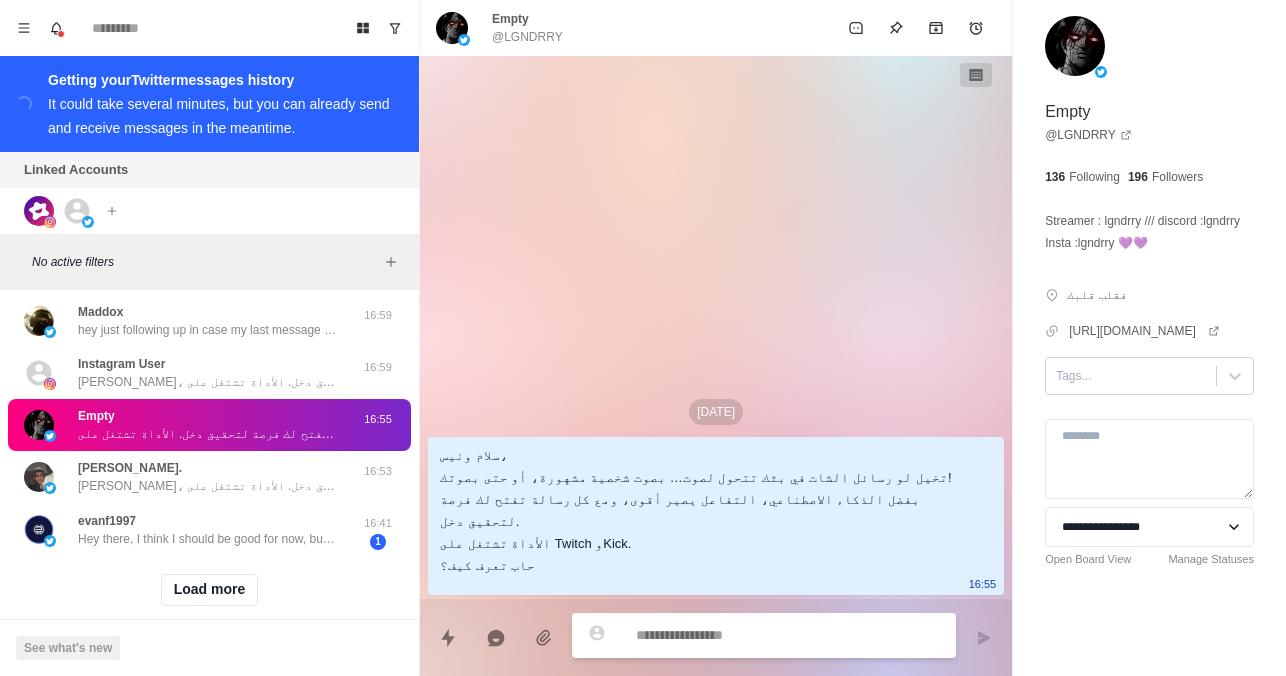click at bounding box center (1131, 376) 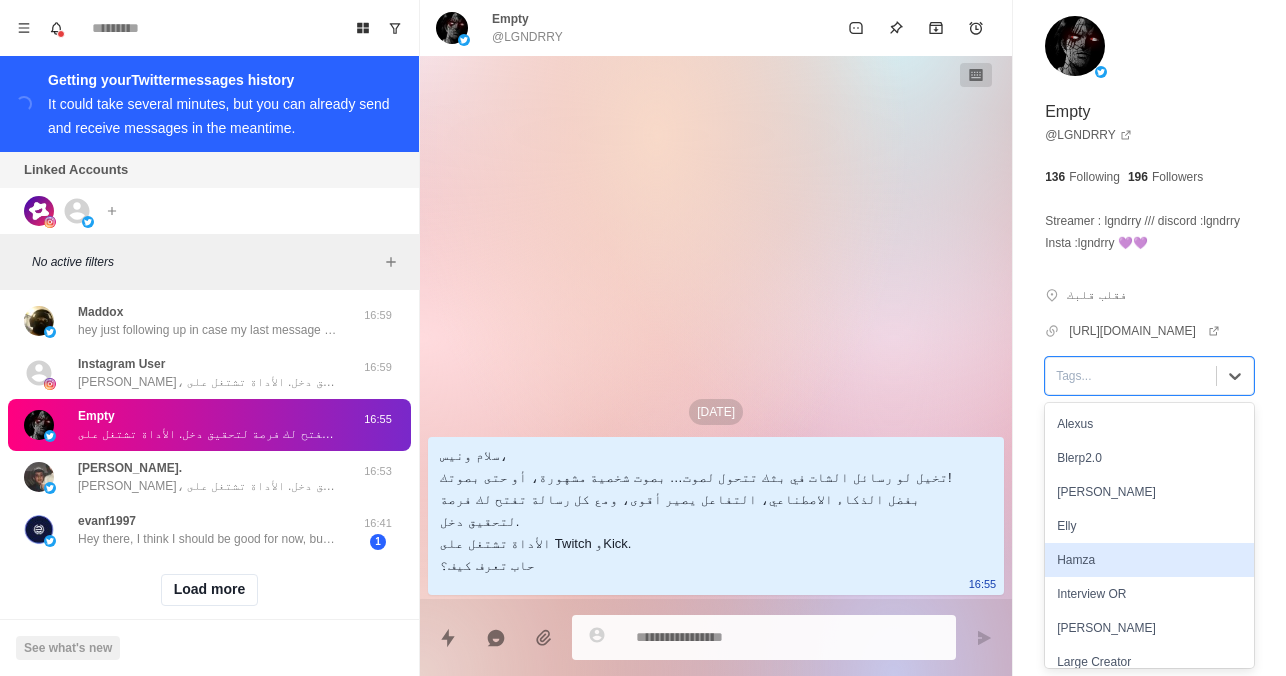 click on "Hamza" at bounding box center (1149, 560) 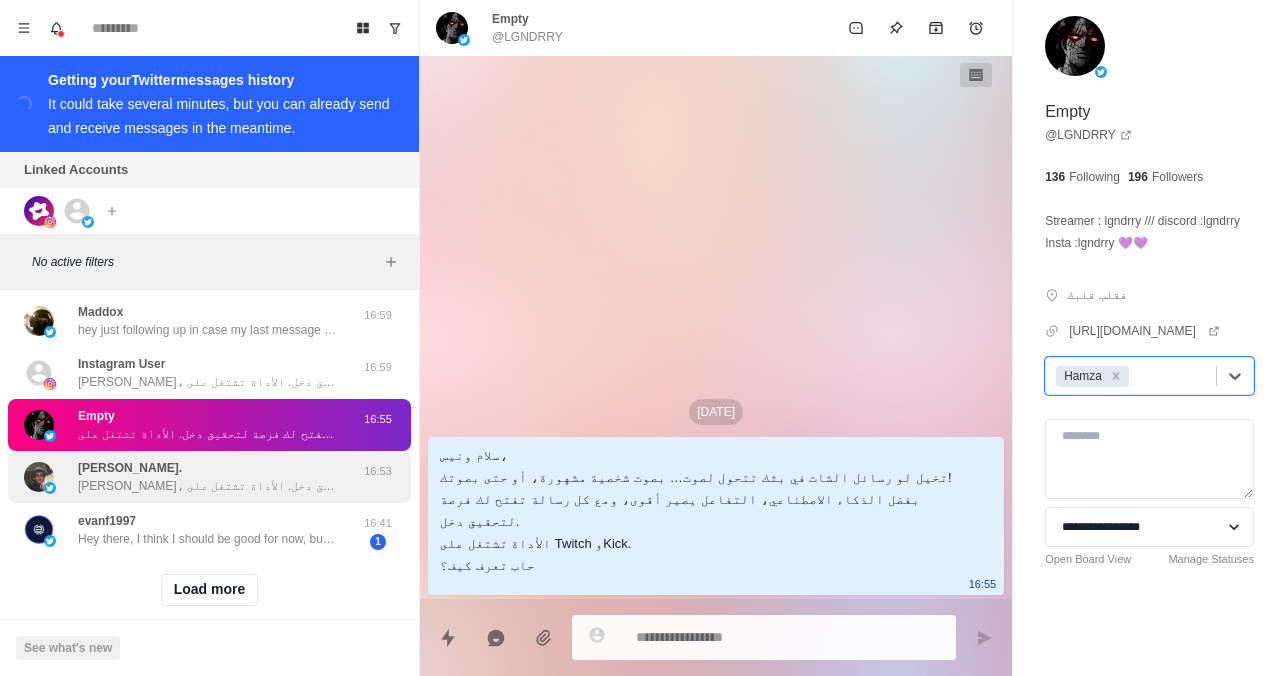 click on "[PERSON_NAME]،
تخيل لو رسائل الشات في بثك تتحول لصوت… بصوت شخصية مشهورة، أو حتى بصوتك!
بفضل الذكاء الاصطناعي، التفاعل يصير أقوى، ومع كل رسالة تفتح لك فرصة لتحقيق دخل.
الأداة تشتغل على Twitch وKick.
حاب تعرف كيف؟" at bounding box center (208, 486) 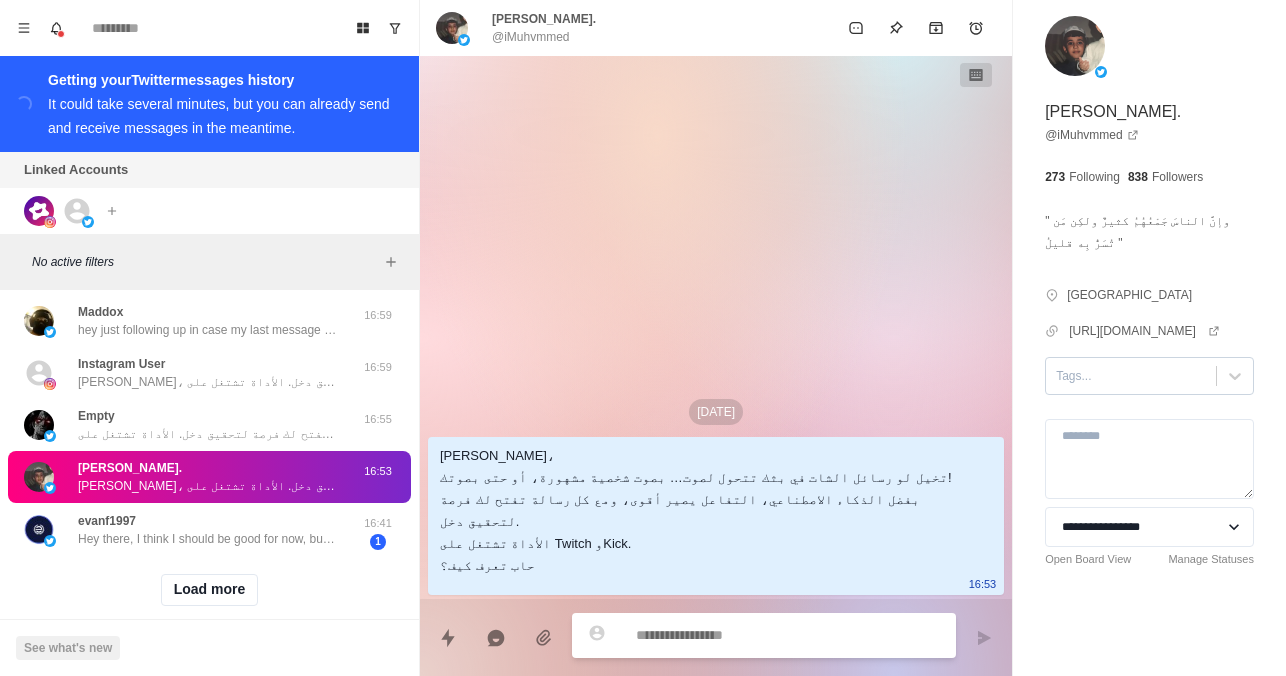 click at bounding box center [1131, 376] 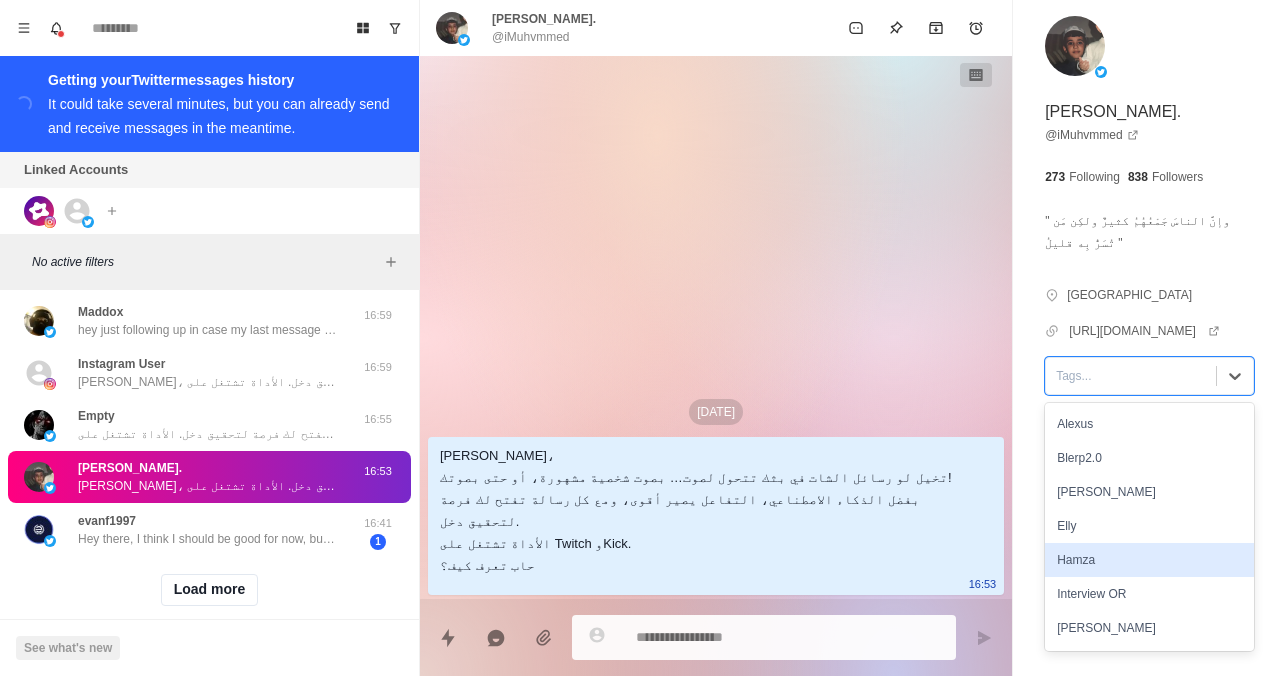 click on "Hamza" at bounding box center [1149, 560] 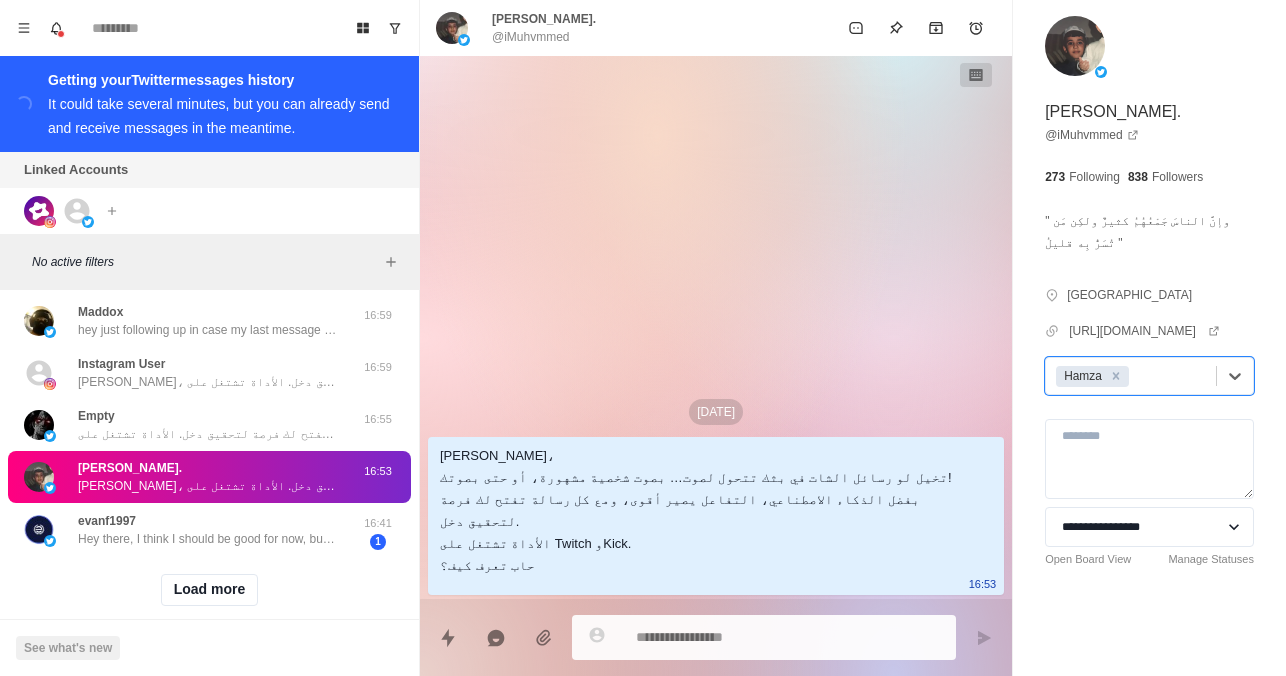 scroll, scrollTop: 827, scrollLeft: 0, axis: vertical 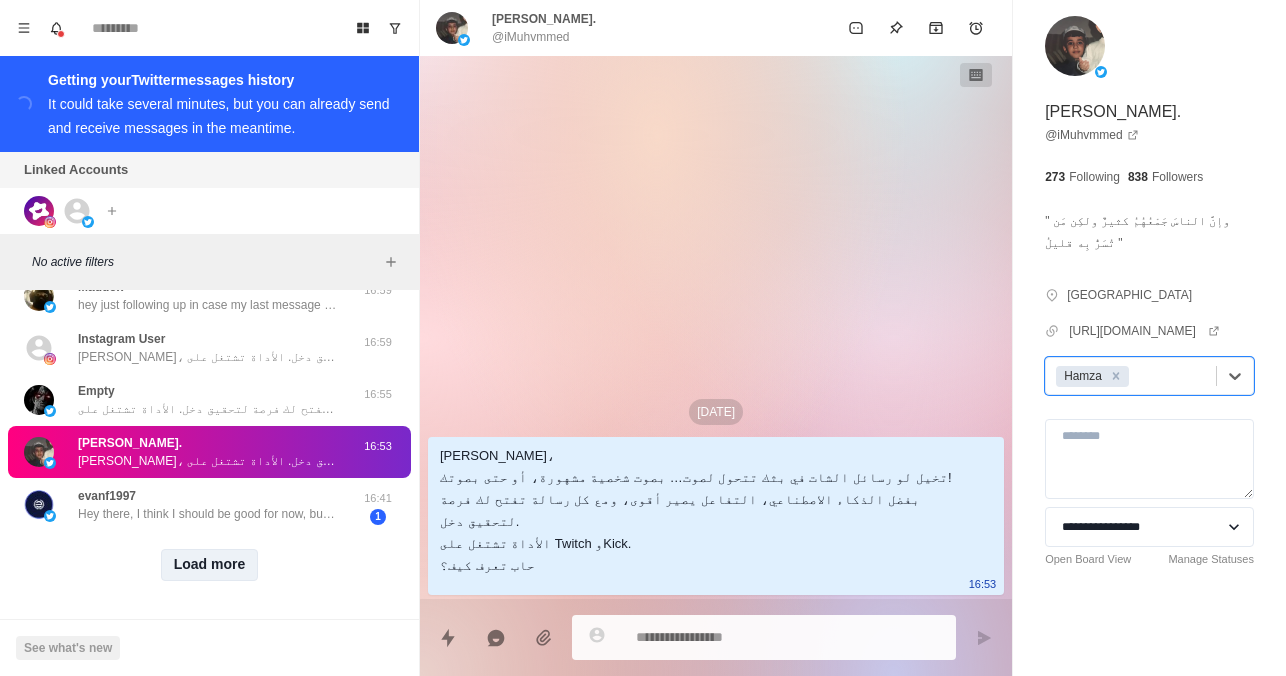 click on "Load more" at bounding box center (210, 565) 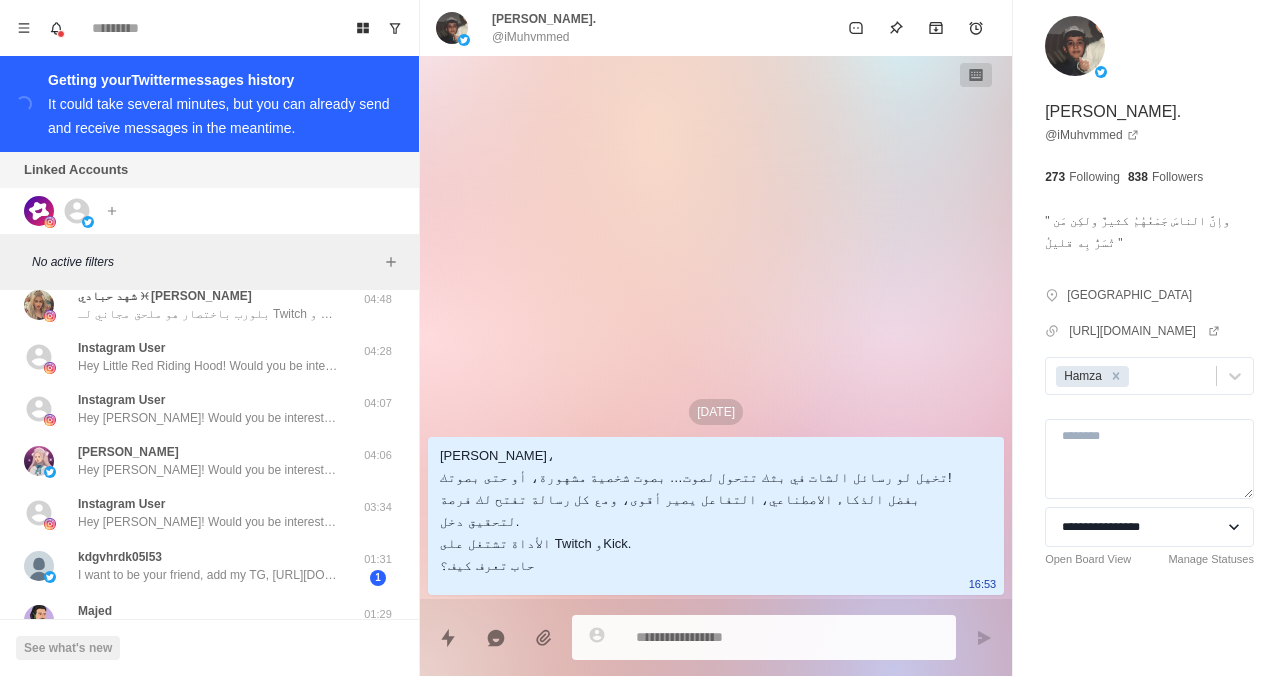 scroll, scrollTop: 1696, scrollLeft: 0, axis: vertical 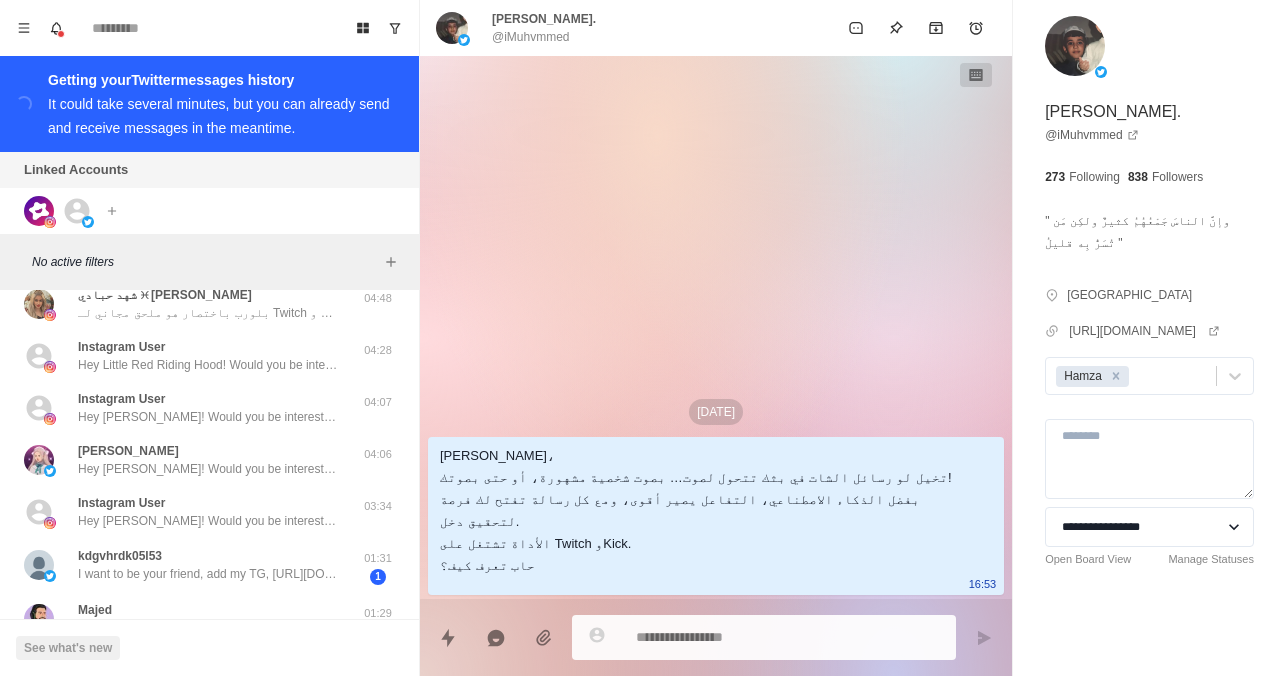 click on "[DATE] سلام [PERSON_NAME]،
تخيل لو رسائل الشات في بثك تتحول لصوت… بصوت شخصية مشهورة، أو حتى بصوتك!
بفضل الذكاء الاصطناعي، التفاعل يصير أقوى، ومع كل رسالة تفتح لك فرصة لتحقيق دخل.
الأداة تشتغل على Twitch وKick.
حاب تعرف كيف؟ 16:53" at bounding box center [716, 327] 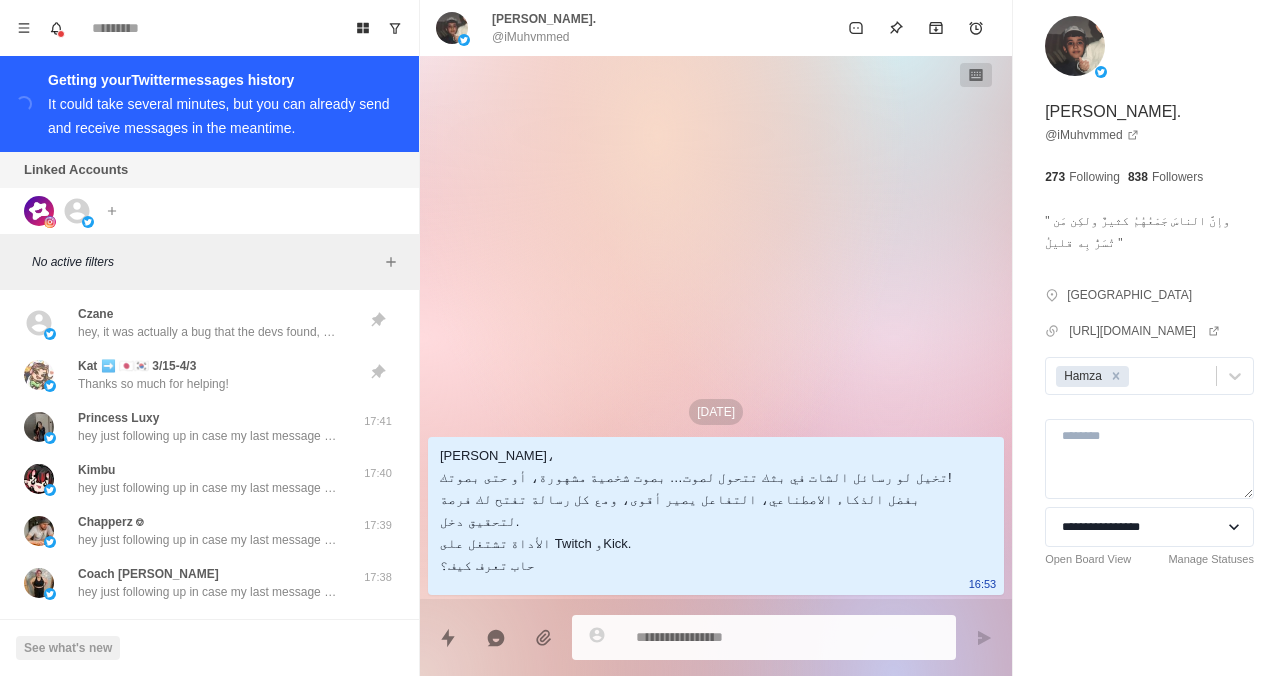 scroll, scrollTop: 0, scrollLeft: 0, axis: both 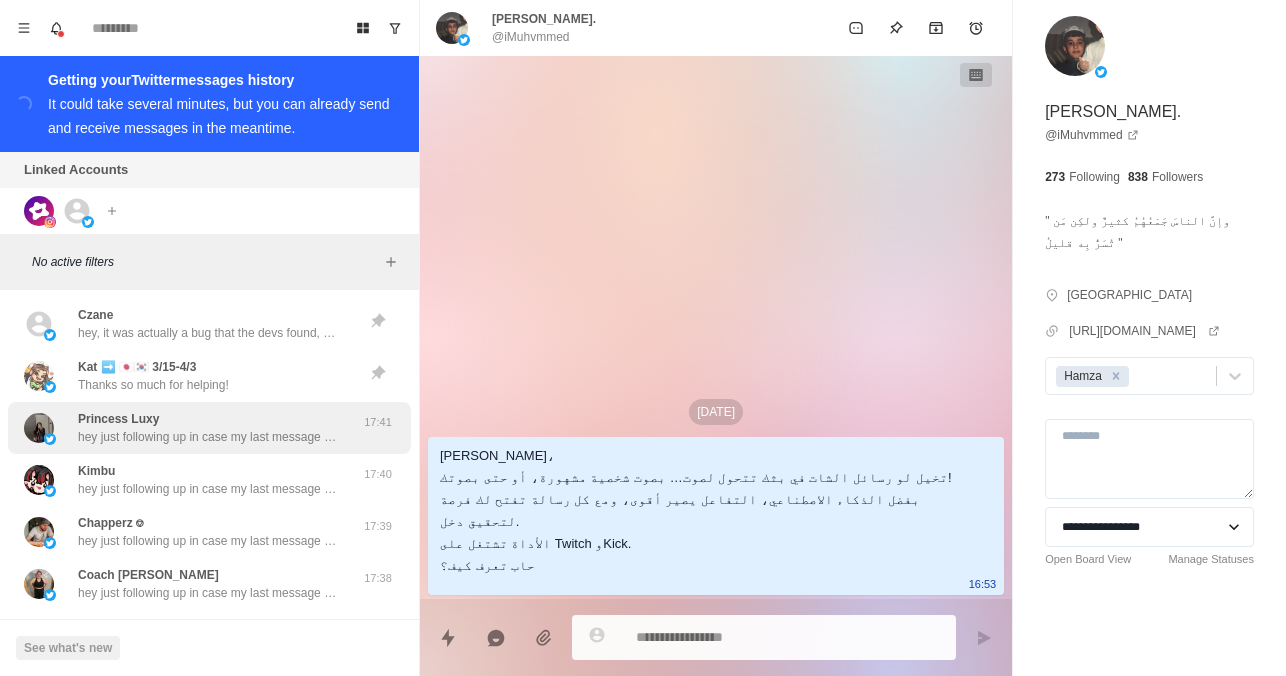 click on "hey just following up in case my last message got missed!" at bounding box center (208, 437) 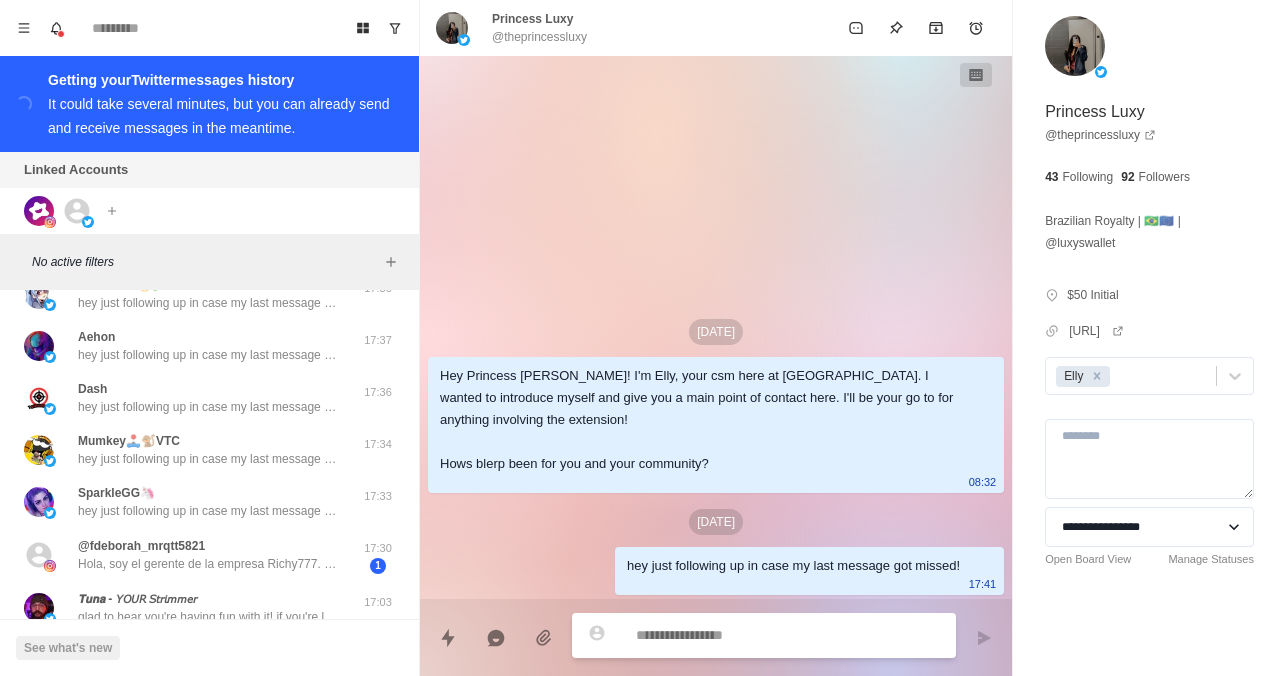 scroll, scrollTop: 343, scrollLeft: 0, axis: vertical 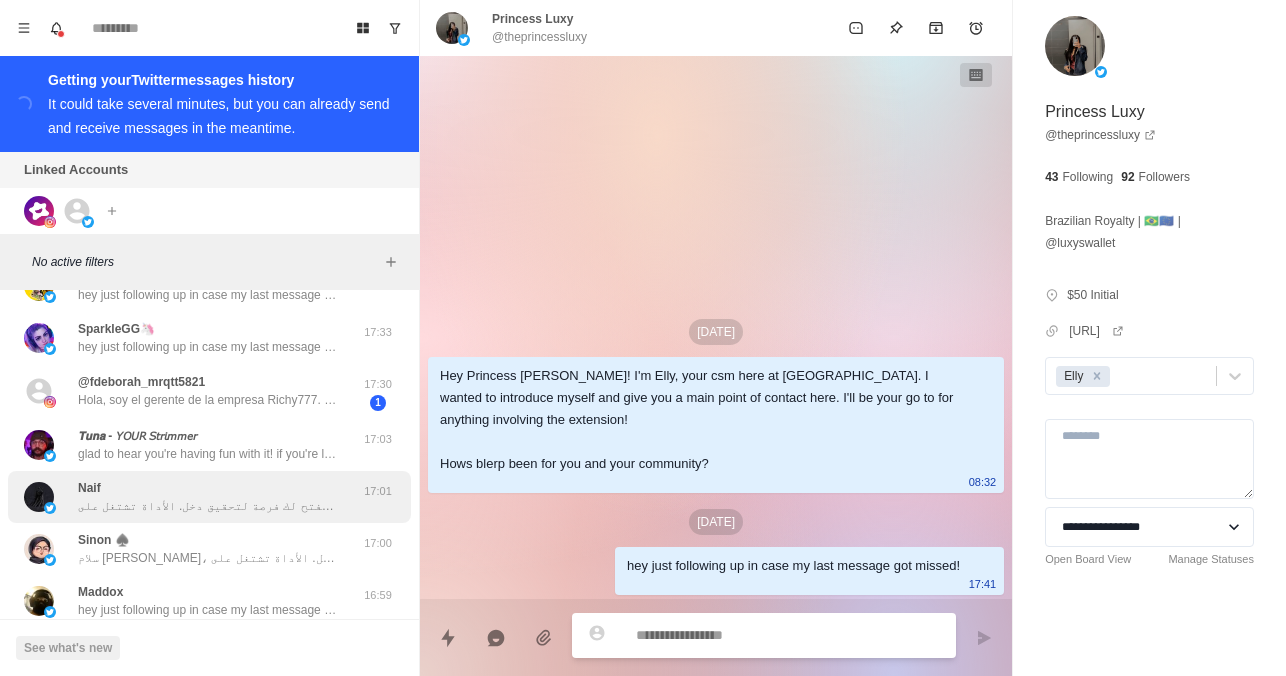 click on "Naif سلام نيف،
تخيل لو رسائل الشات في بثك تتحول لصوت… بصوت شخصية مشهورة، أو حتى بصوتك!
بفضل الذكاء الاصطناعي، التفاعل يصير أقوى، ومع كل رسالة تفتح لك فرصة لتحقيق دخل.
الأداة تشتغل على Twitch وKick.
حاب تعرف كيف؟" at bounding box center (208, 497) 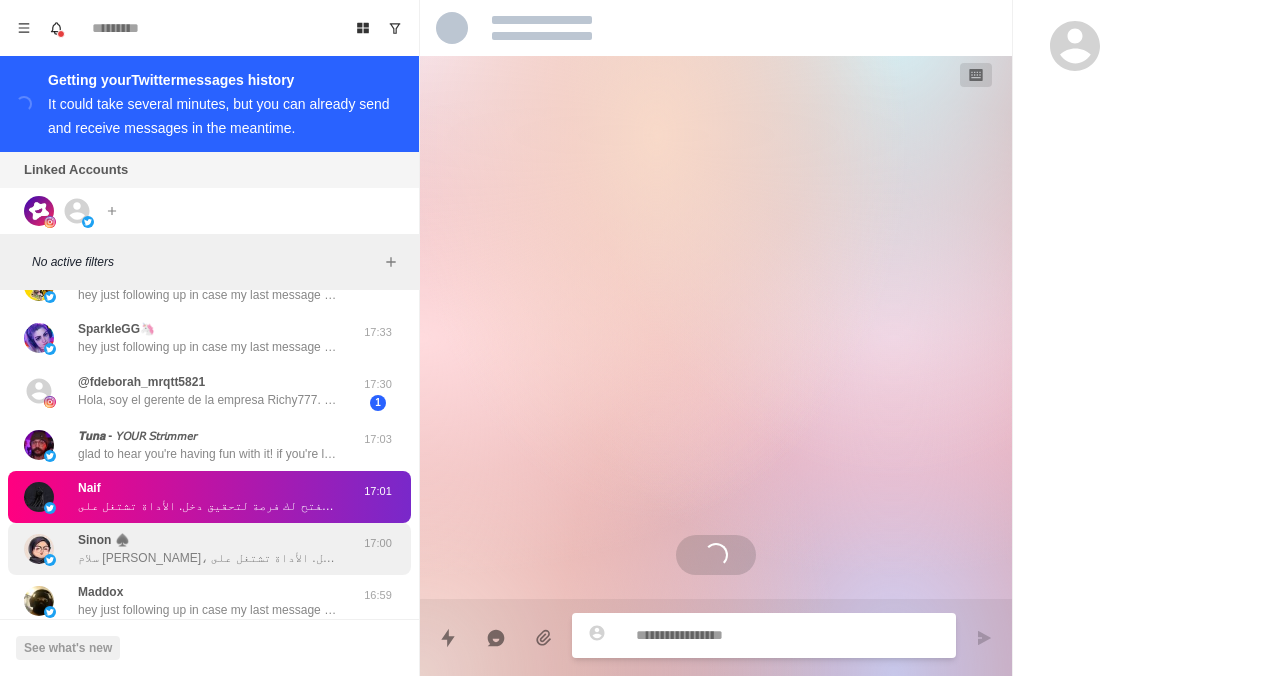 click on "سلام [PERSON_NAME]،
تخيل لو رسائل الشات في بثك تتحول لصوت… بصوت شخصية مشهورة، أو حتى بصوتك!
بفضل الذكاء الاصطناعي، التفاعل يصير أقوى، ومع كل رسالة تفتح لك فرصة لتحقيق دخل.
الأداة تشتغل على Twitch وKick.
حاب تعرف كيف؟" at bounding box center (208, 558) 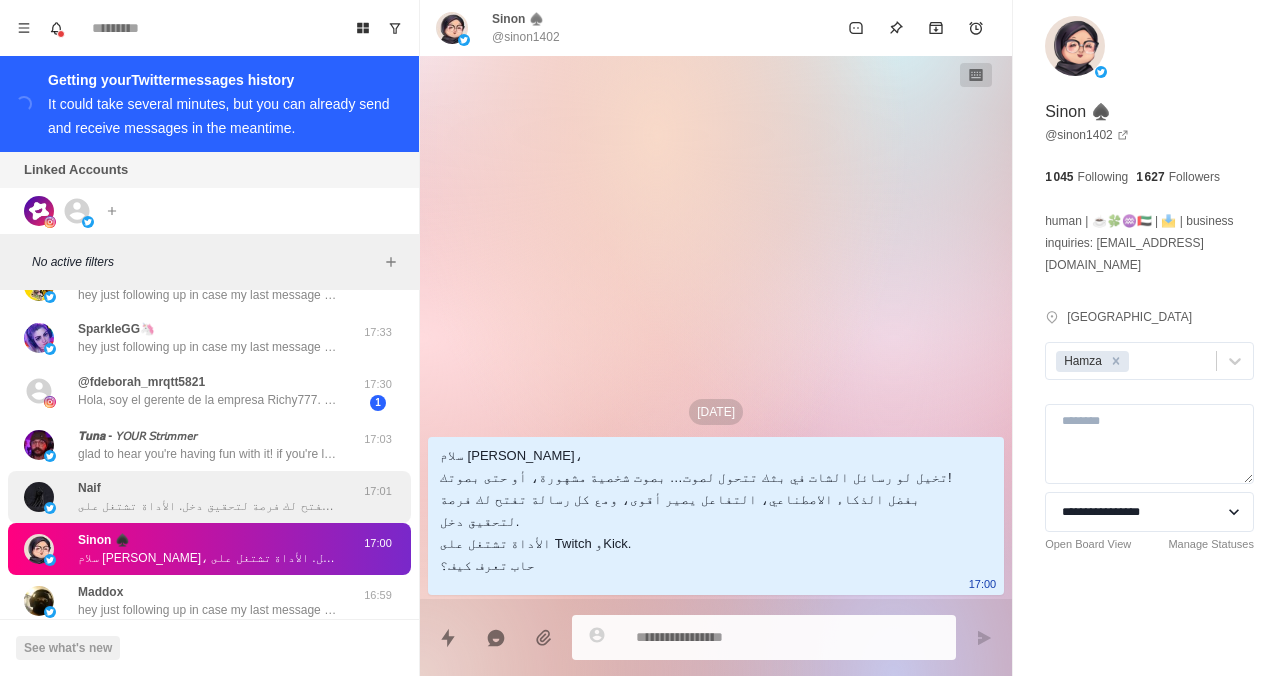click on "Naif سلام نيف،
تخيل لو رسائل الشات في بثك تتحول لصوت… بصوت شخصية مشهورة، أو حتى بصوتك!
بفضل الذكاء الاصطناعي، التفاعل يصير أقوى، ومع كل رسالة تفتح لك فرصة لتحقيق دخل.
الأداة تشتغل على Twitch وKick.
حاب تعرف كيف؟ 17:01" at bounding box center (209, 497) 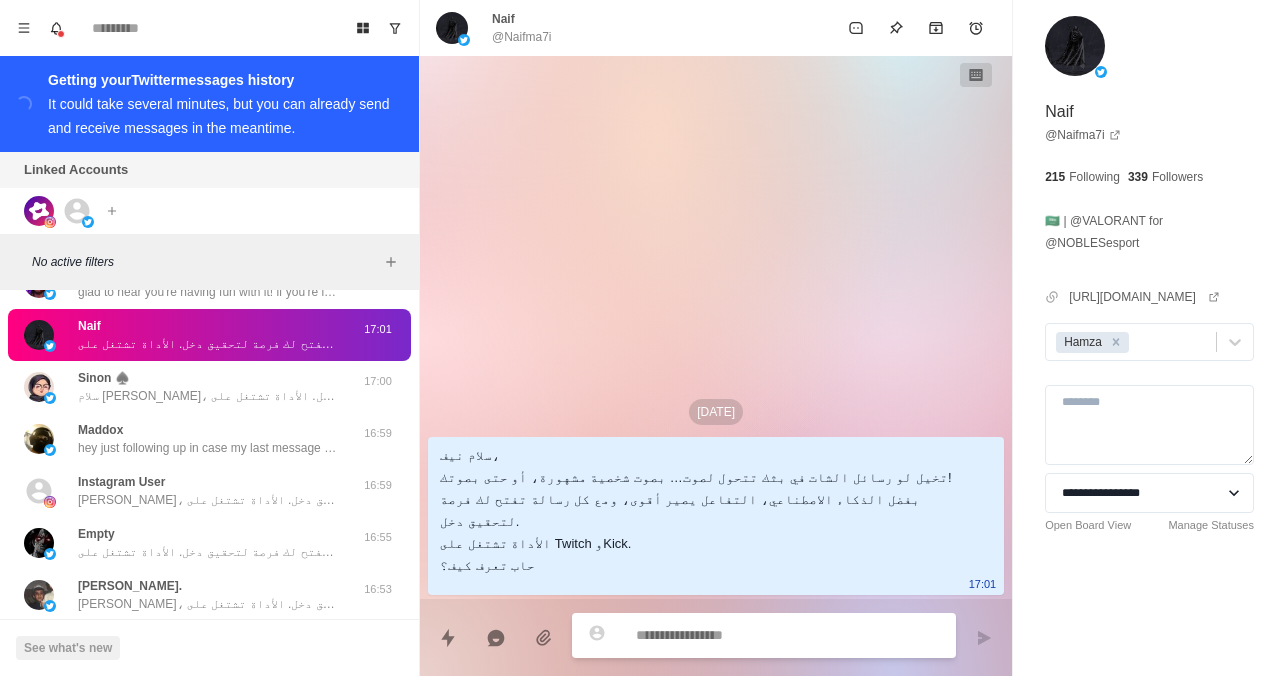 scroll, scrollTop: 932, scrollLeft: 0, axis: vertical 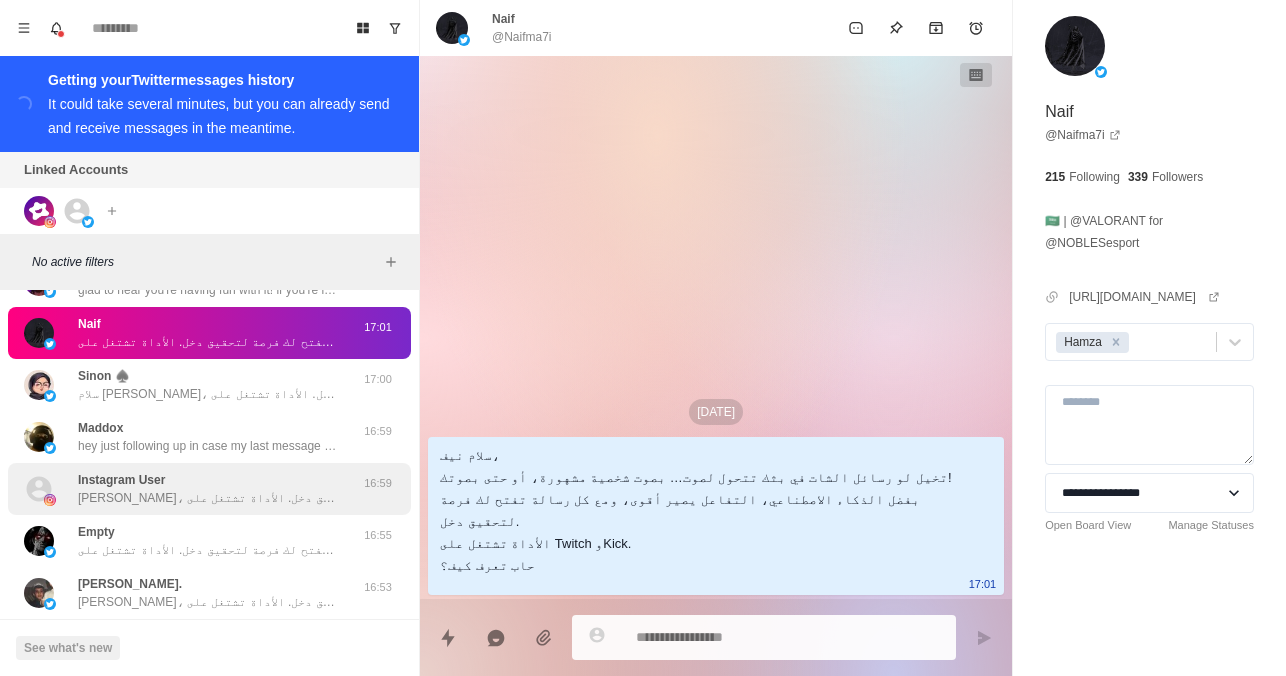 click on "[PERSON_NAME]،
تخيل لو رسائل الشات في بثك تتحول لصوت… بصوت شخصية مشهورة، أو حتى بصوتك!
بفضل الذكاء الاصطناعي، التفاعل يصير أقوى، ومع كل رسالة تفتح لك فرصة لتحقيق دخل.
الأداة تشتغل على Twitch وKick.
حاب تعرف كيف؟" at bounding box center (208, 498) 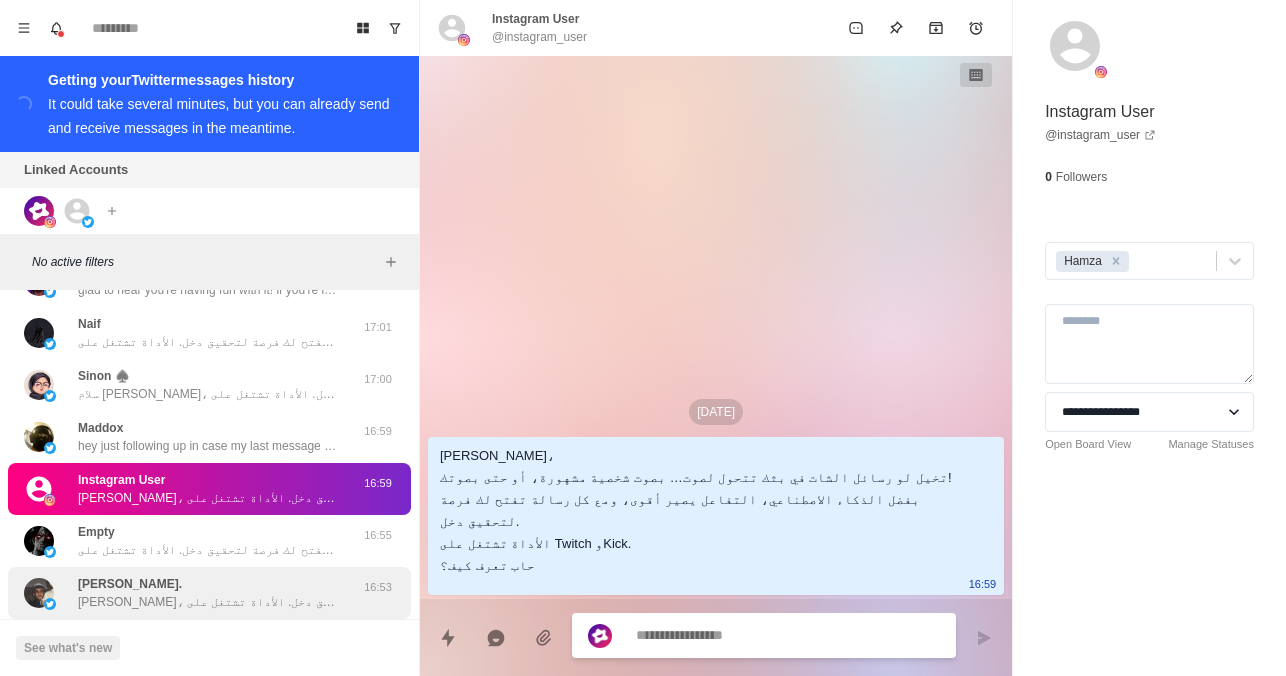 click on "[PERSON_NAME]. [PERSON_NAME]،
تخيل لو رسائل الشات في بثك تتحول لصوت… بصوت شخصية مشهورة، أو حتى بصوتك!
بفضل الذكاء الاصطناعي، التفاعل يصير أقوى، ومع كل رسالة تفتح لك فرصة لتحقيق دخل.
الأداة تشتغل على Twitch وKick.
حاب تعرف كيف؟ 16:53" at bounding box center (209, 593) 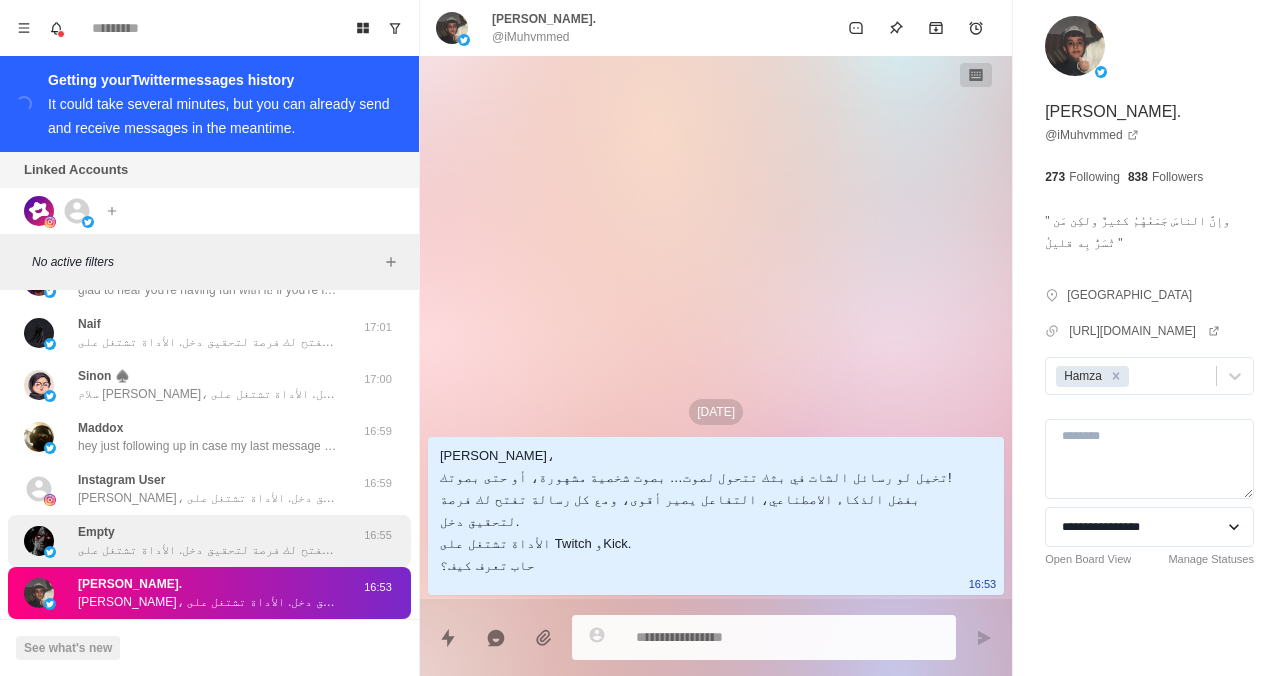 click on "سلام ونيس،
تخيل لو رسائل الشات في بثك تتحول لصوت… بصوت شخصية مشهورة، أو حتى بصوتك!
بفضل الذكاء الاصطناعي، التفاعل يصير أقوى، ومع كل رسالة تفتح لك فرصة لتحقيق دخل.
الأداة تشتغل على Twitch وKick.
حاب تعرف كيف؟" at bounding box center (208, 550) 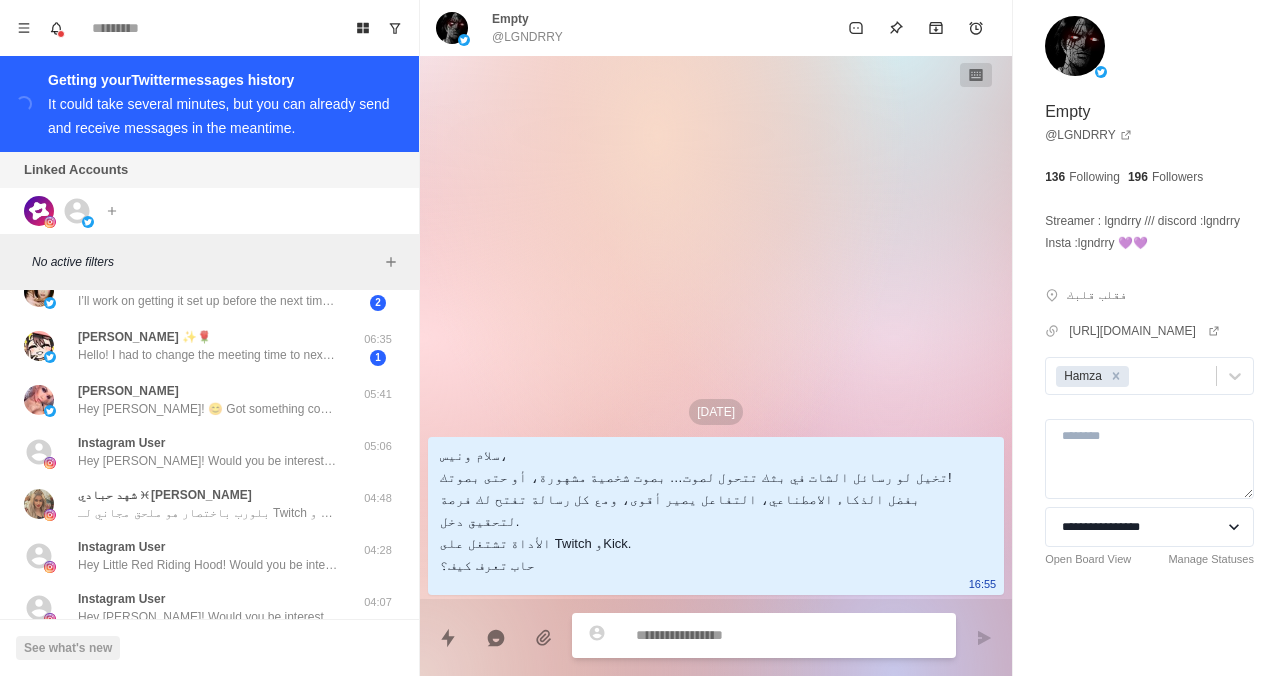 scroll, scrollTop: 1713, scrollLeft: 0, axis: vertical 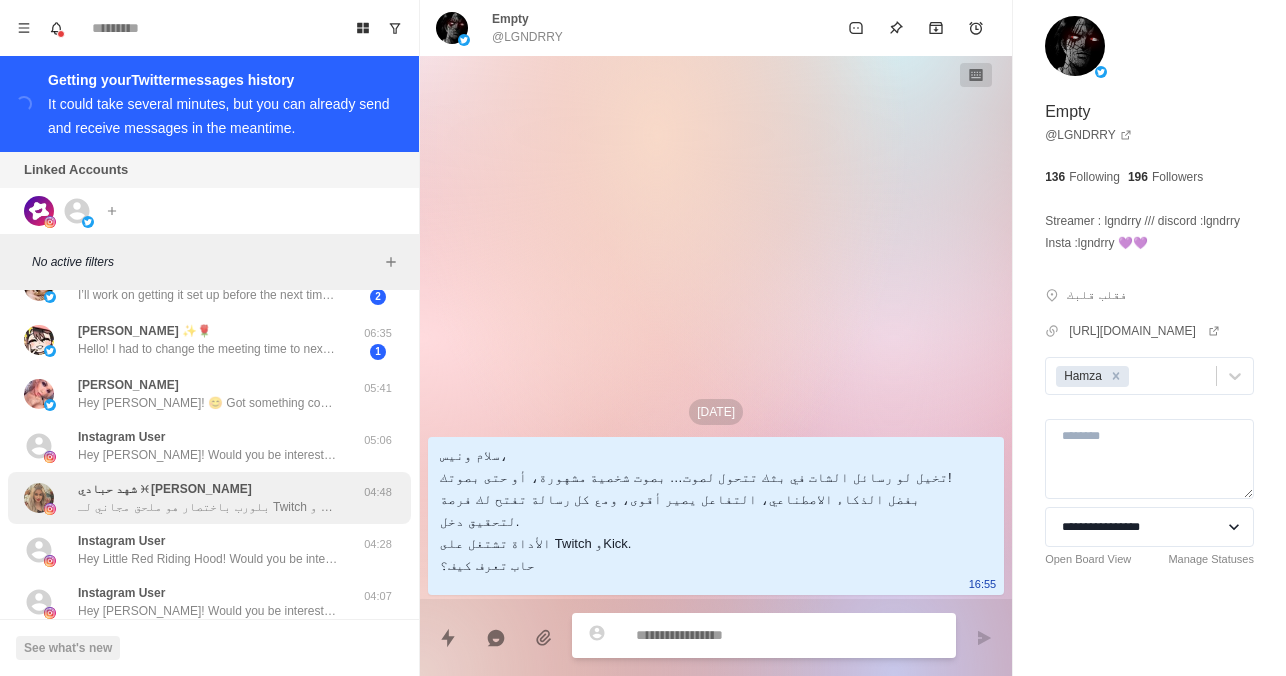 click on "شهد حبادي ♓︎ [PERSON_NAME]" at bounding box center (165, 489) 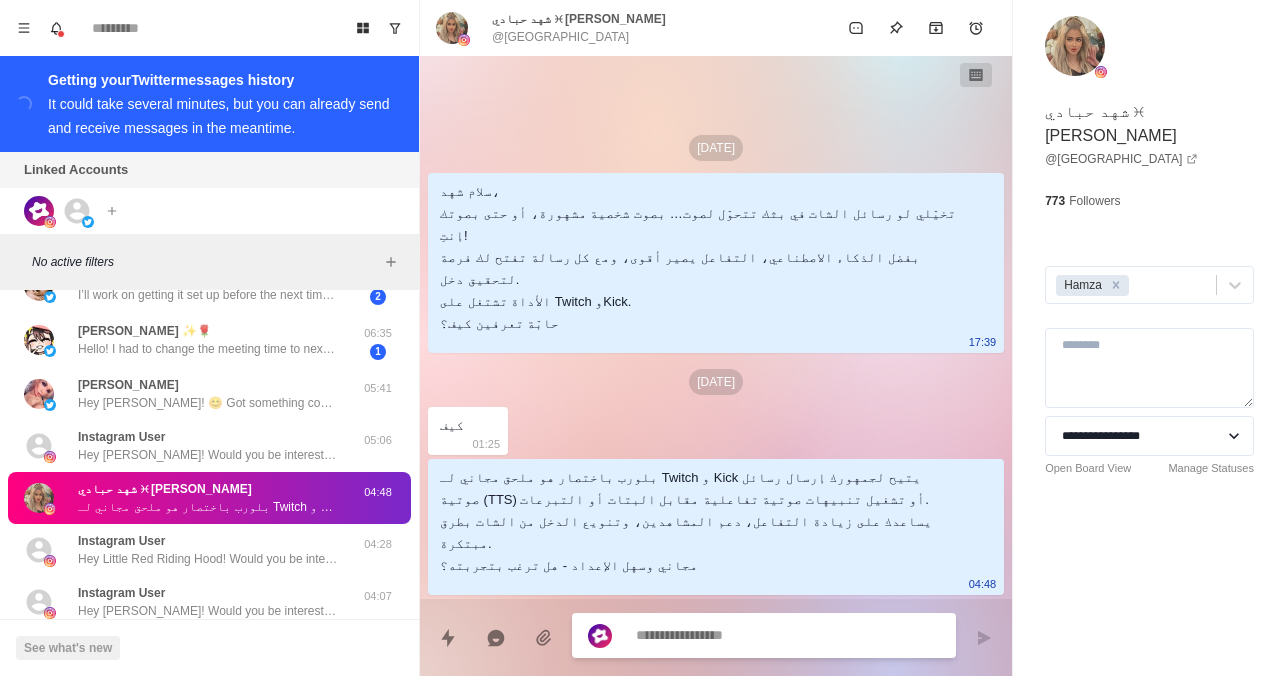 scroll, scrollTop: 1877, scrollLeft: 0, axis: vertical 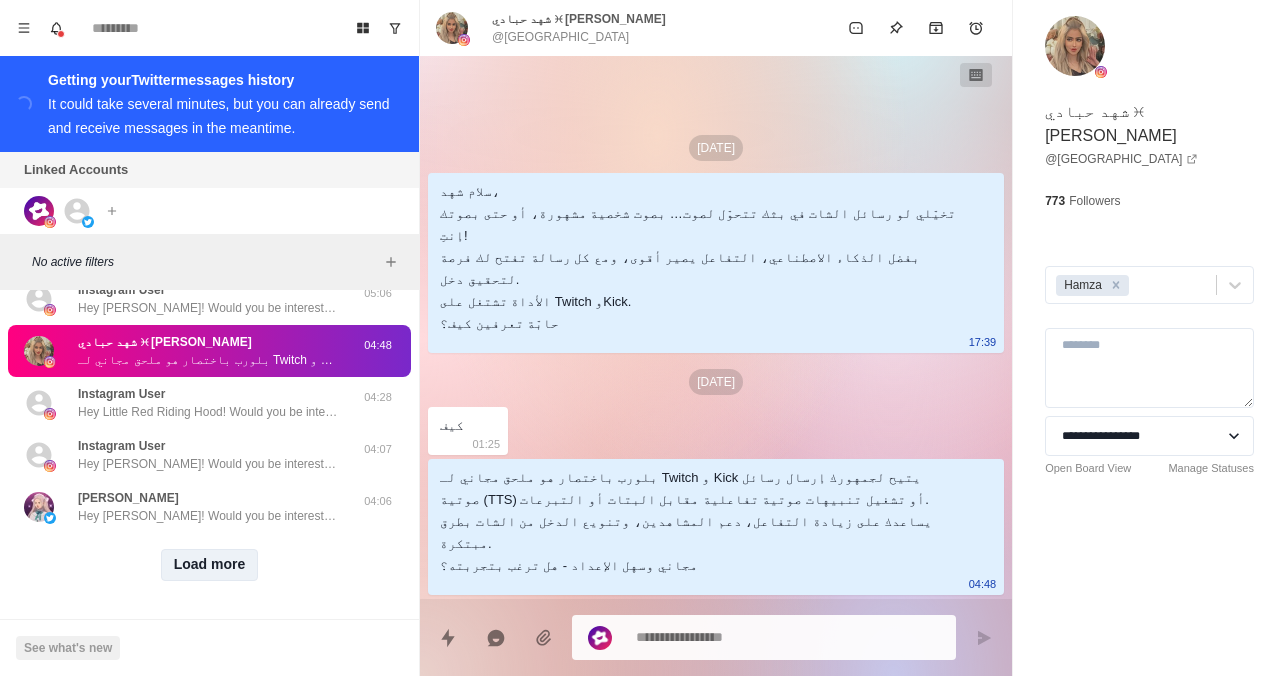 click on "Load more" at bounding box center [210, 565] 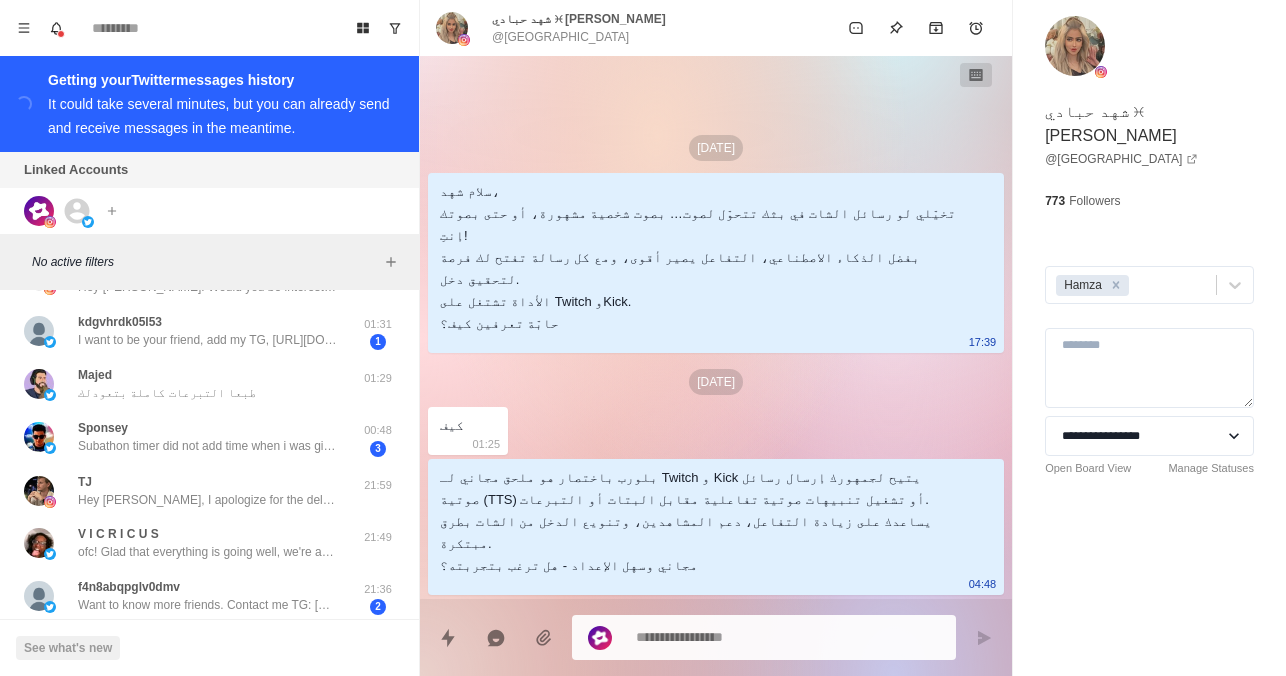 scroll, scrollTop: 2142, scrollLeft: 0, axis: vertical 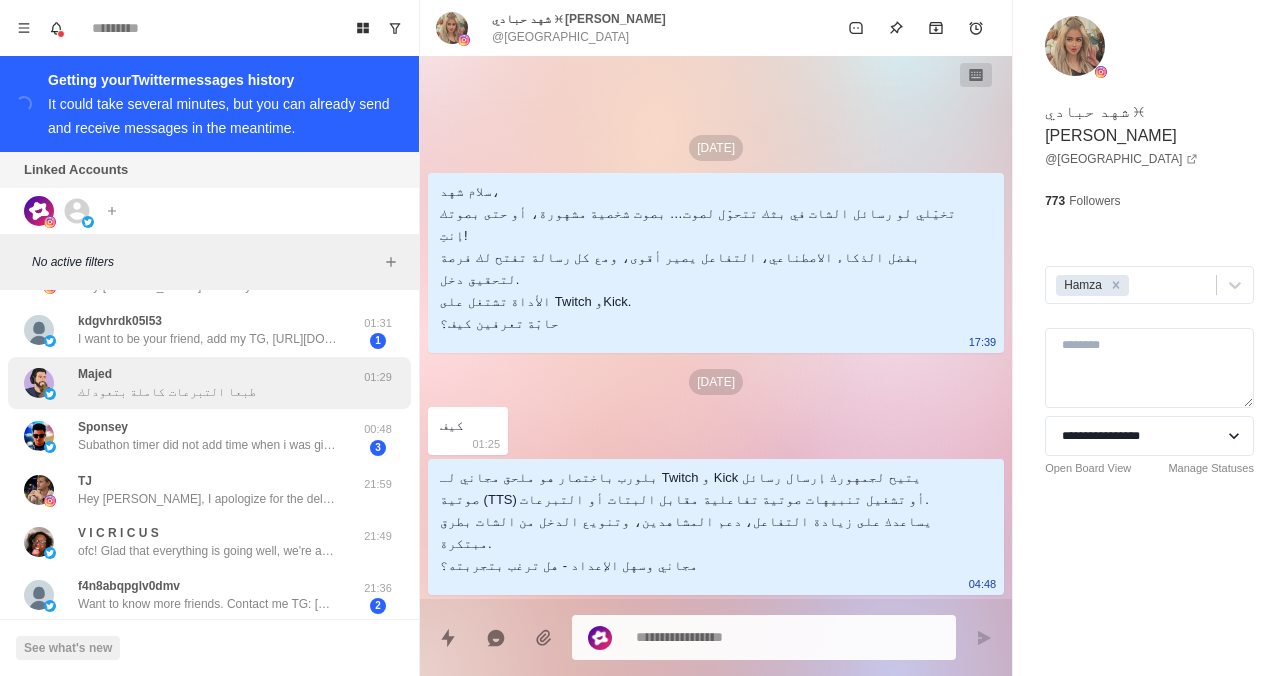 click on "Majed طبعا التبرعات كاملة بتعودلك" at bounding box center [188, 383] 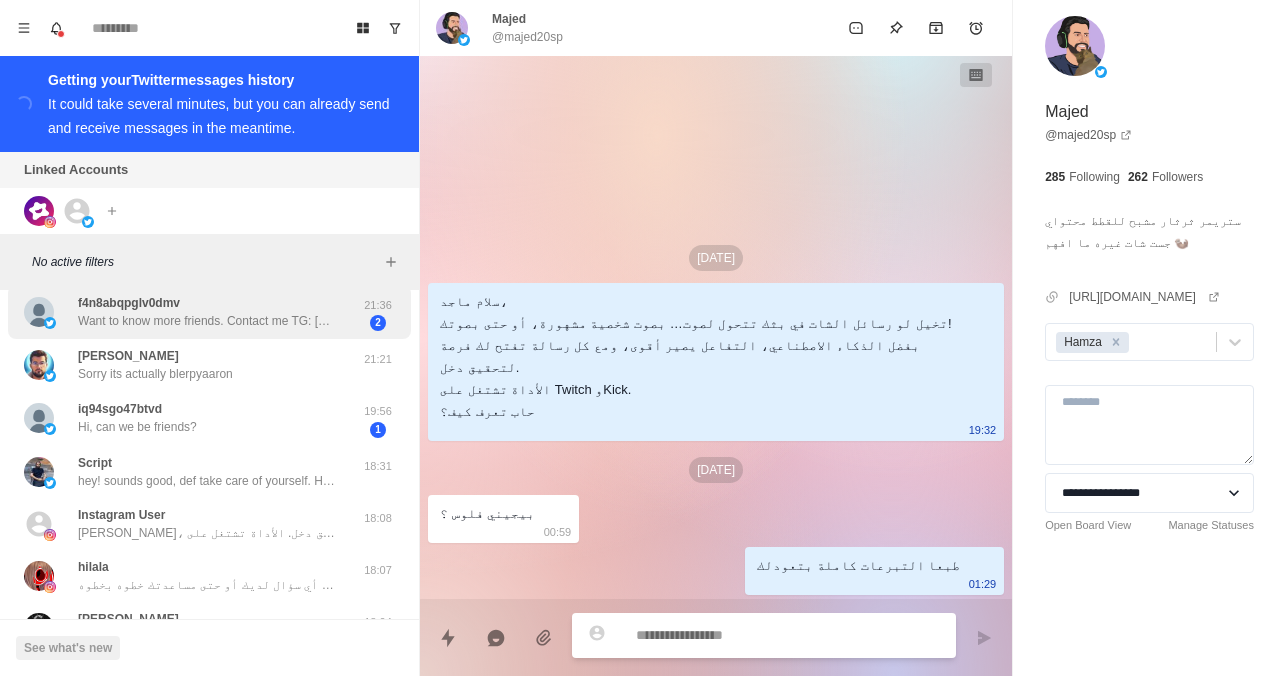 scroll, scrollTop: 2462, scrollLeft: 0, axis: vertical 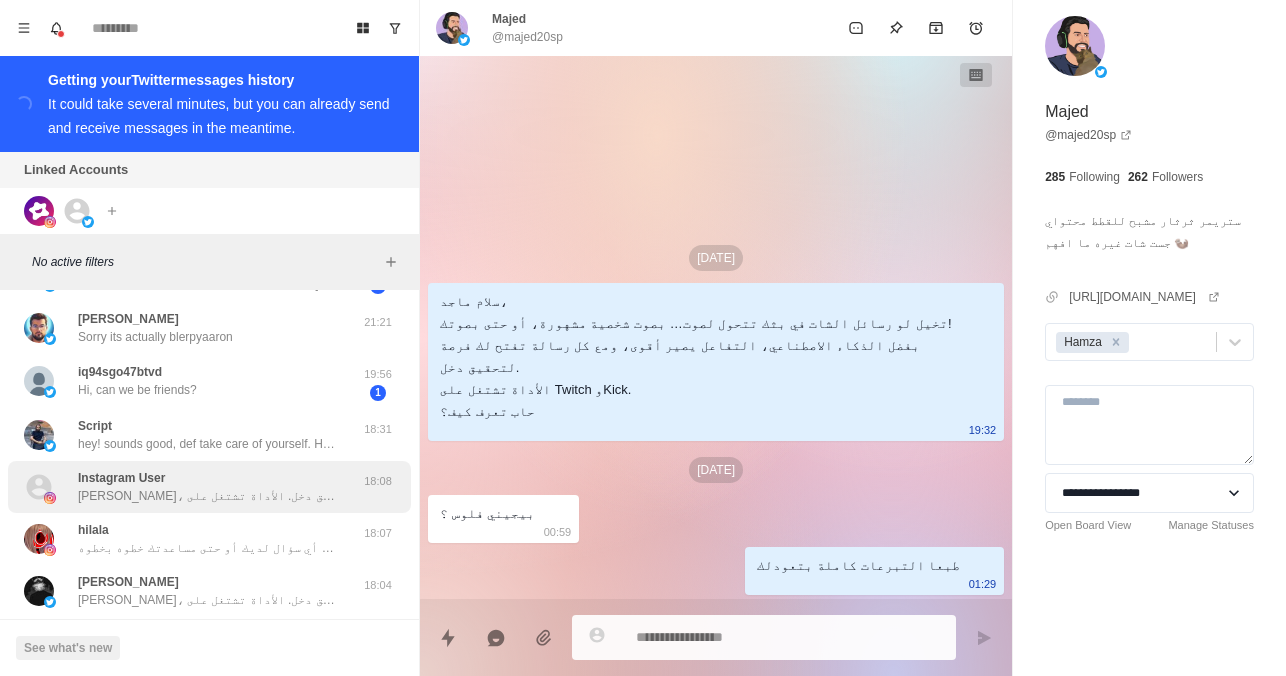 click on "[PERSON_NAME]،
تخيل لو رسائل الشات في بثك تتحول لصوت… بصوت شخصية مشهورة، أو حتى بصوتك!
بفضل الذكاء الاصطناعي، التفاعل يصير أقوى، ومع كل رسالة تفتح لك فرصة لتحقيق دخل.
الأداة تشتغل على Twitch وKick.
حاب تعرف كيف؟" at bounding box center (208, 496) 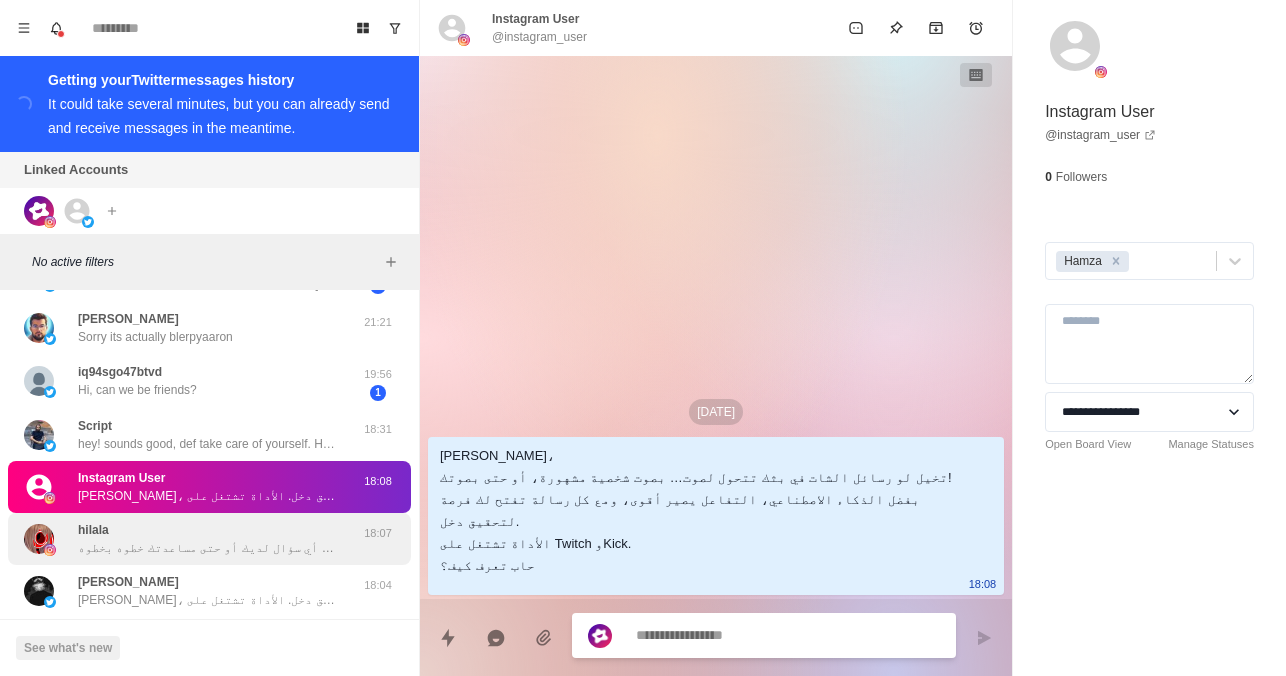 click on "لو ممكن تبعثي لنا ديسكورد ممكن حد من الفريق يجيب على أي سؤال لديك أو حتى مساعدتك خطوه بخطوه" at bounding box center [208, 548] 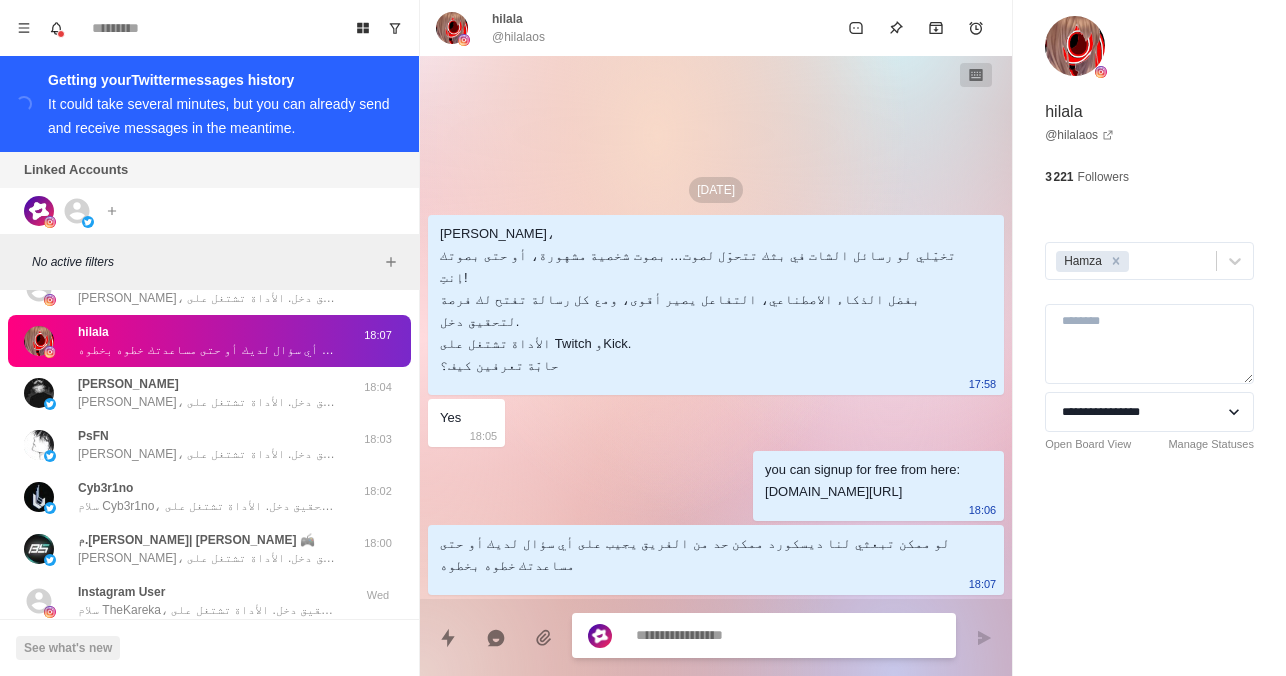 scroll, scrollTop: 2665, scrollLeft: 0, axis: vertical 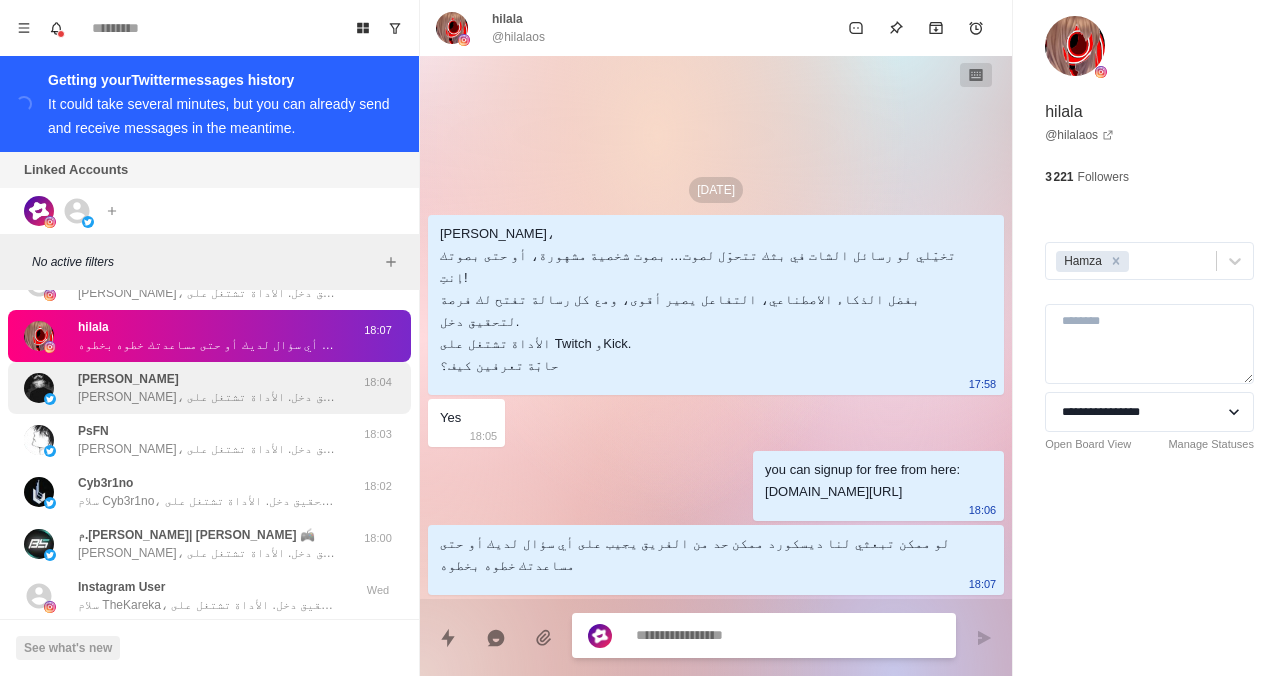 click on "[PERSON_NAME]،
تخيل لو رسائل الشات في بثك تتحول لصوت… بصوت شخصية مشهورة، أو حتى بصوتك!
بفضل الذكاء الاصطناعي، التفاعل يصير أقوى، ومع كل رسالة تفتح لك فرصة لتحقيق دخل.
الأداة تشتغل على Twitch وKick.
حاب تعرف كيف؟" at bounding box center [208, 397] 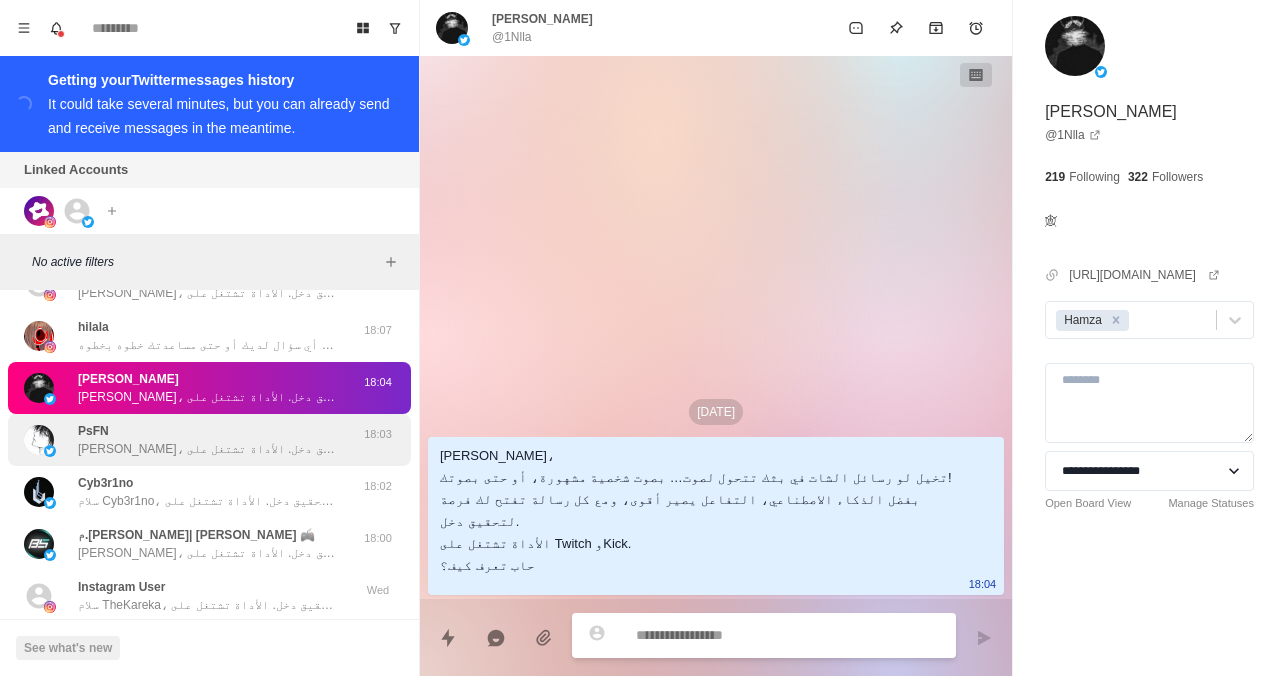 click on "[PERSON_NAME]،
تخيل لو رسائل الشات في بثك تتحول لصوت… بصوت شخصية مشهورة، أو حتى بصوتك!
بفضل الذكاء الاصطناعي، التفاعل يصير أقوى، ومع كل رسالة تفتح لك فرصة لتحقيق دخل.
الأداة تشتغل على Twitch وKick.
حاب تعرف كيف؟" at bounding box center [208, 449] 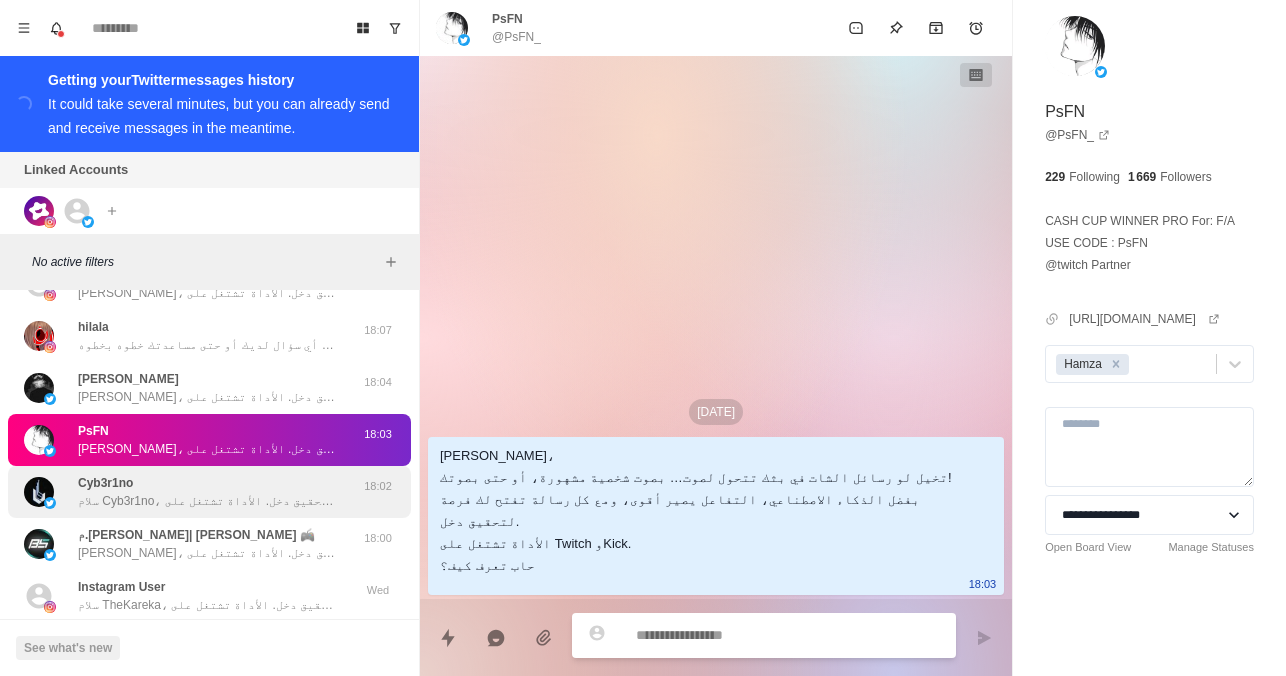 click on "Cyb3r1no سلام Cyb3r1no،
تخيل لو رسائل الشات في بثك تتحول لصوت… بصوت شخصية مشهورة، أو حتى بصوتك!
بفضل الذكاء الاصطناعي، التفاعل يصير أقوى، ومع كل رسالة تفتح لك فرصة لتحقيق دخل.
الأداة تشتغل على Twitch وKick.
حاب تعرف كيف؟" at bounding box center [208, 492] 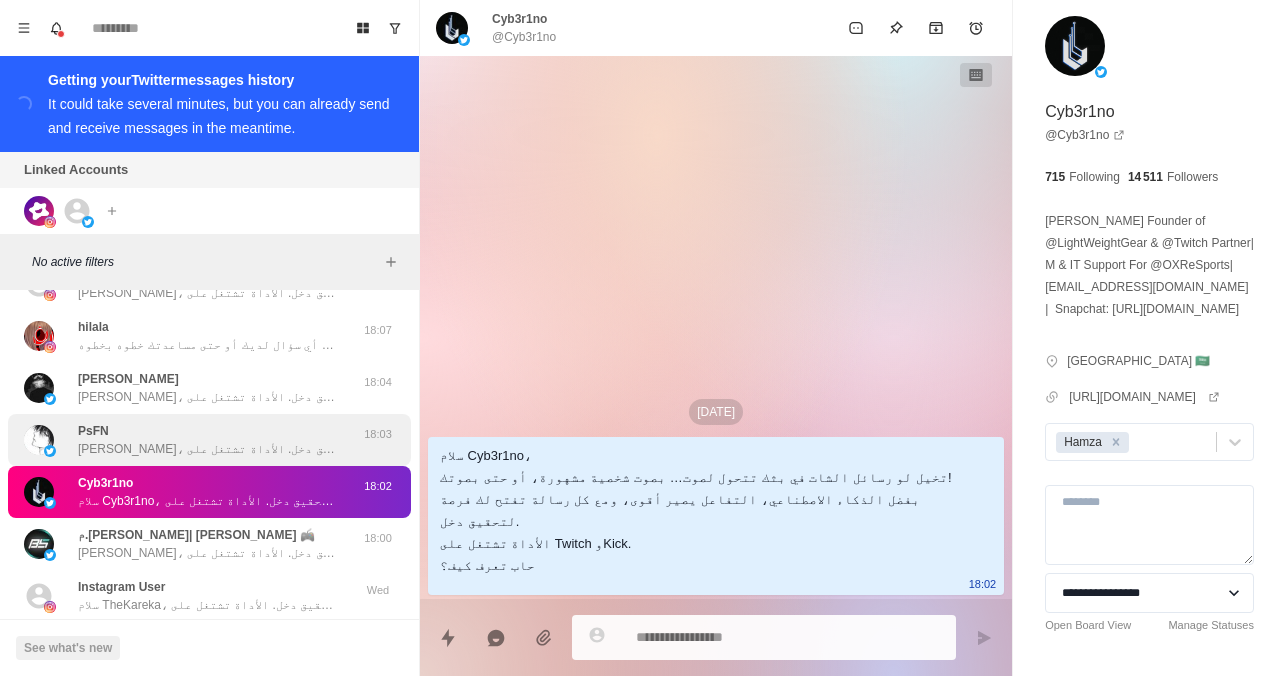 click on "PsFN سلام [PERSON_NAME]،
تخيل لو رسائل الشات في بثك تتحول لصوت… بصوت شخصية مشهورة، أو حتى بصوتك!
بفضل الذكاء الاصطناعي، التفاعل يصير أقوى، ومع كل رسالة تفتح لك فرصة لتحقيق دخل.
الأداة تشتغل على Twitch وKick.
حاب تعرف كيف؟" at bounding box center (208, 440) 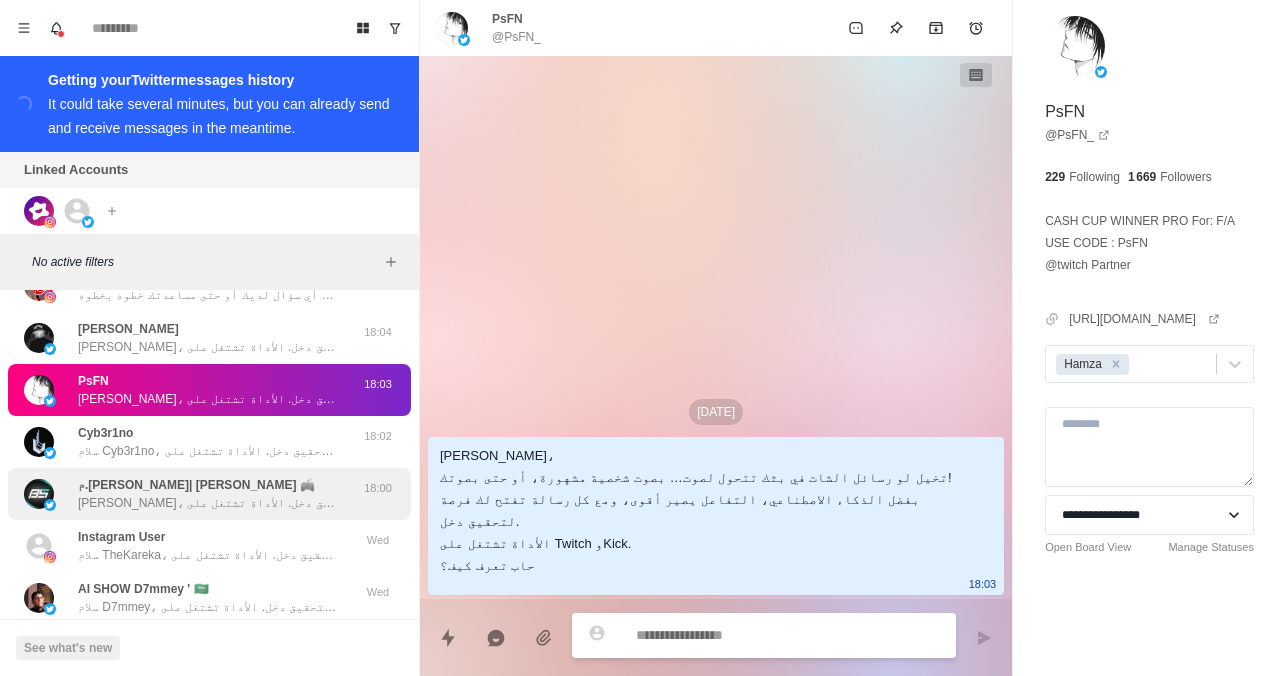 scroll, scrollTop: 2716, scrollLeft: 0, axis: vertical 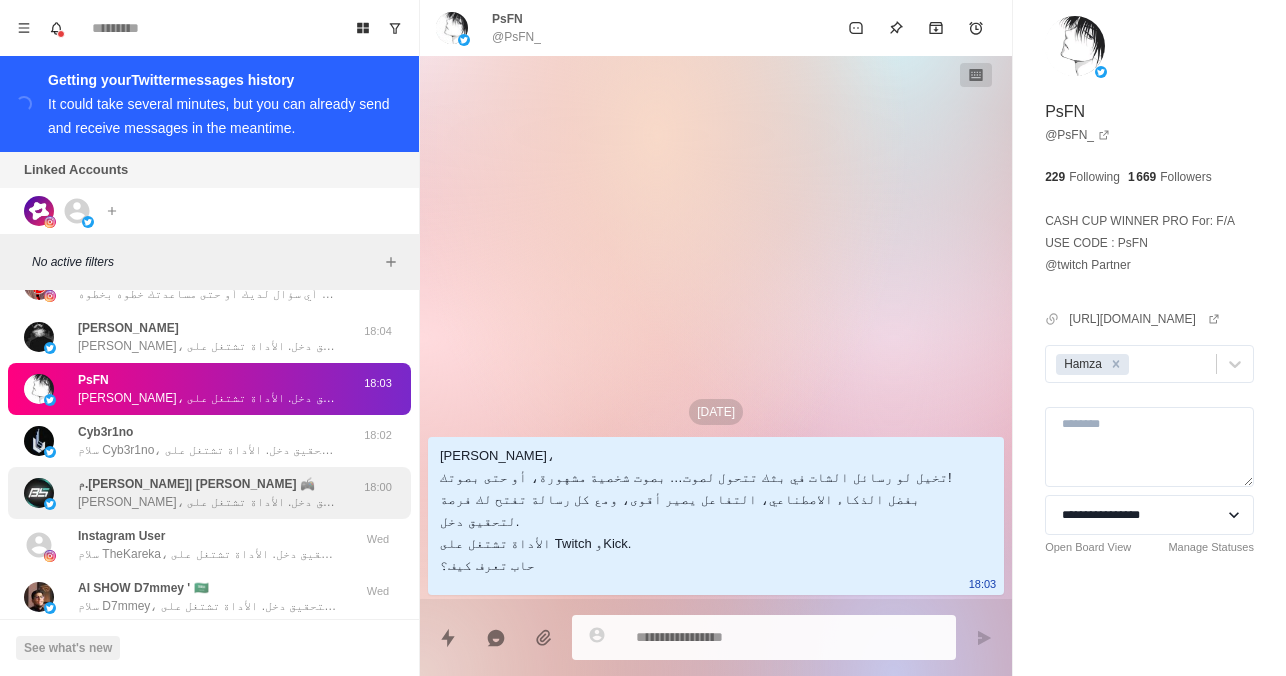 click on "Instagram User سلام TheKareka،
تخيل لو رسائل الشات في بثك تتحول لصوت… بصوت شخصية مشهورة، أو حتى بصوتك!
بفضل الذكاء الاصطناعي، التفاعل يصير أقوى، ومع كل رسالة تفتح لك فرصة لتحقيق دخل.
الأداة تشتغل على Twitch وKick.
حاب تعرف كيف؟" at bounding box center [208, 545] 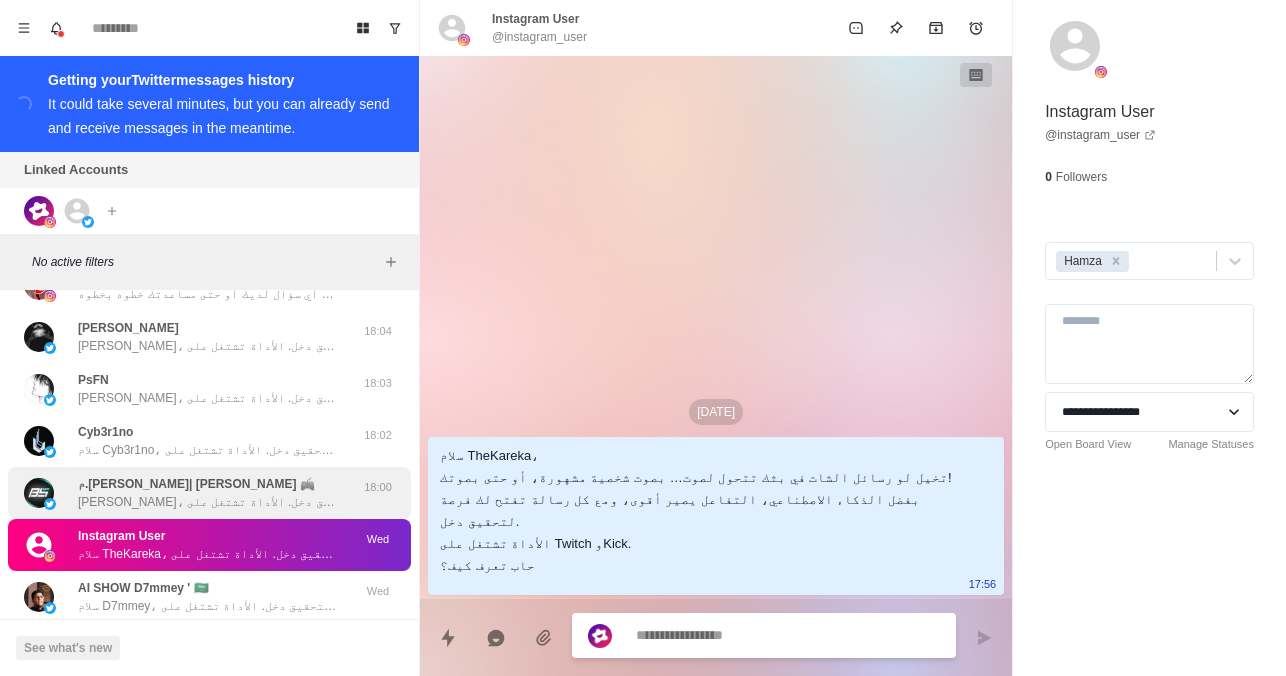 scroll, scrollTop: 2927, scrollLeft: 0, axis: vertical 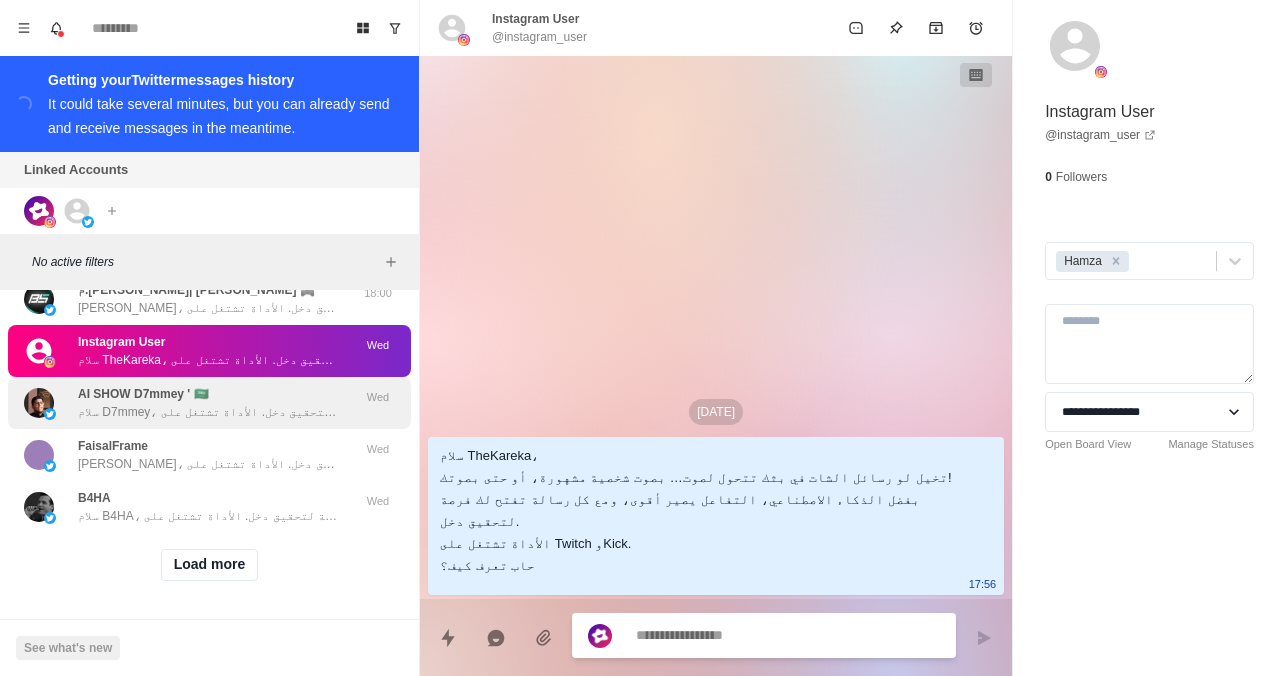 click on "AI SHOW D7mmey ' 🇸🇦" at bounding box center [143, 394] 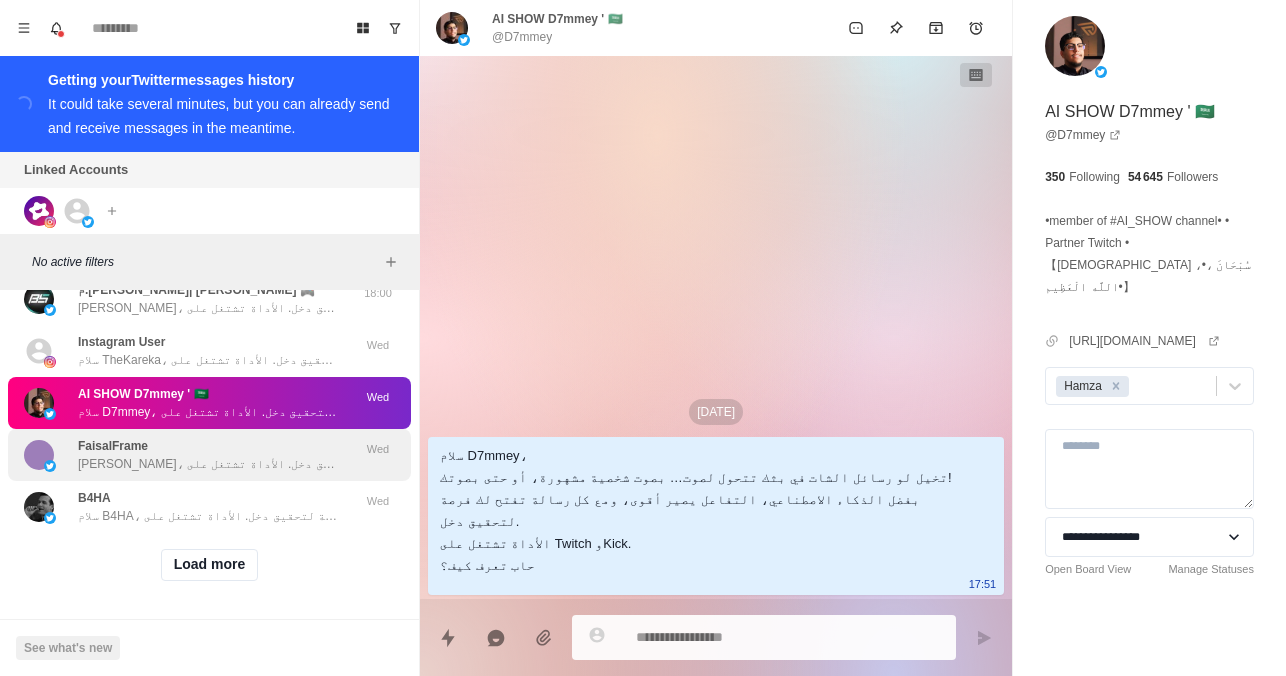 click on "FaisalFrame سلام [PERSON_NAME]،
تخيل لو رسائل الشات في بثك تتحول لصوت… بصوت شخصية مشهورة، أو حتى بصوتك!
بفضل الذكاء الاصطناعي، التفاعل يصير أقوى، ومع كل رسالة تفتح لك فرصة لتحقيق دخل.
الأداة تشتغل على Twitch وKick.
حاب تعرف كيف؟" at bounding box center [208, 455] 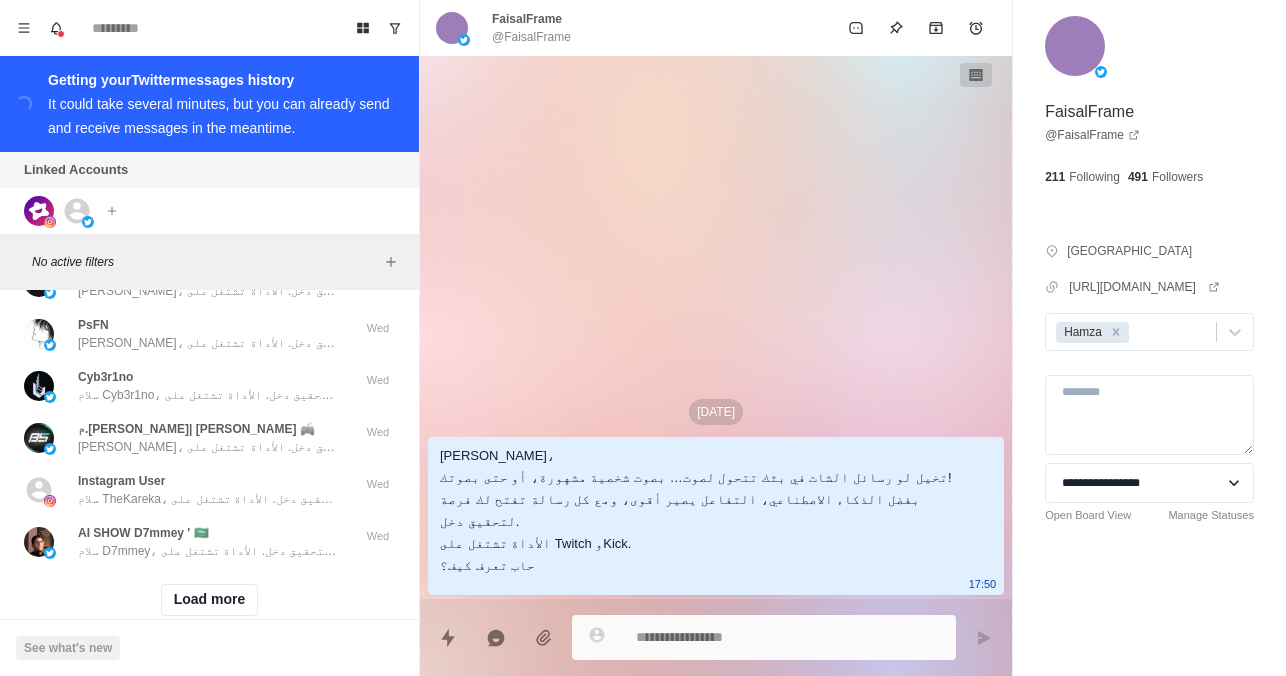 scroll, scrollTop: 2979, scrollLeft: 0, axis: vertical 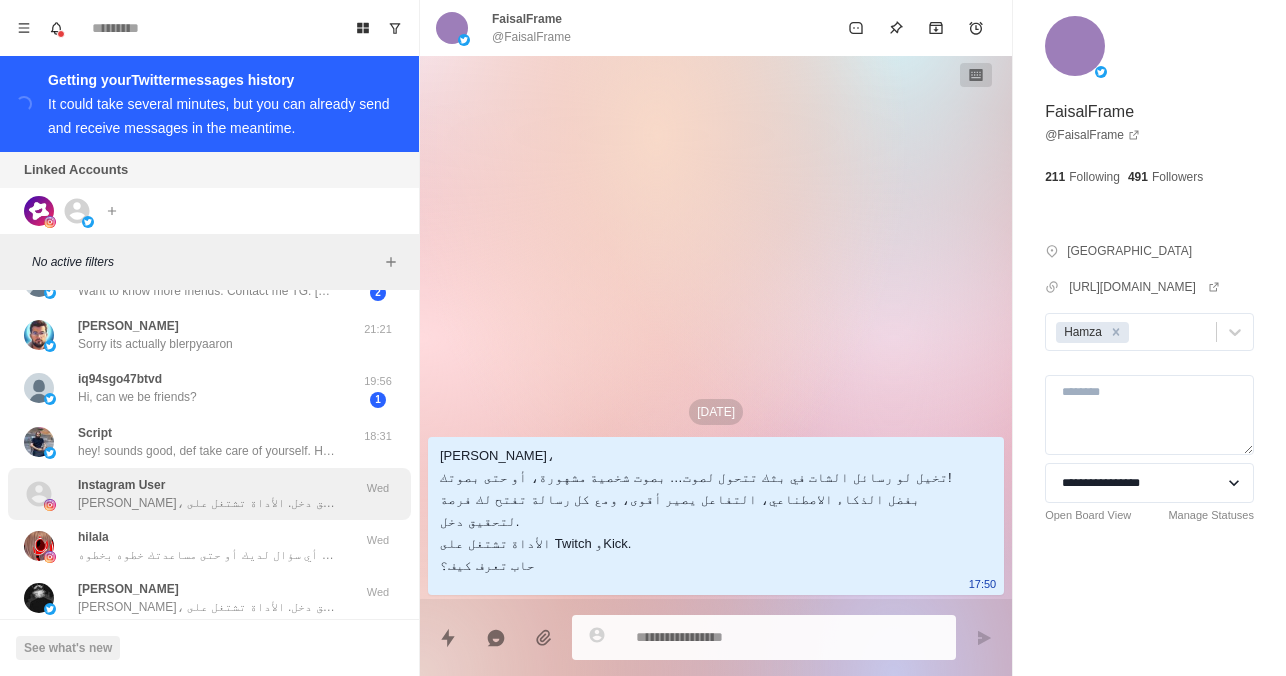 click on "Instagram User" at bounding box center [121, 485] 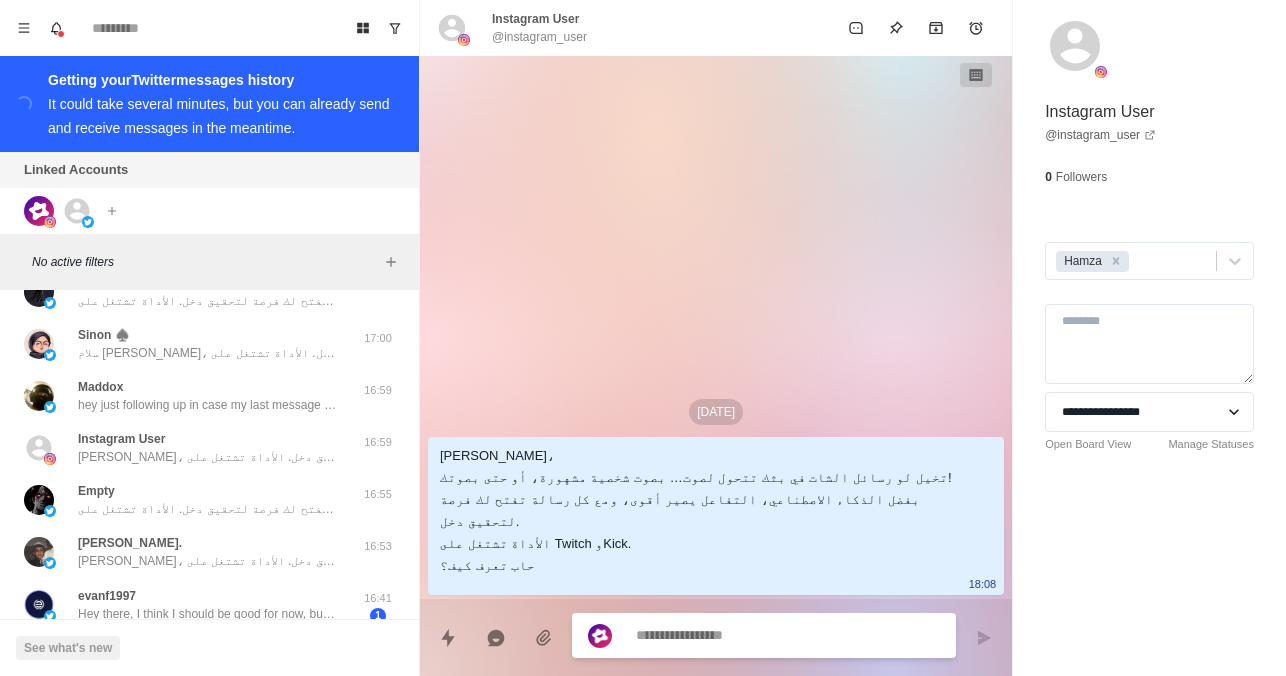 scroll, scrollTop: 1180, scrollLeft: 0, axis: vertical 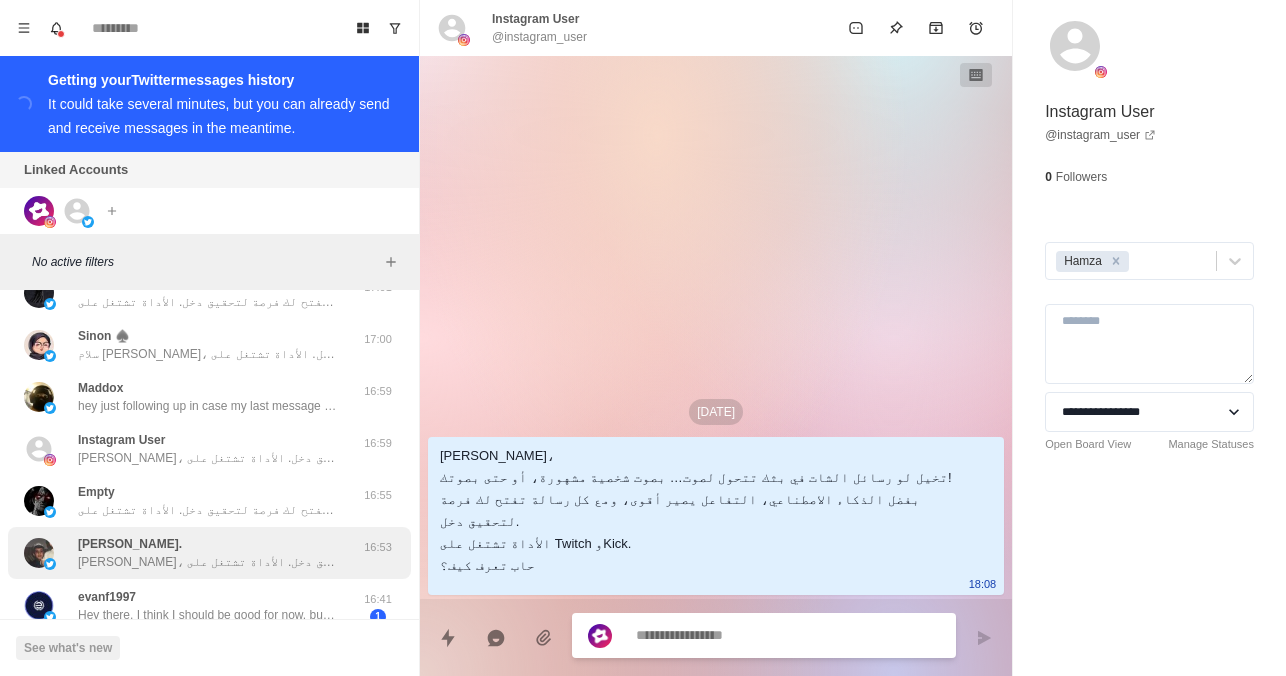 click on "[PERSON_NAME]. [PERSON_NAME]،
تخيل لو رسائل الشات في بثك تتحول لصوت… بصوت شخصية مشهورة، أو حتى بصوتك!
بفضل الذكاء الاصطناعي، التفاعل يصير أقوى، ومع كل رسالة تفتح لك فرصة لتحقيق دخل.
الأداة تشتغل على Twitch وKick.
حاب تعرف كيف؟" at bounding box center [208, 553] 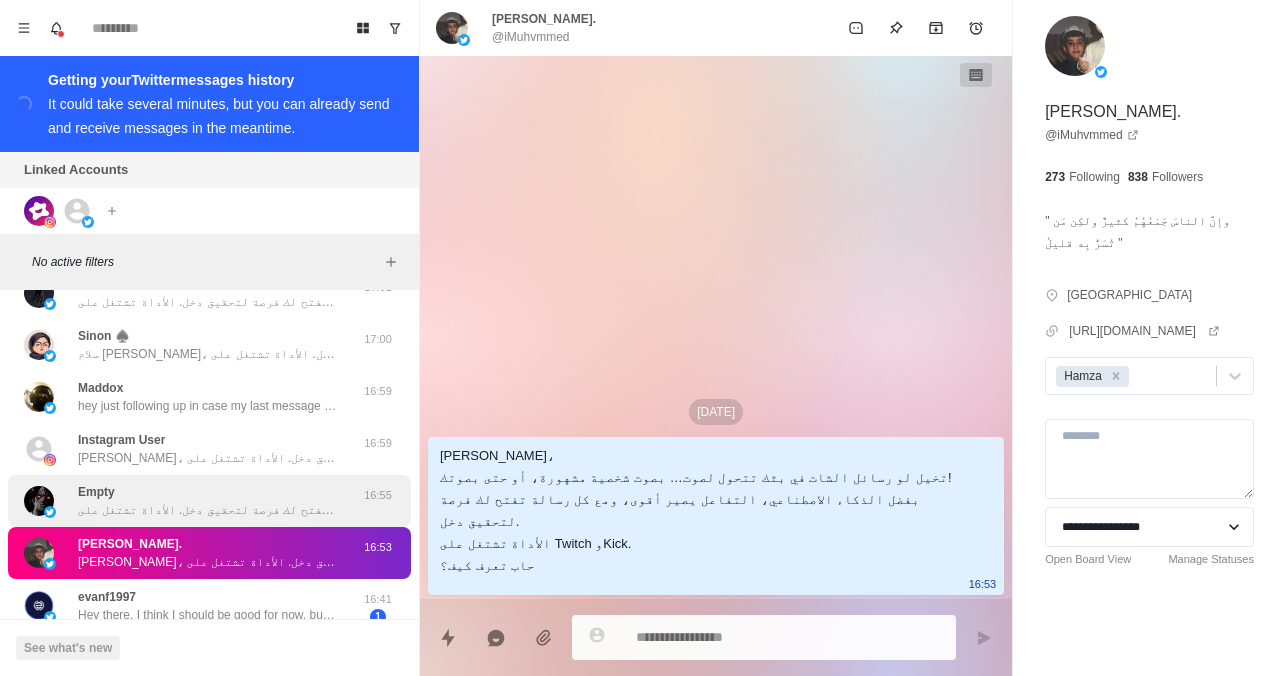 click on "سلام ونيس،
تخيل لو رسائل الشات في بثك تتحول لصوت… بصوت شخصية مشهورة، أو حتى بصوتك!
بفضل الذكاء الاصطناعي، التفاعل يصير أقوى، ومع كل رسالة تفتح لك فرصة لتحقيق دخل.
الأداة تشتغل على Twitch وKick.
حاب تعرف كيف؟" at bounding box center [208, 510] 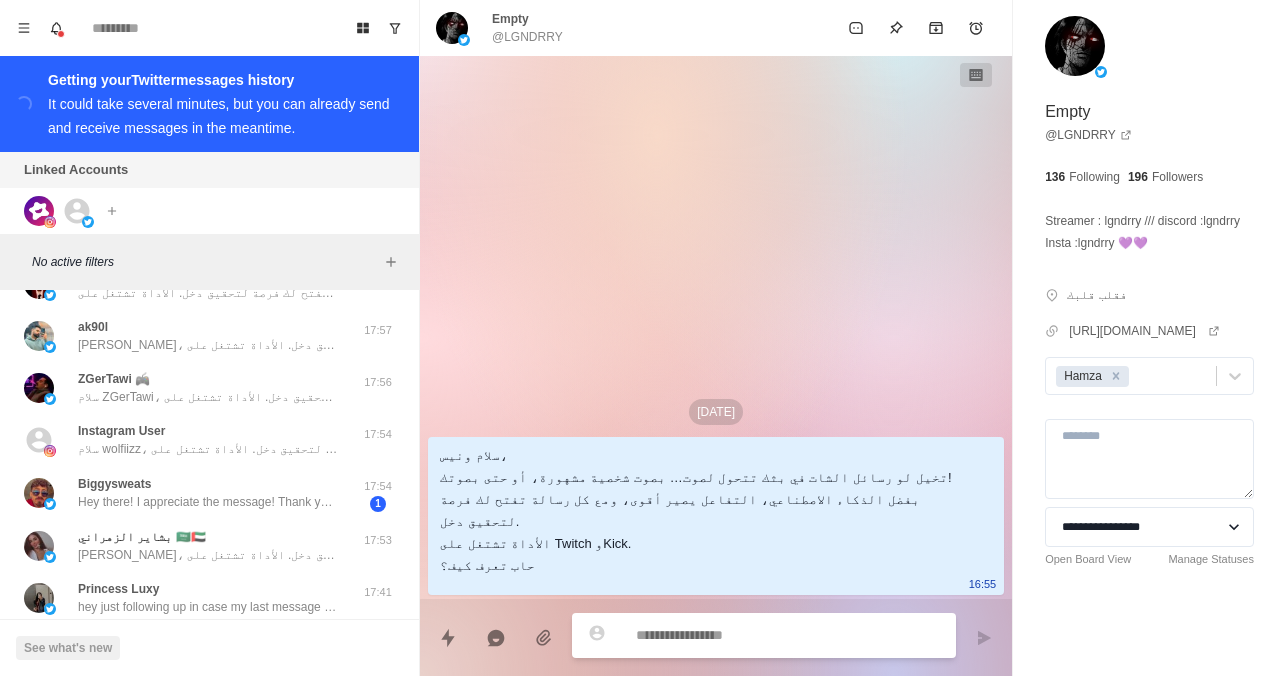 scroll, scrollTop: 247, scrollLeft: 0, axis: vertical 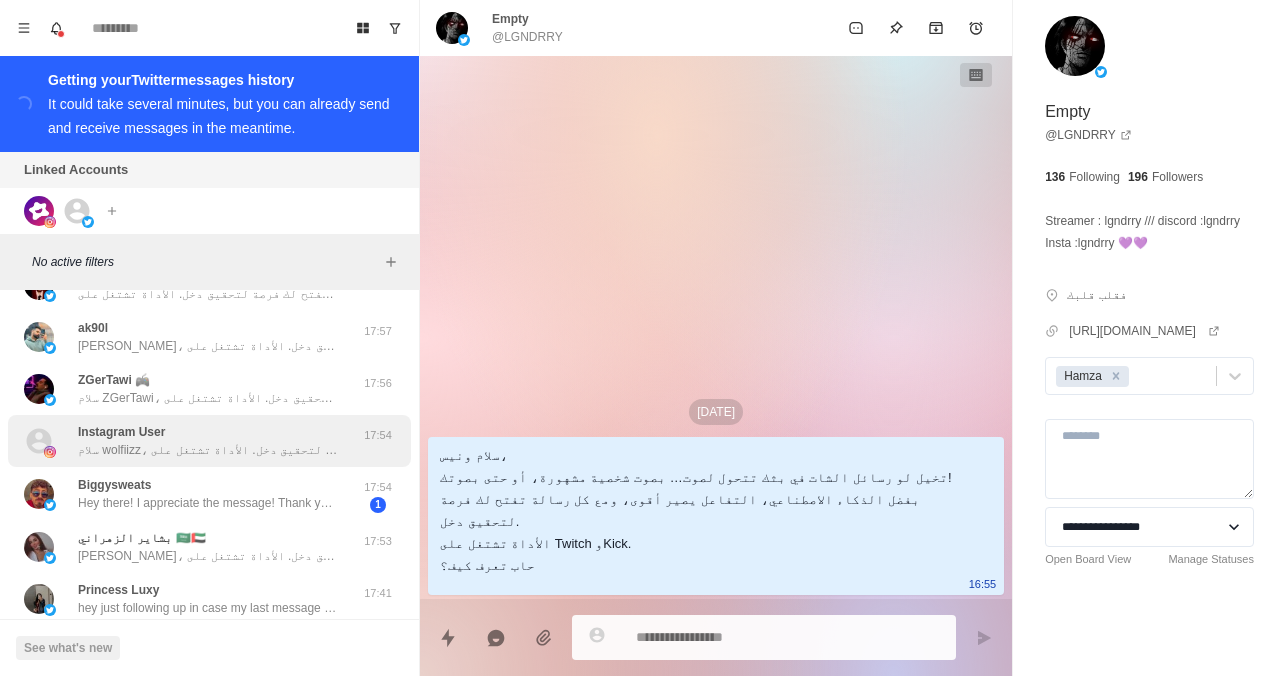 click on "Instagram User سلام wolfiizz،
تخيل لو رسائل الشات في بثك تتحول لصوت… بصوت شخصية مشهورة، أو حتى بصوتك!
بفضل الذكاء الاصطناعي، التفاعل يصير أقوى، ومع كل رسالة تفتح لك فرصة لتحقيق دخل.
الأداة تشتغل على Twitch وKick.
حاب تعرف كيف؟" at bounding box center [208, 441] 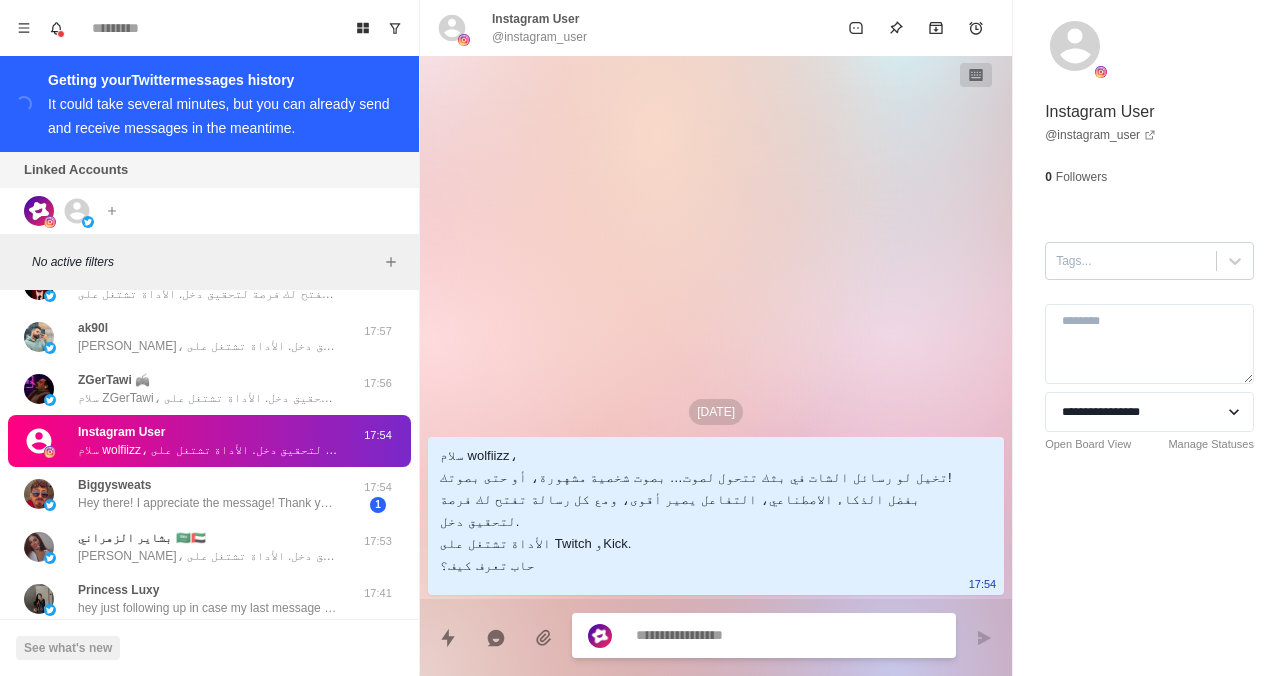 click at bounding box center (1131, 261) 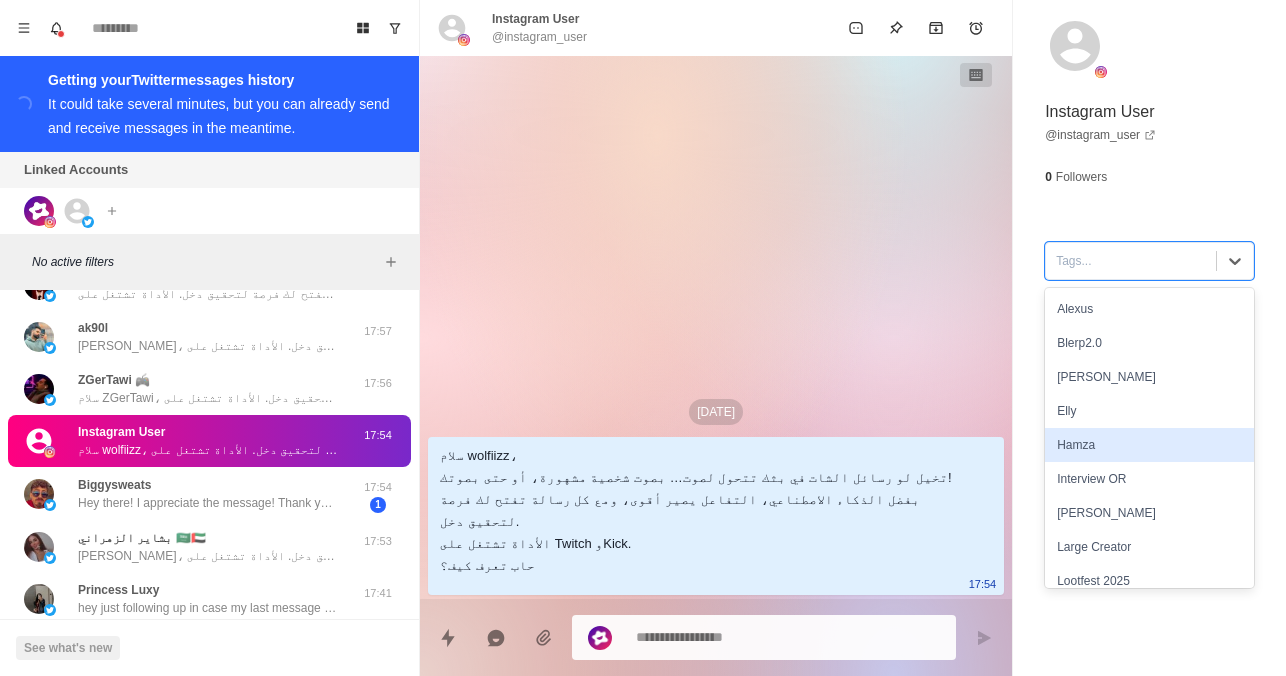 click on "Hamza" at bounding box center (1149, 445) 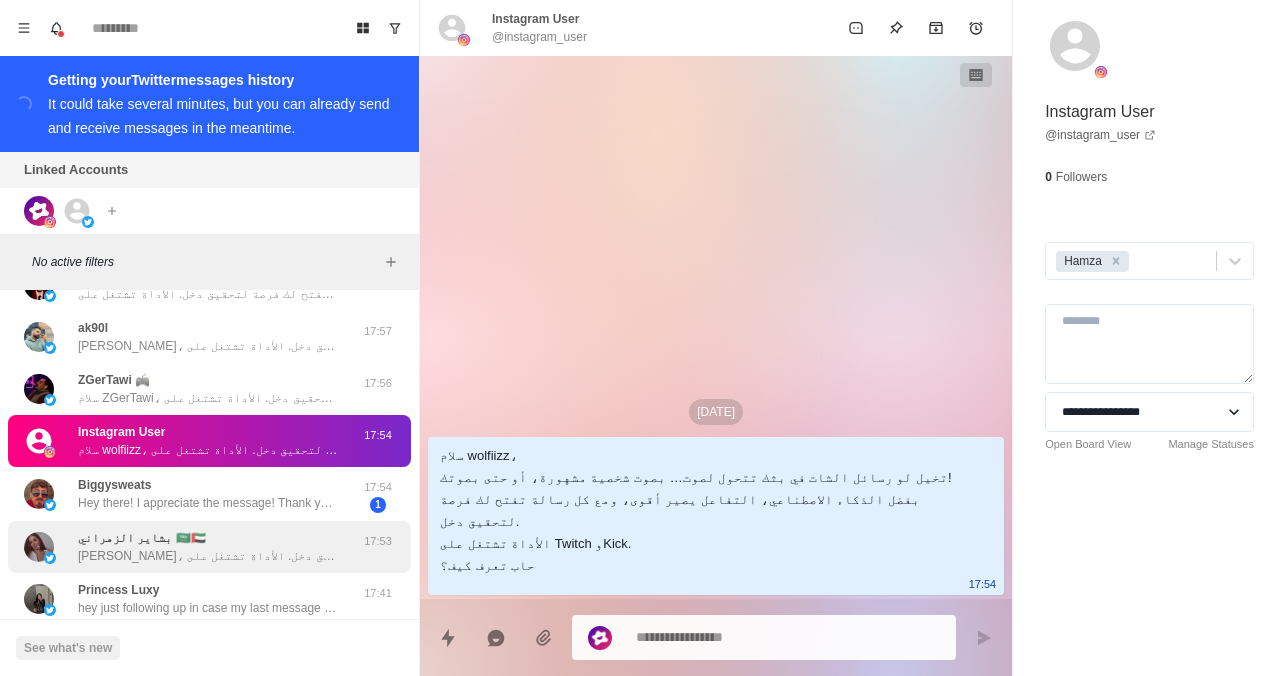 click on "[PERSON_NAME]،
تخيّلي لو رسائل الشات في بثك تتحوّل لصوت… بصوت شخصية مشهورة، أو حتى بصوتك إنتِ!
بفضل الذكاء الاصطناعي، التفاعل يصير أقوى، ومع كل رسالة تفتح لك فرصة لتحقيق دخل.
الأداة تشتغل على Twitch وKick.
حابّة تعرفين كيف؟" at bounding box center [208, 556] 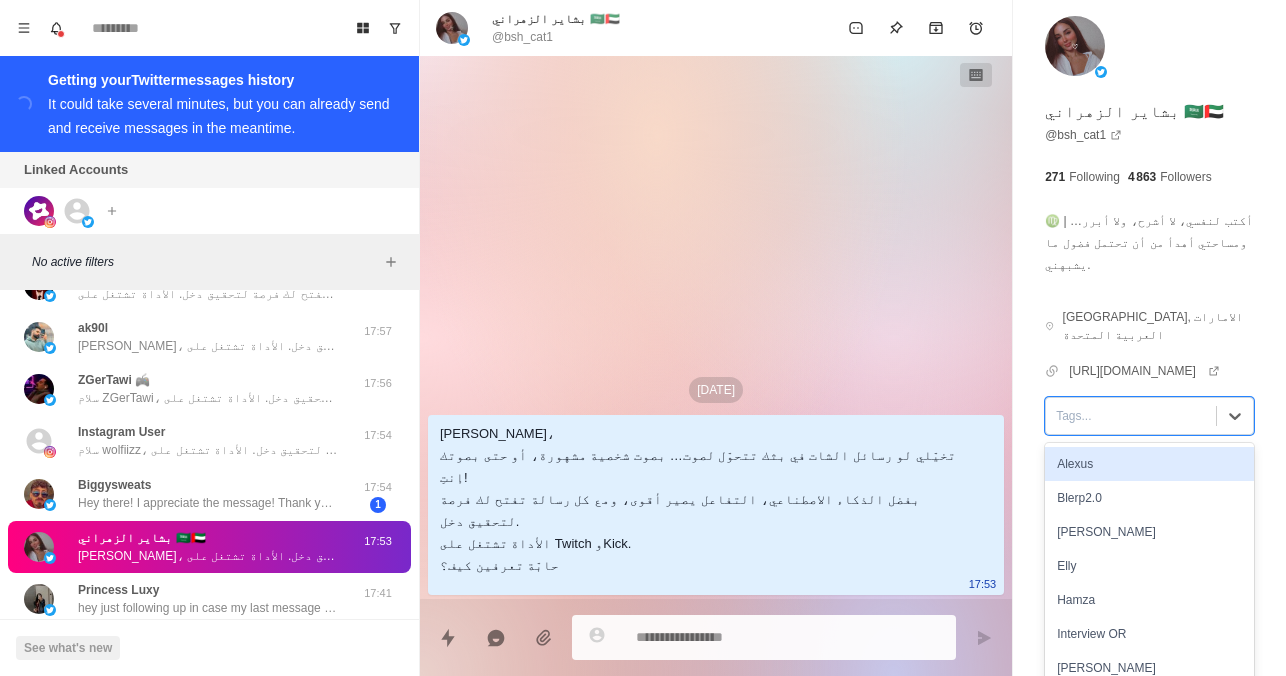 click at bounding box center [1131, 416] 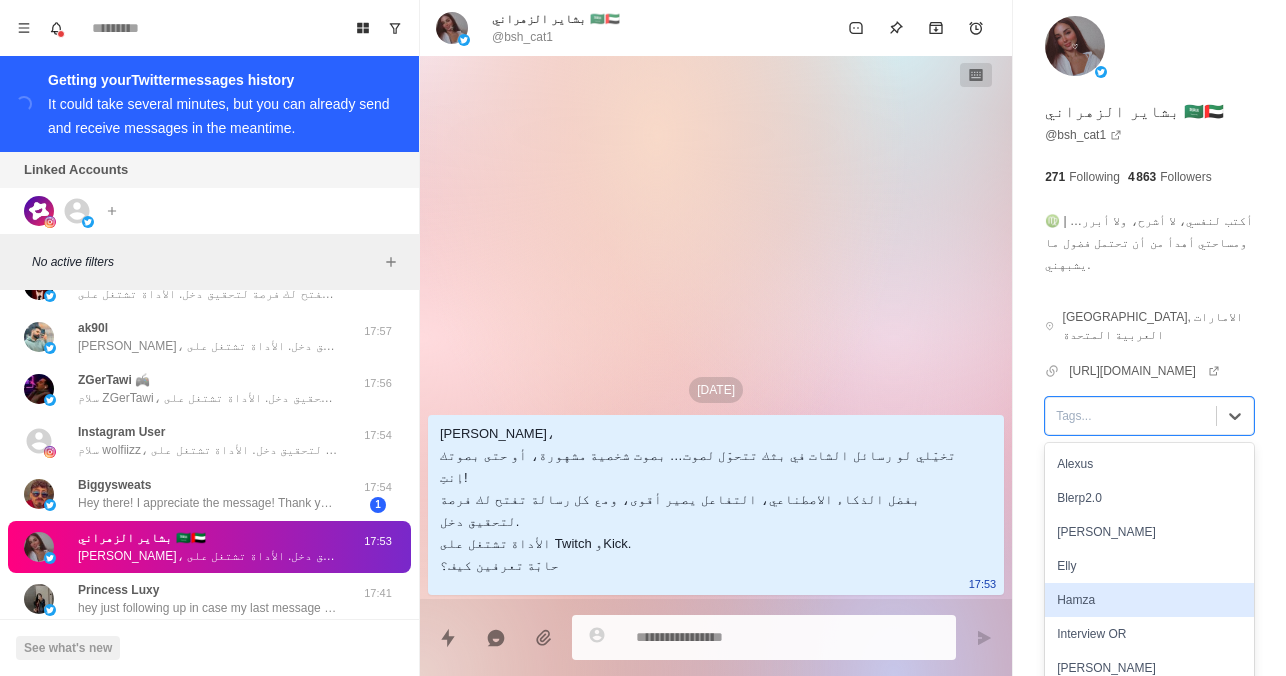 click on "Hamza" at bounding box center [1149, 600] 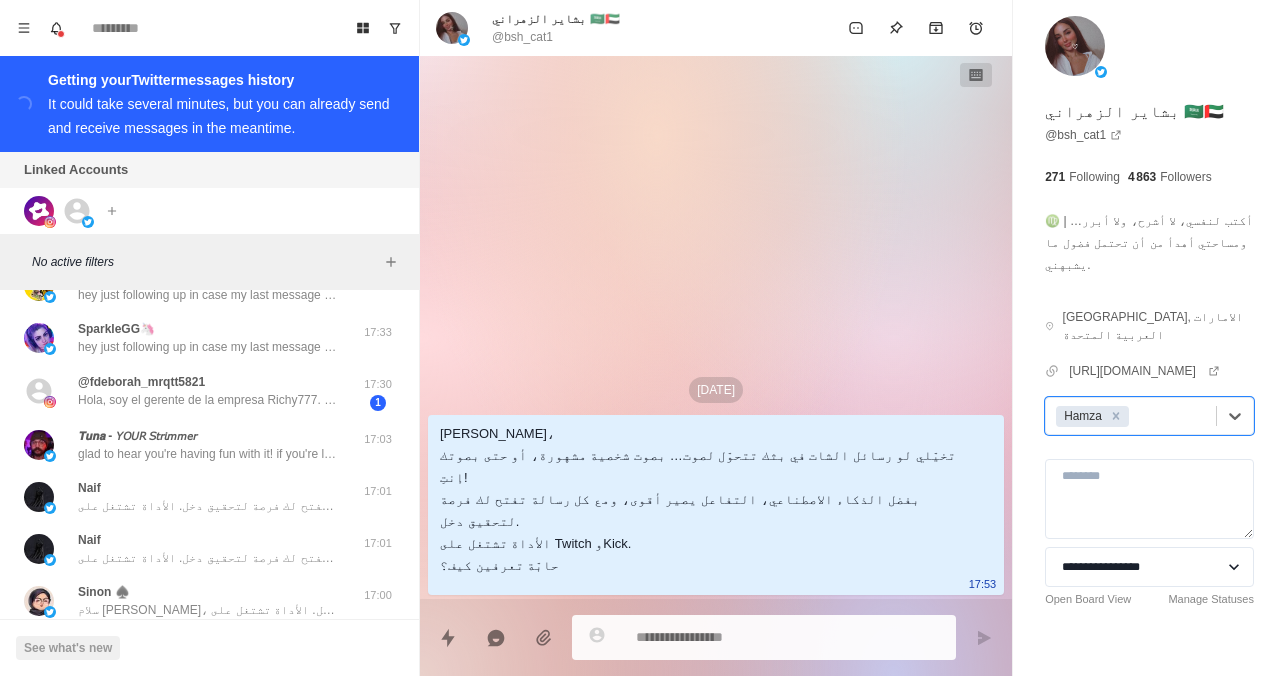 scroll, scrollTop: 925, scrollLeft: 0, axis: vertical 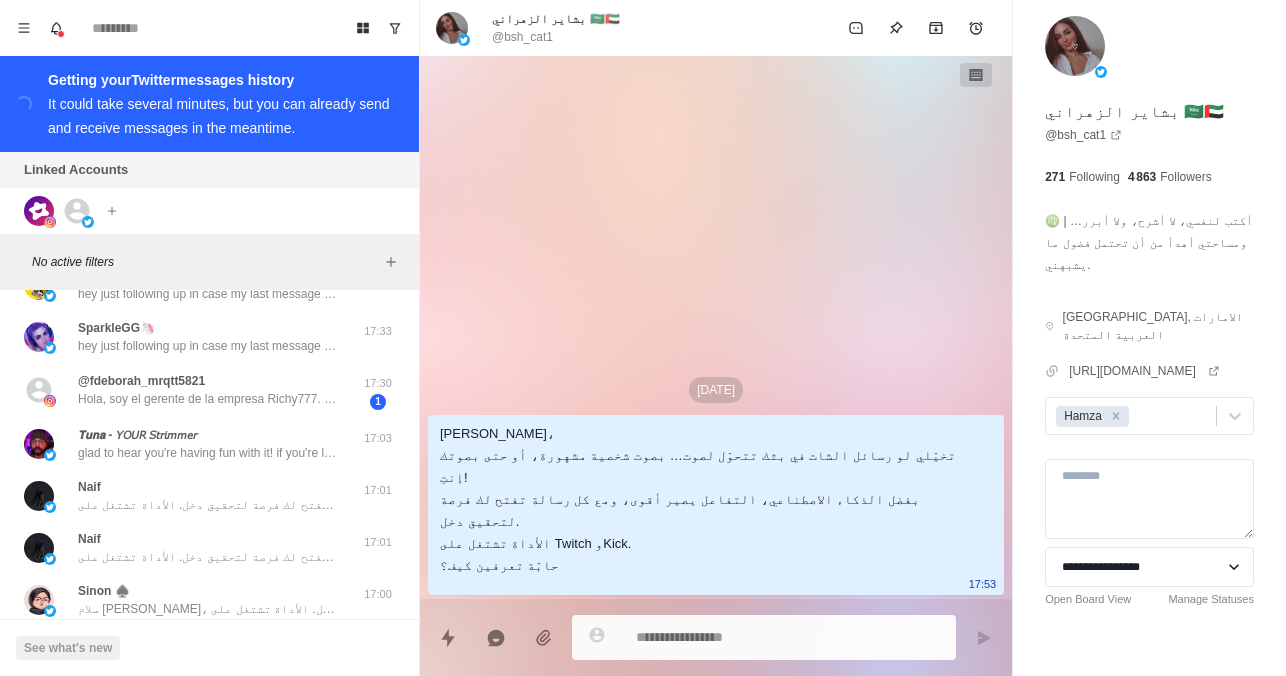 click on "Naif سلام نيف،
تخيل لو رسائل الشات في بثك تتحول لصوت… بصوت شخصية مشهورة، أو حتى بصوتك!
بفضل الذكاء الاصطناعي، التفاعل يصير أقوى، ومع كل رسالة تفتح لك فرصة لتحقيق دخل.
الأداة تشتغل على Twitch وKick.
حاب تعرف كيف؟" at bounding box center [208, 496] 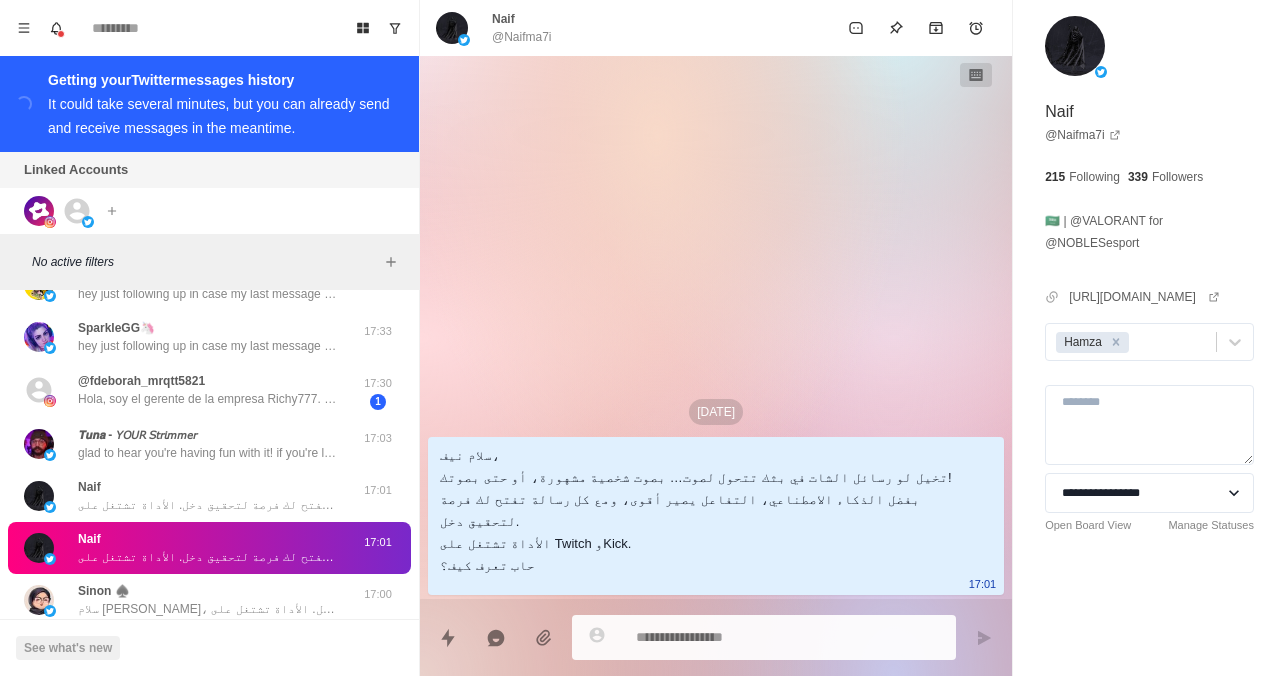 click on "Naif سلام نيف،
تخيل لو رسائل الشات في بثك تتحول لصوت… بصوت شخصية مشهورة، أو حتى بصوتك!
بفضل الذكاء الاصطناعي، التفاعل يصير أقوى، ومع كل رسالة تفتح لك فرصة لتحقيق دخل.
الأداة تشتغل على Twitch وKick.
حاب تعرف كيف؟" at bounding box center (208, 496) 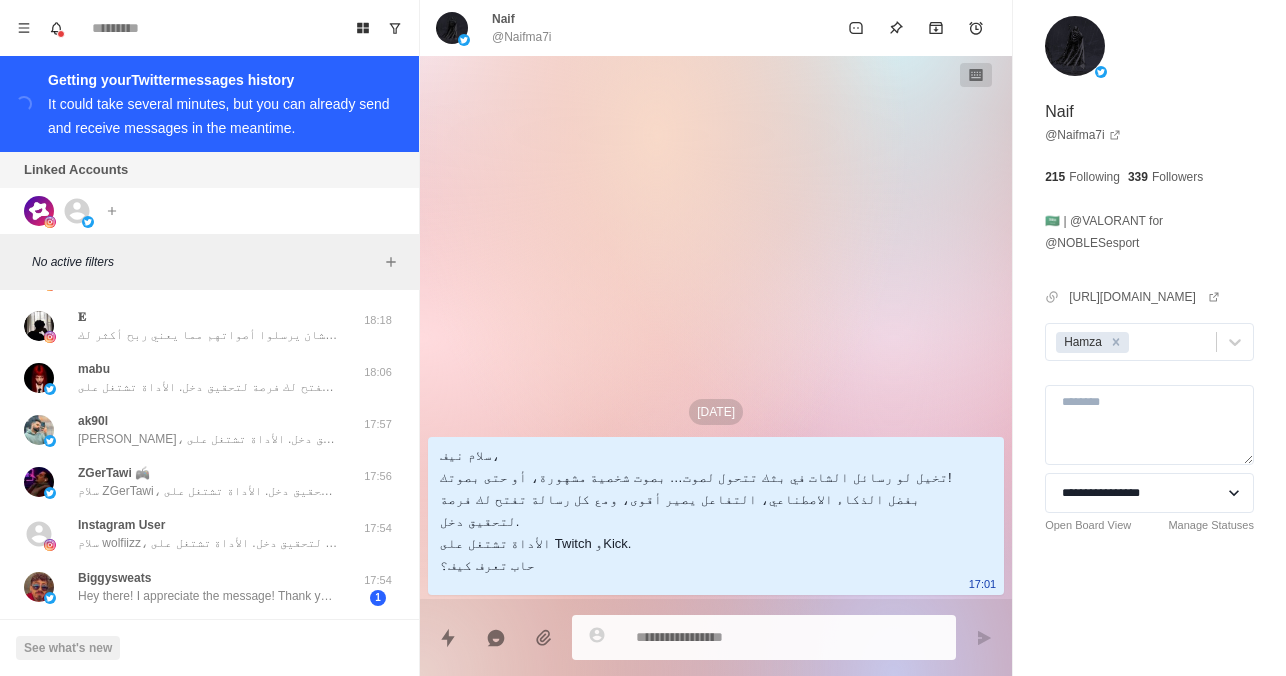 scroll, scrollTop: 155, scrollLeft: 0, axis: vertical 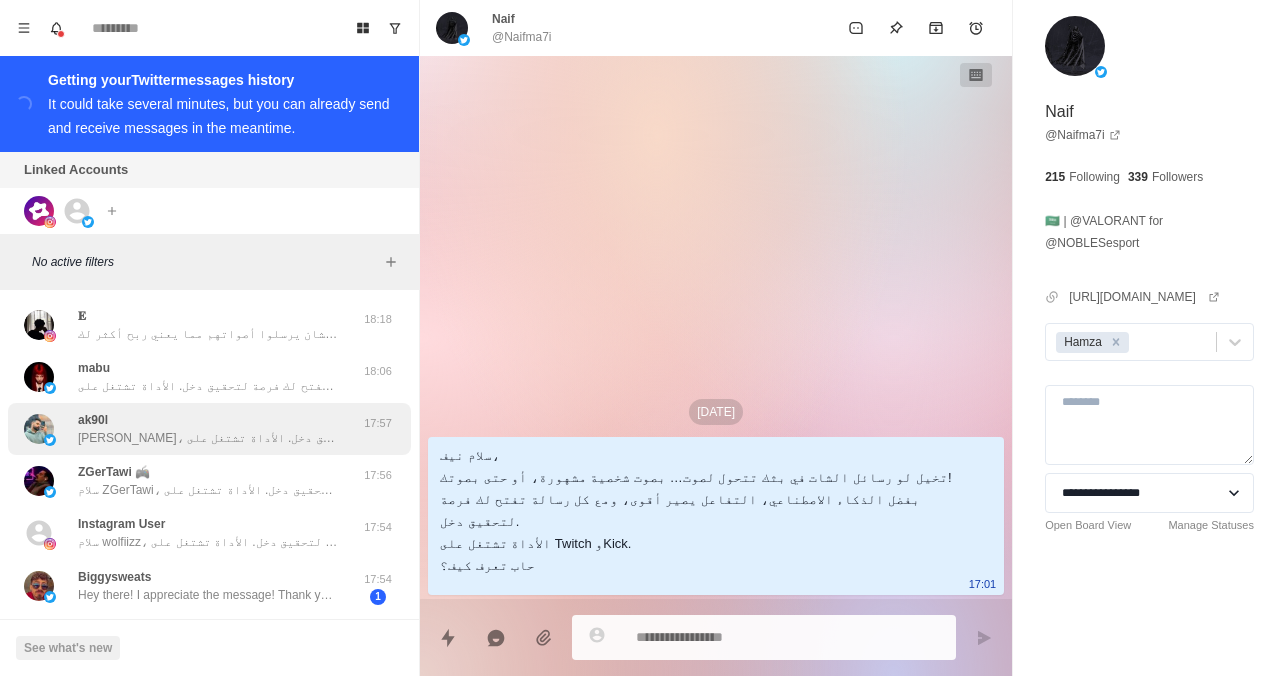 click on "[PERSON_NAME]،
تخيل لو رسائل الشات في بثك تتحول لصوت… بصوت شخصية مشهورة، أو حتى بصوتك!
بفضل الذكاء الاصطناعي، التفاعل يصير أقوى، ومع كل رسالة تفتح لك فرصة لتحقيق دخل.
الأداة تشتغل على Twitch وKick.
حاب تعرف كيف؟" at bounding box center [208, 438] 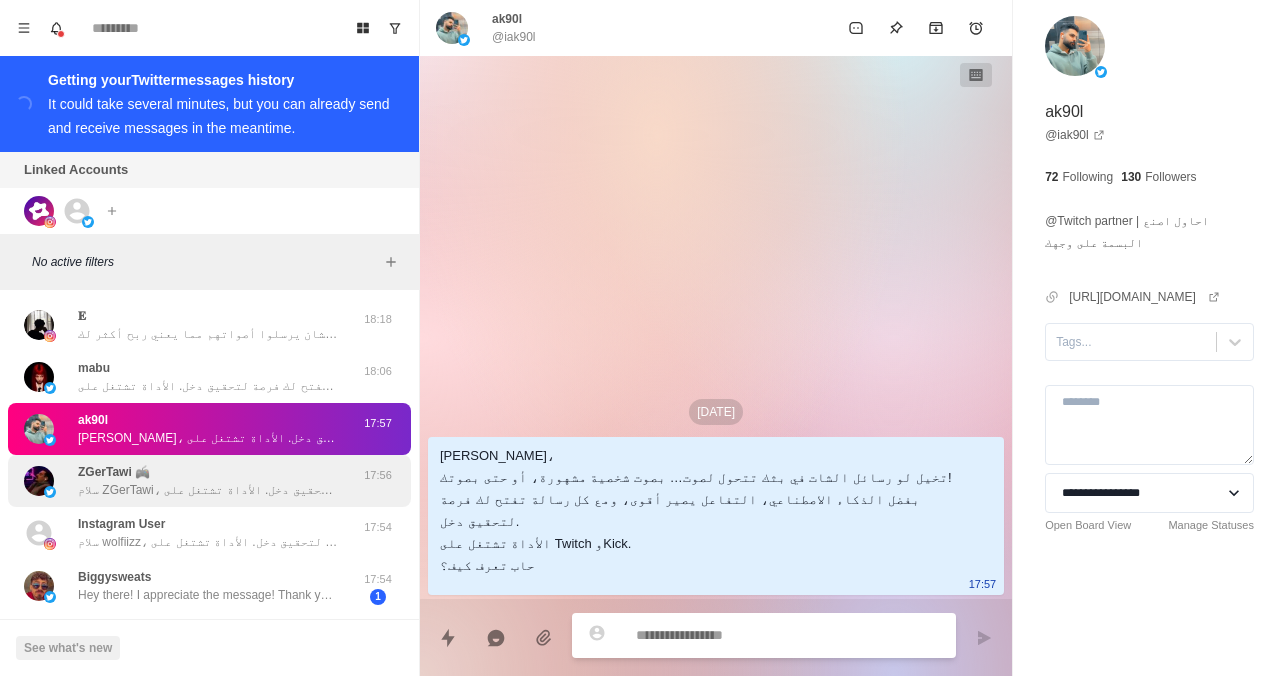 click on "سلام ZGerTawi،
تخيل لو رسائل الشات في بثك تتحول لصوت… بصوت شخصية مشهورة، أو حتى بصوتك!
بفضل الذكاء الاصطناعي، التفاعل يصير أقوى، ومع كل رسالة تفتح لك فرصة لتحقيق دخل.
الأداة تشتغل على Twitch وKick.
حاب تعرف كيف؟" at bounding box center [208, 490] 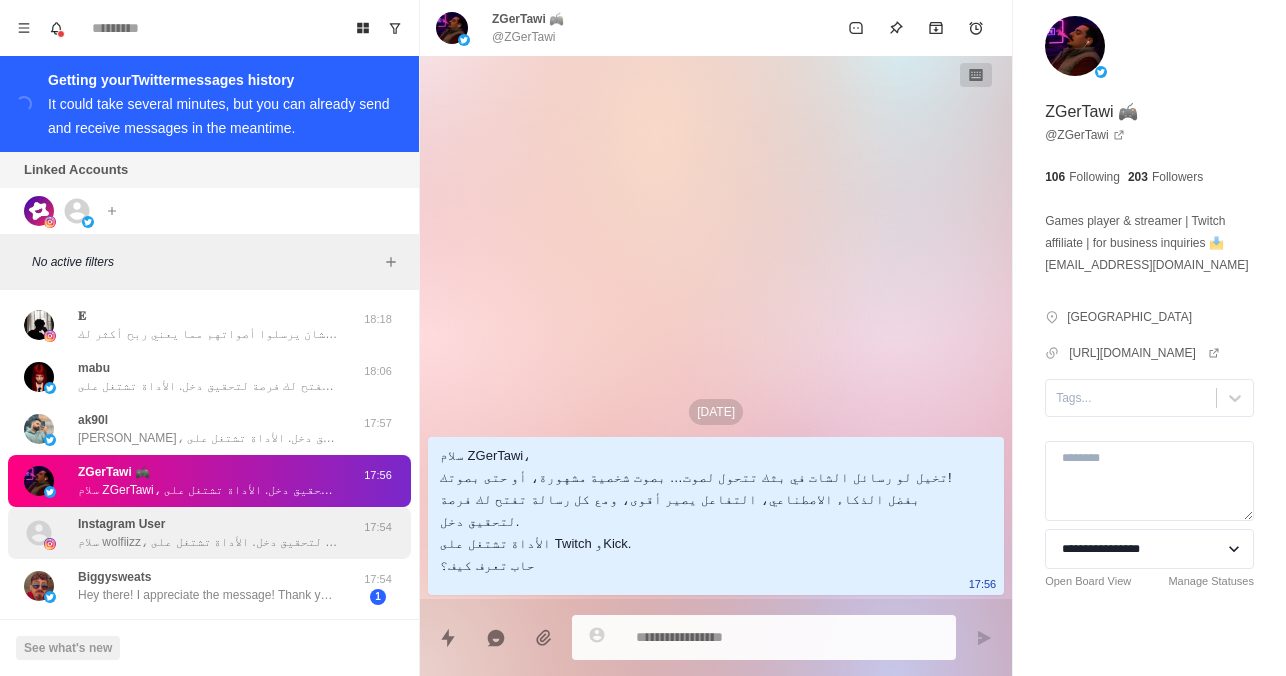 click on "سلام wolfiizz،
تخيل لو رسائل الشات في بثك تتحول لصوت… بصوت شخصية مشهورة، أو حتى بصوتك!
بفضل الذكاء الاصطناعي، التفاعل يصير أقوى، ومع كل رسالة تفتح لك فرصة لتحقيق دخل.
الأداة تشتغل على Twitch وKick.
حاب تعرف كيف؟" at bounding box center [208, 542] 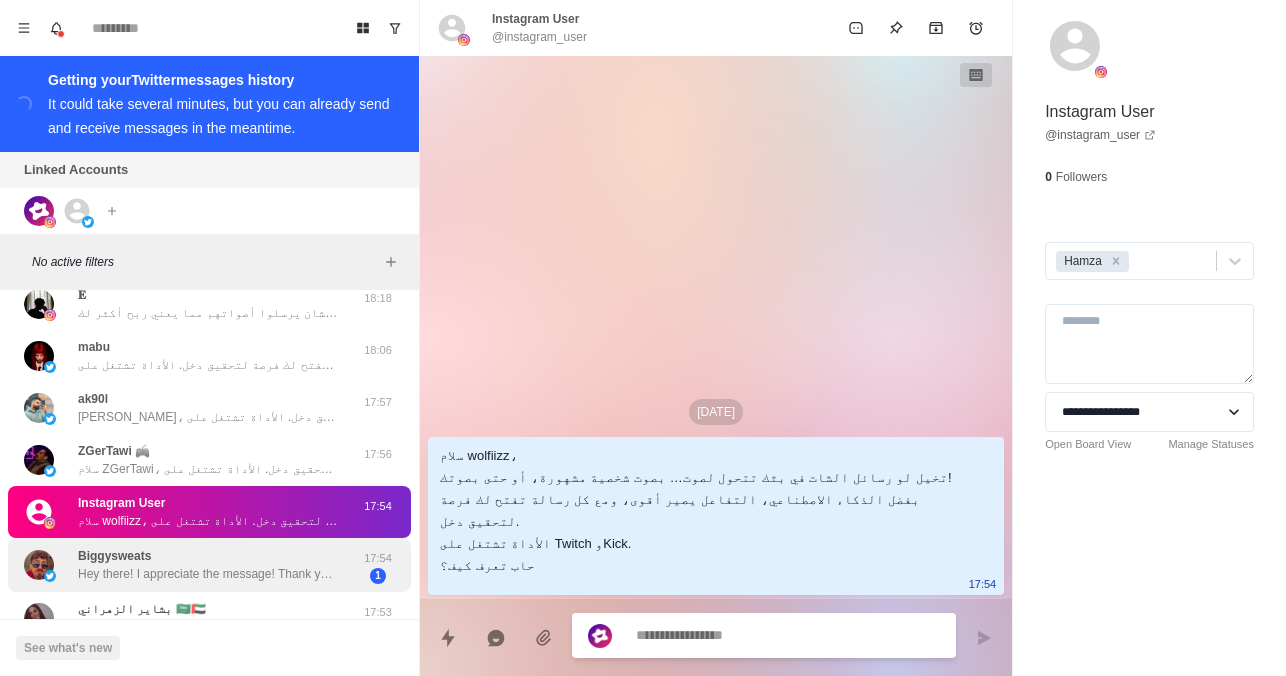 scroll, scrollTop: 174, scrollLeft: 0, axis: vertical 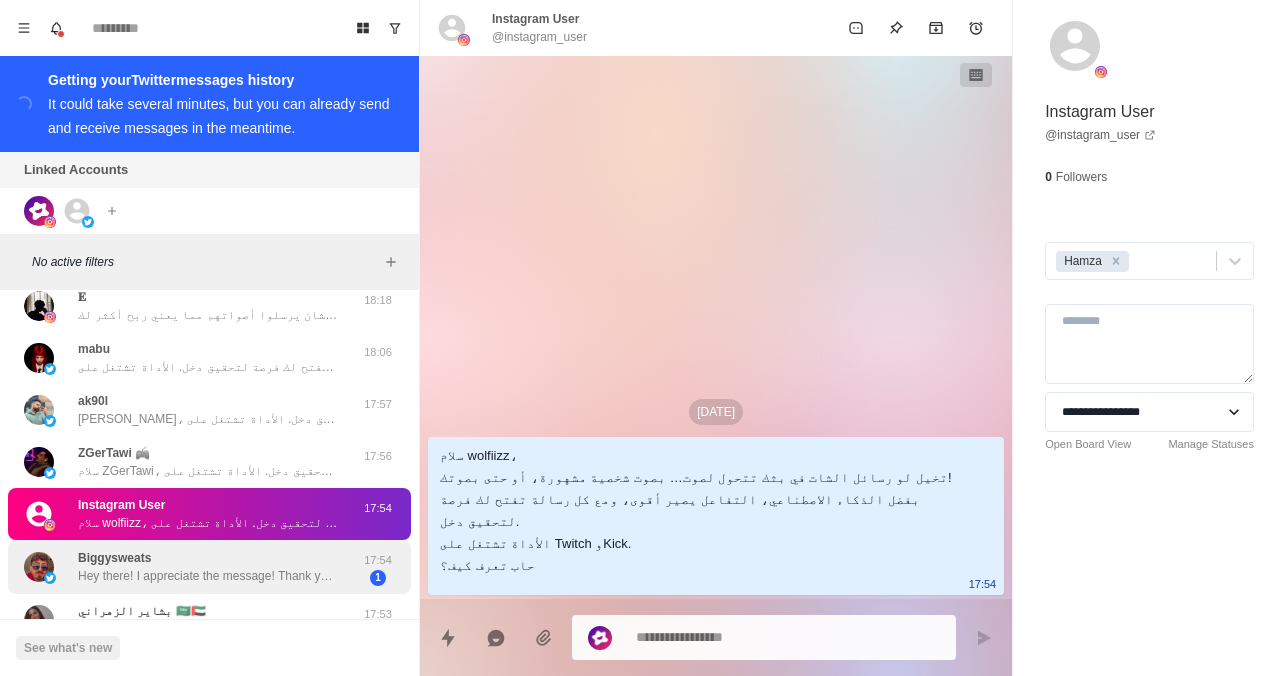 click on "ZGerTawi 🎮 سلام ZGerTawi،
تخيل لو رسائل الشات في بثك تتحول لصوت… بصوت شخصية مشهورة، أو حتى بصوتك!
بفضل الذكاء الاصطناعي، التفاعل يصير أقوى، ومع كل رسالة تفتح لك فرصة لتحقيق دخل.
الأداة تشتغل على Twitch وKick.
حاب تعرف كيف؟ 17:56" at bounding box center [209, 462] 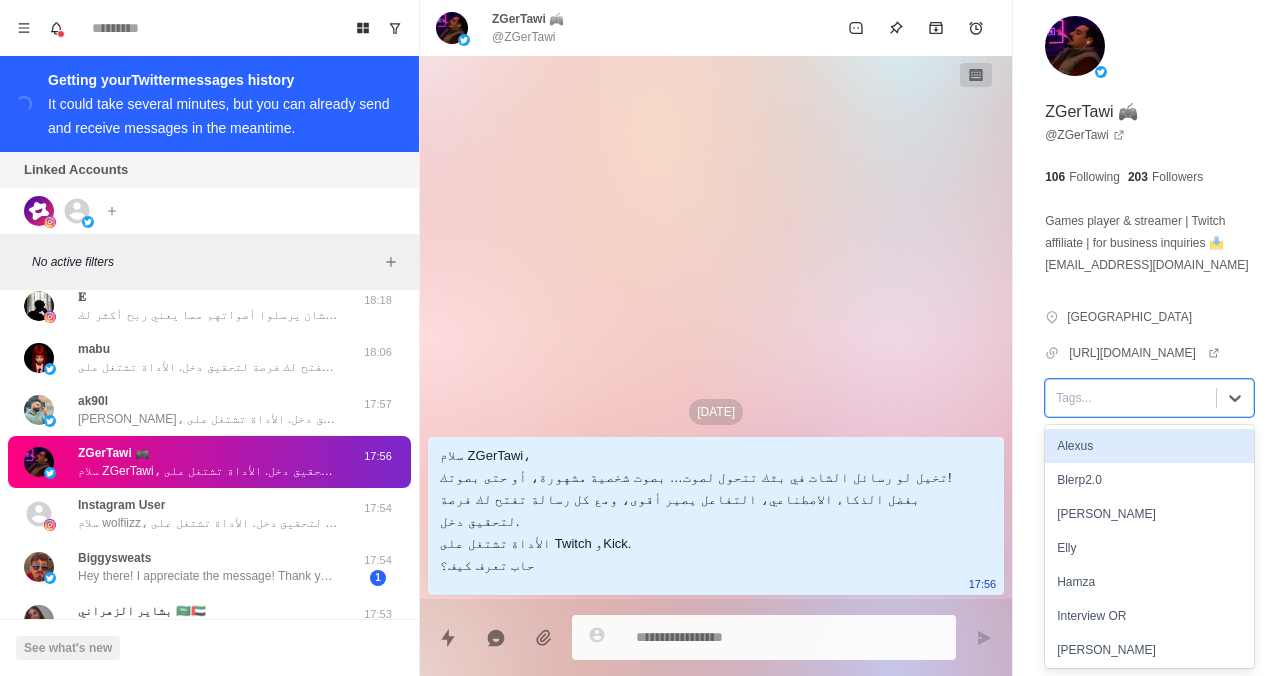 click on "Tags..." at bounding box center (1131, 398) 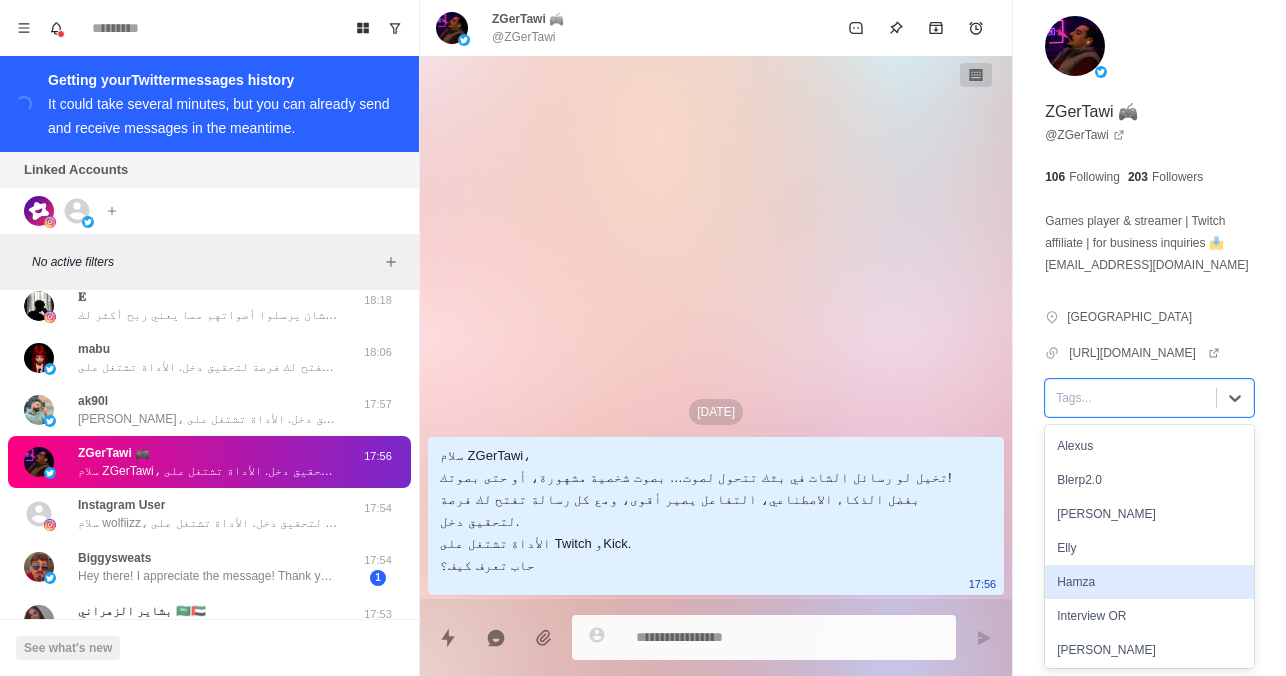 click on "Hamza" at bounding box center [1149, 582] 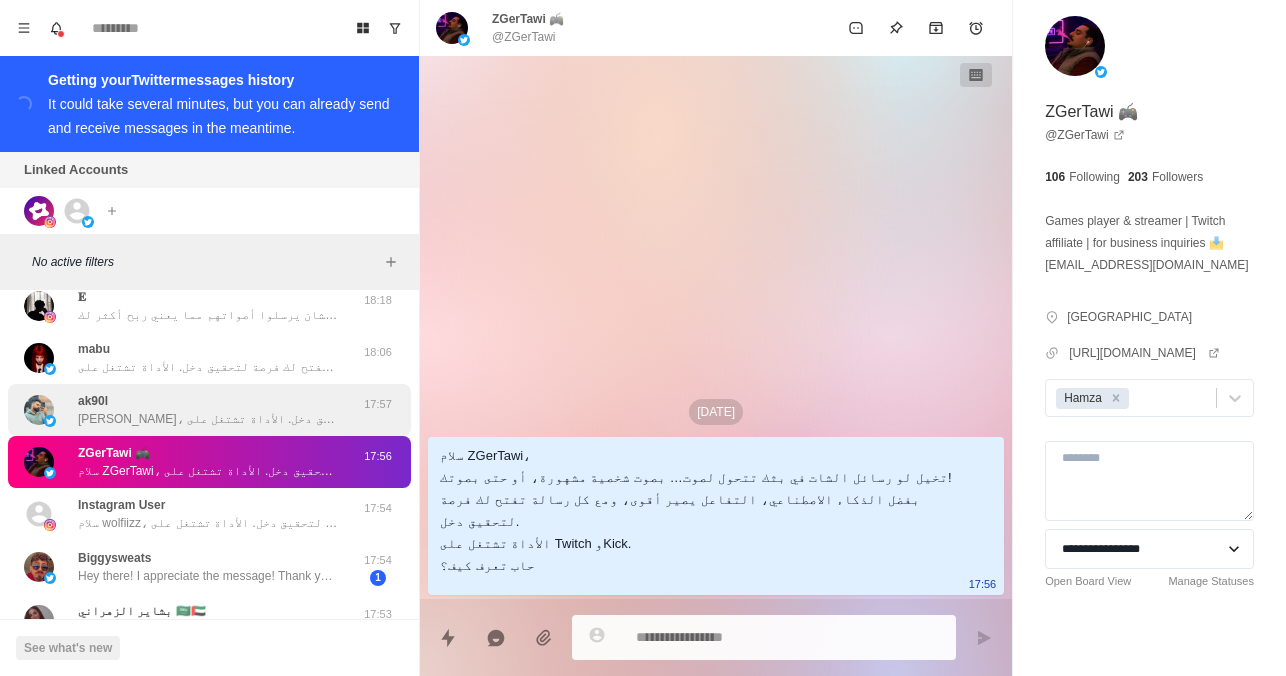 click on "ak90l سلام [PERSON_NAME]،
تخيل لو رسائل الشات في بثك تتحول لصوت… بصوت شخصية مشهورة، أو حتى بصوتك!
بفضل الذكاء الاصطناعي، التفاعل يصير أقوى، ومع كل رسالة تفتح لك فرصة لتحقيق دخل.
الأداة تشتغل على Twitch وKick.
حاب تعرف كيف؟" at bounding box center (208, 410) 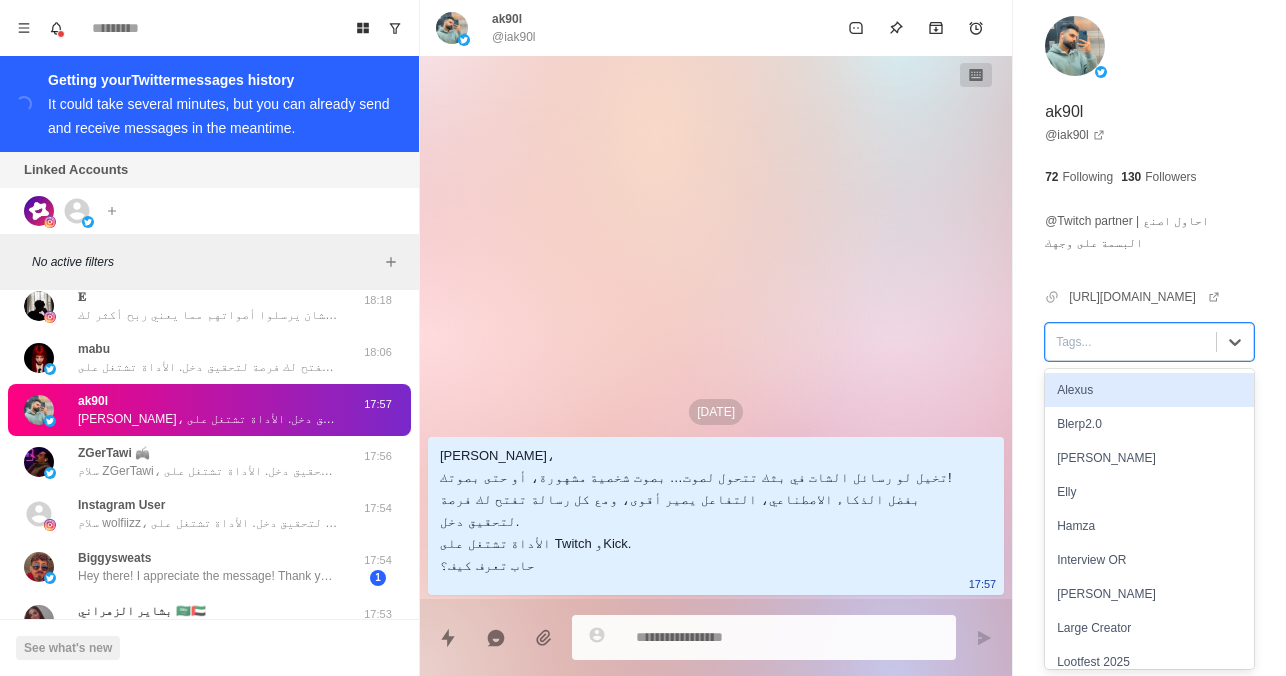 click on "Tags..." at bounding box center [1131, 342] 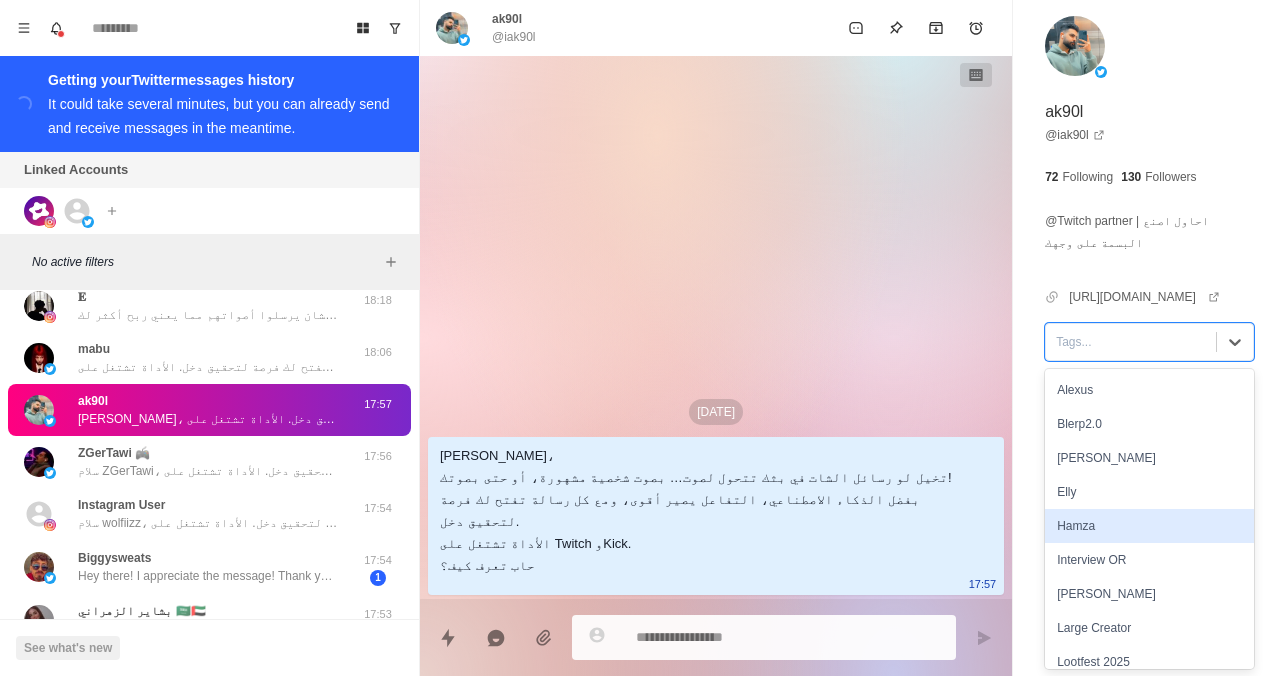 click on "Hamza" at bounding box center (1149, 526) 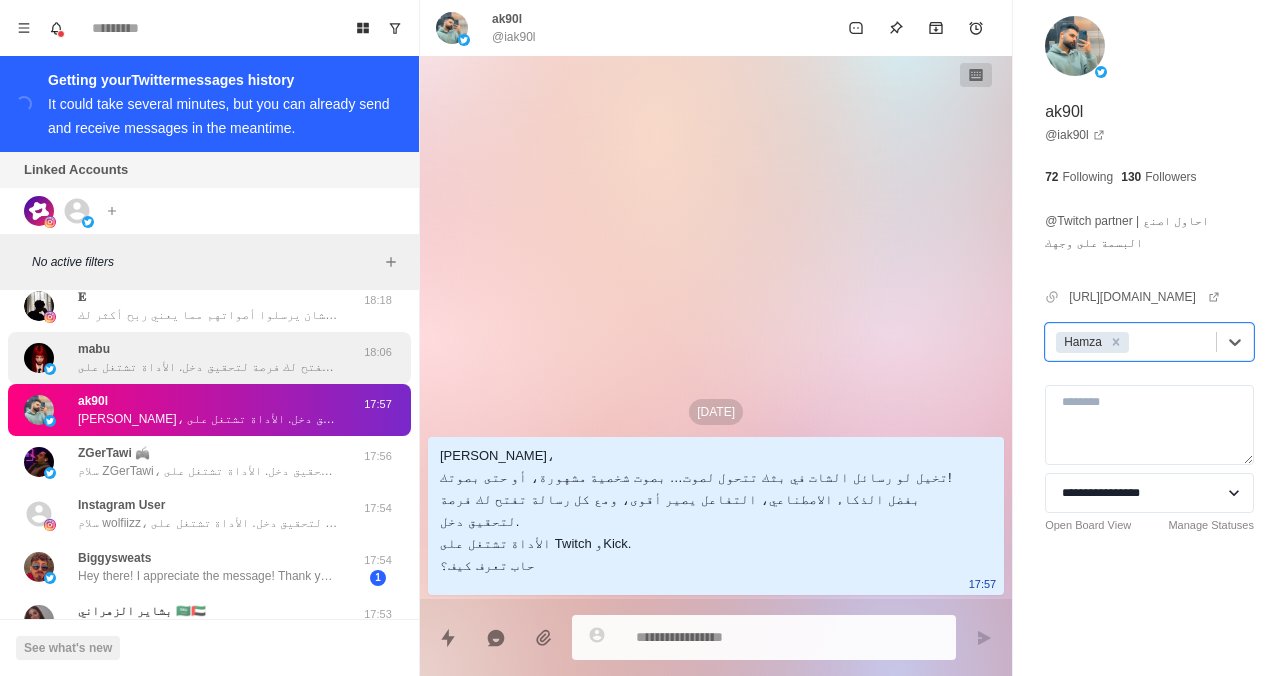 click on "سلام مابو،
تخيل لو رسائل الشات في بثك تتحول لصوت… بصوت شخصية مشهورة، أو حتى بصوتك!
بفضل الذكاء الاصطناعي، التفاعل يصير أقوى، ومع كل رسالة تفتح لك فرصة لتحقيق دخل.
الأداة تشتغل على Twitch وKick.
حاب تعرف كيف؟" at bounding box center (208, 367) 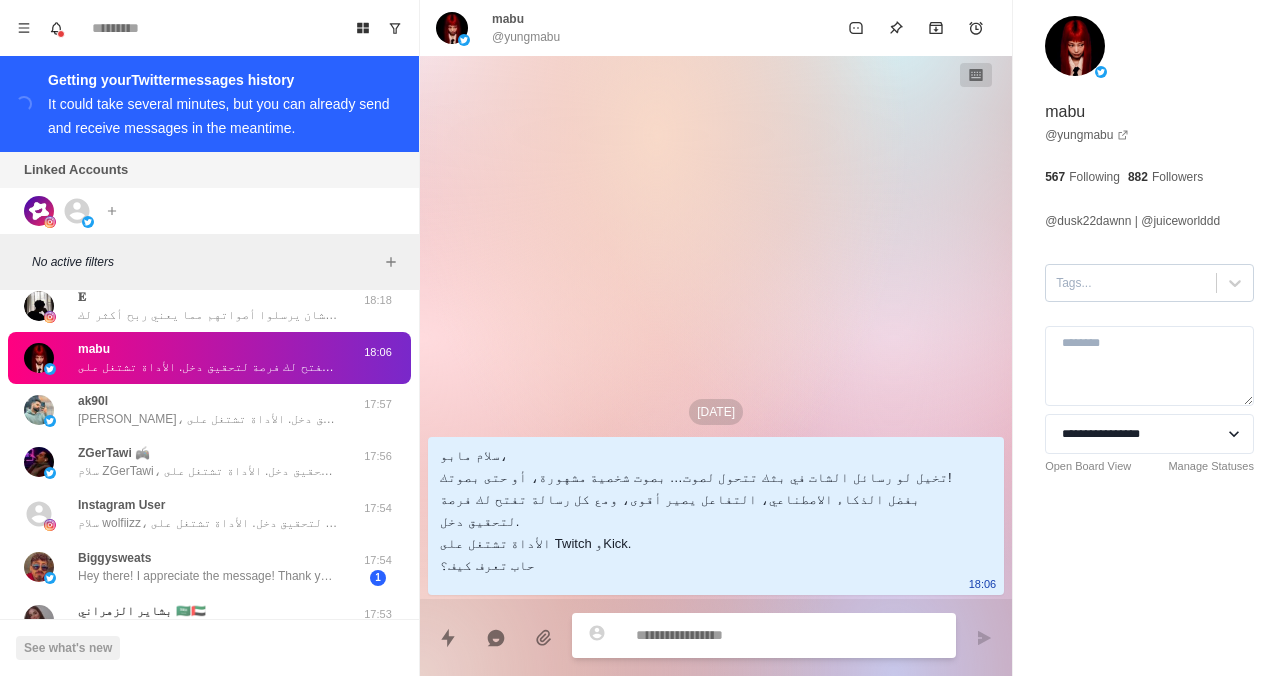 click at bounding box center (1131, 283) 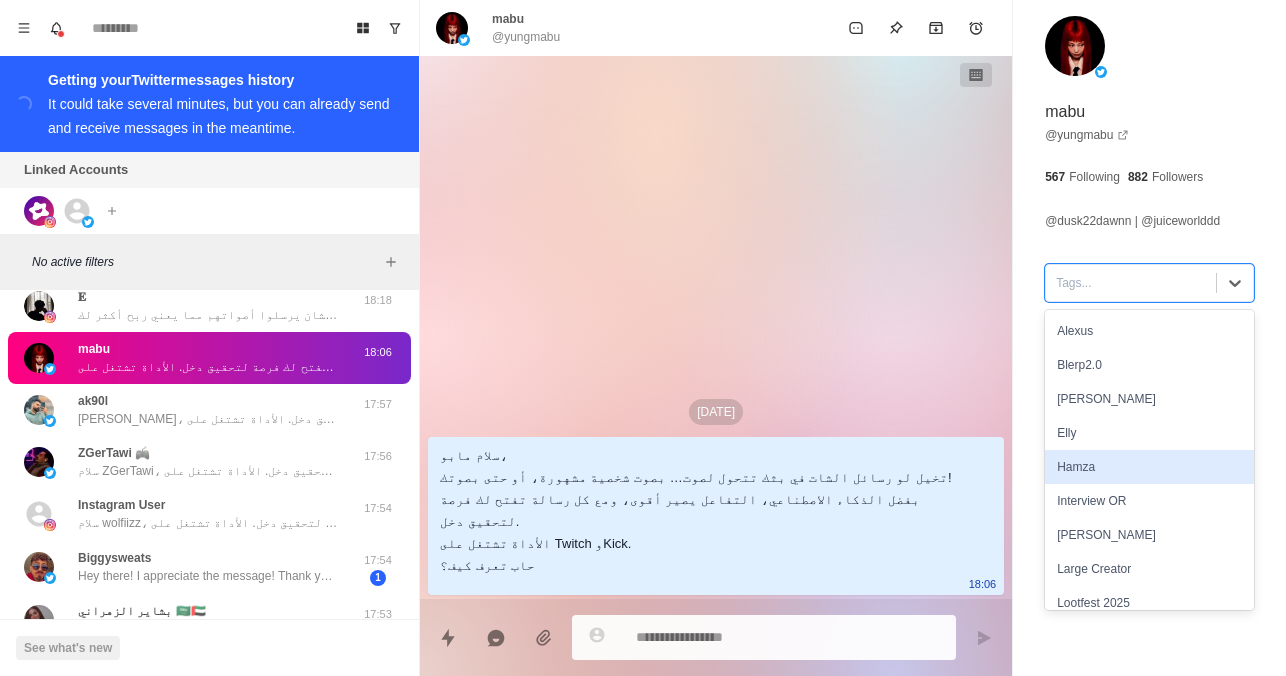 click on "Hamza" at bounding box center (1149, 467) 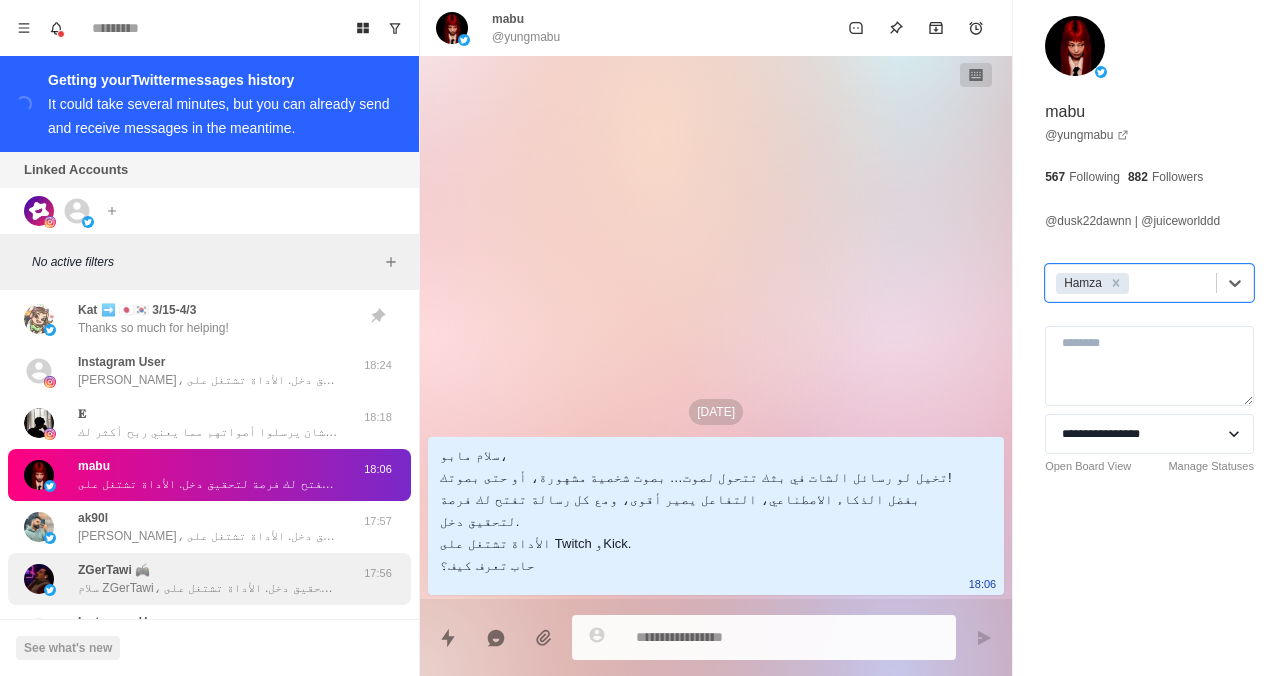 scroll, scrollTop: 55, scrollLeft: 0, axis: vertical 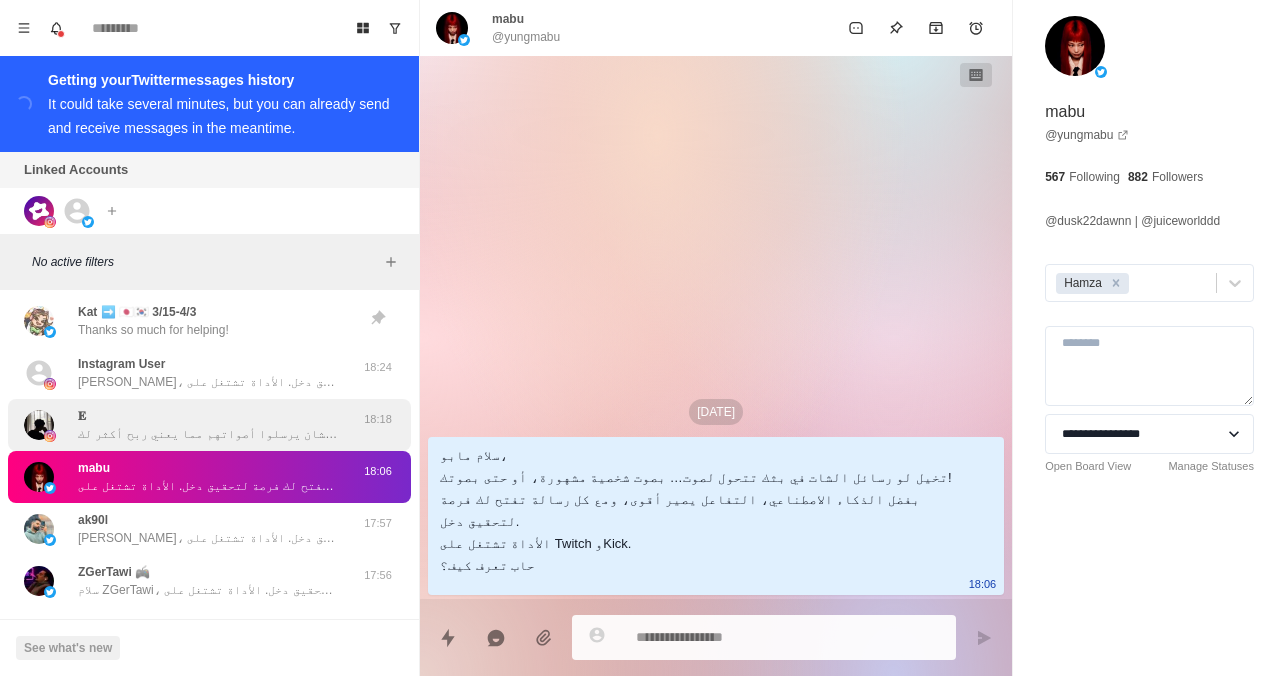 click on "و المتبعين بيتسابقو عشان يرسلوا أصواتهم مما يعني ربح أكثر لك" at bounding box center (208, 434) 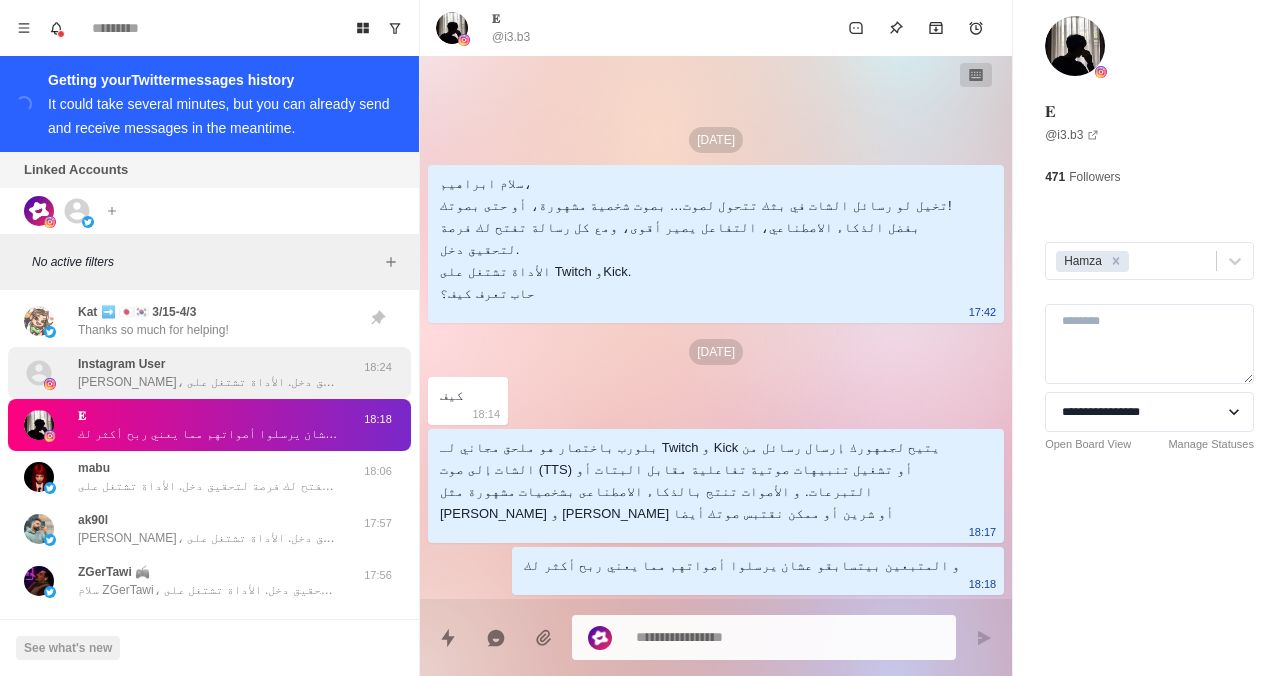 click on "Instagram User" at bounding box center (121, 364) 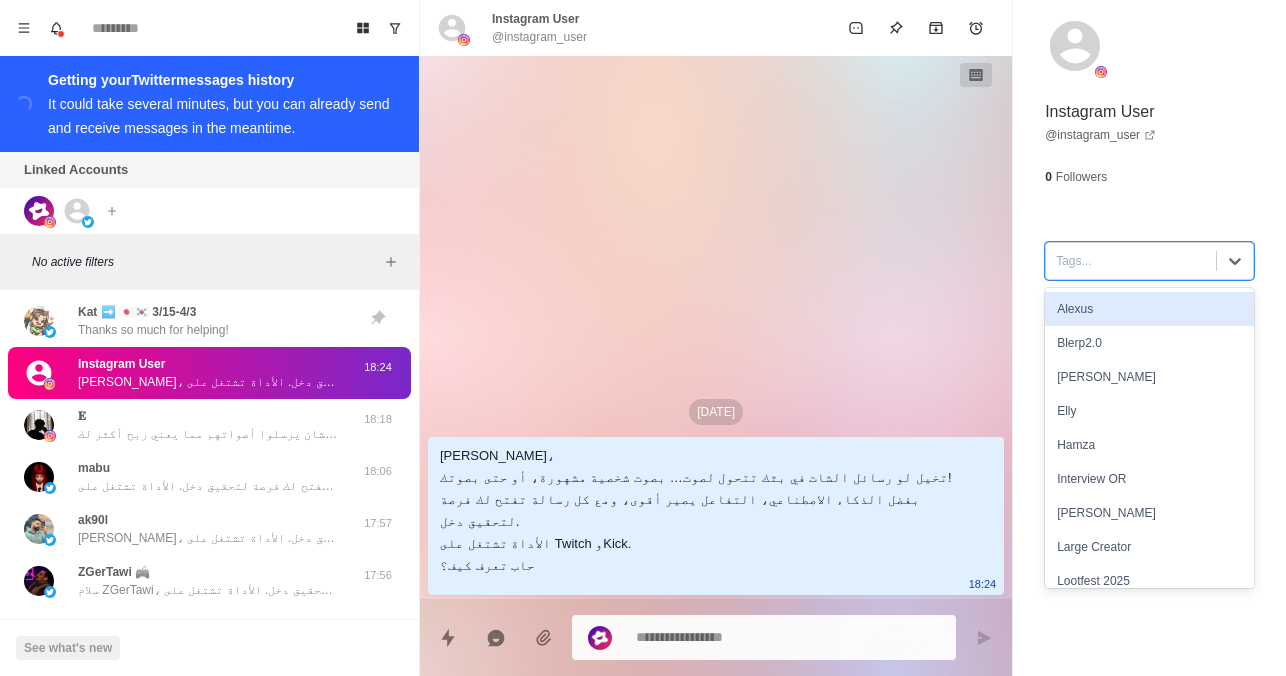 click at bounding box center [1131, 261] 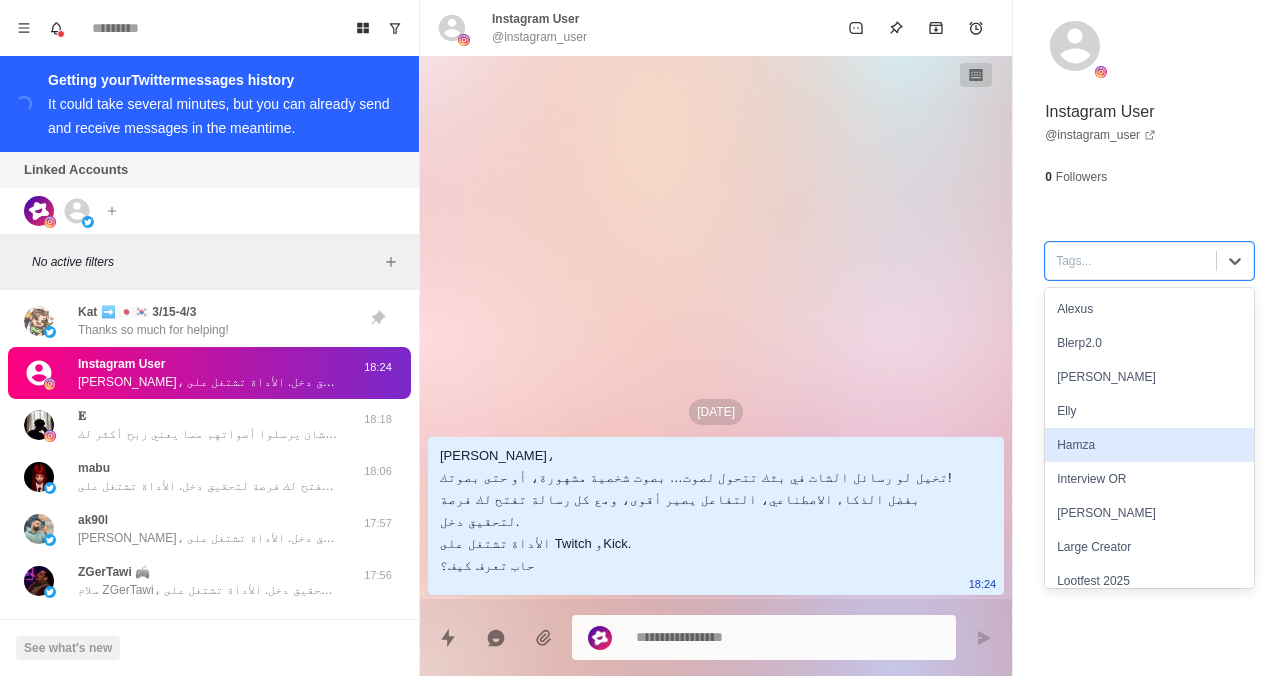 click on "Hamza" at bounding box center [1149, 445] 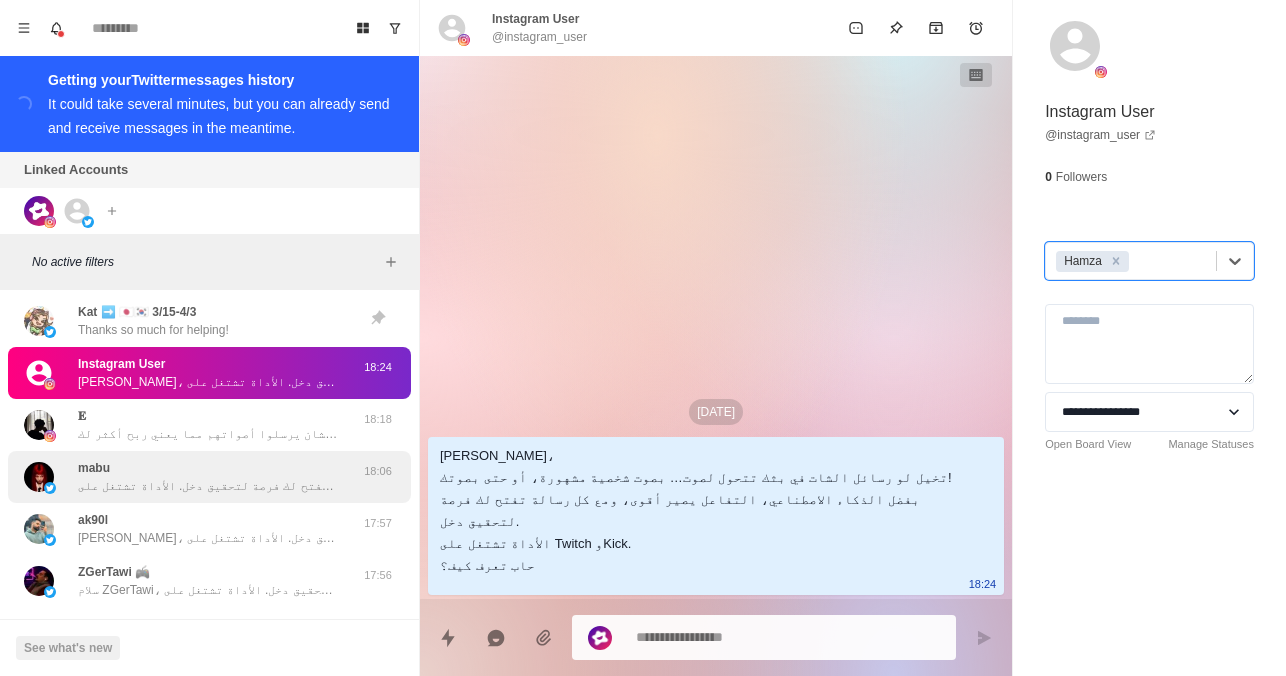 scroll, scrollTop: 0, scrollLeft: 0, axis: both 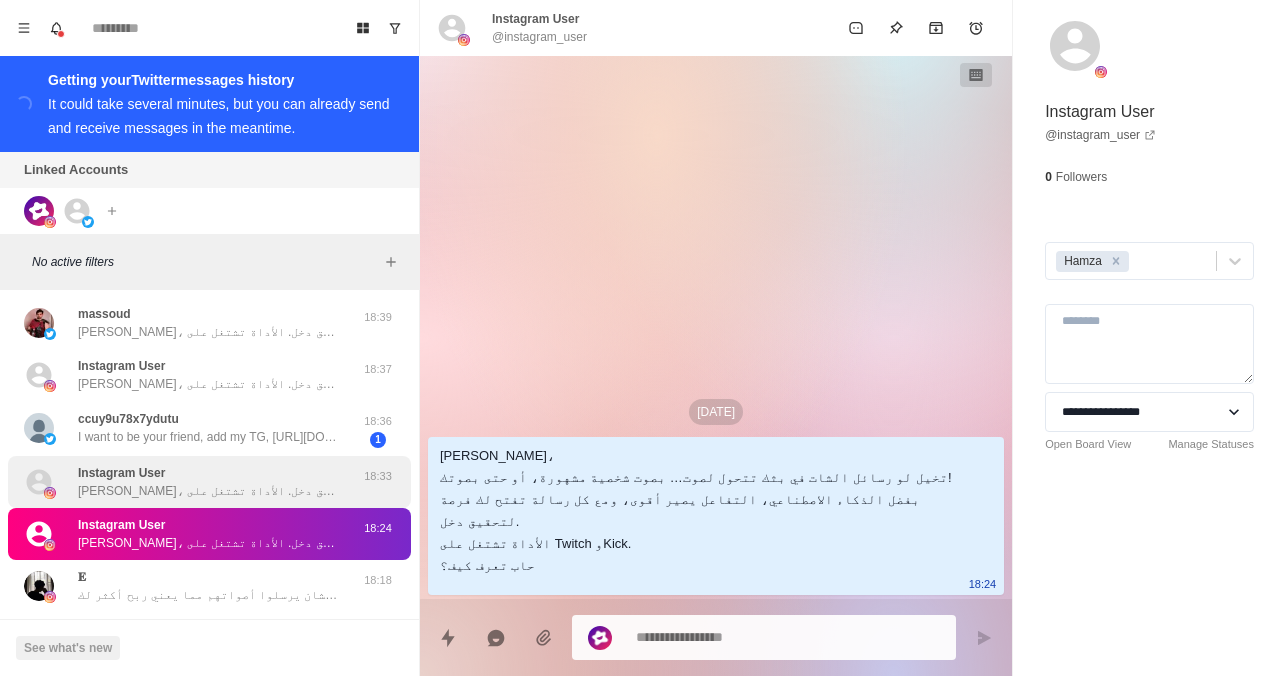 click on "[PERSON_NAME]،
تخيل لو رسائل الشات في بثك تتحول لصوت… بصوت شخصية مشهورة، أو حتى بصوتك!
بفضل الذكاء الاصطناعي، التفاعل يصير أقوى، ومع كل رسالة تفتح لك فرصة لتحقيق دخل.
الأداة تشتغل على Twitch وKick.
حاب تعرف كيف؟" at bounding box center [208, 491] 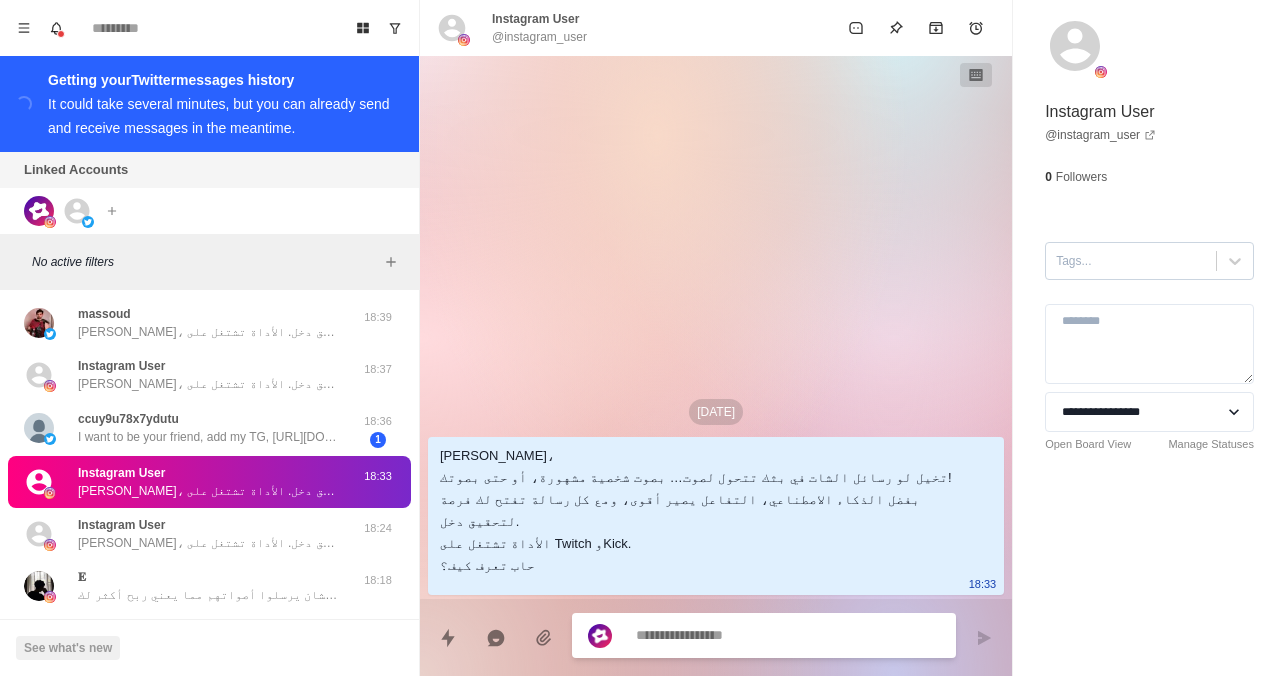 click on "Tags..." at bounding box center (1131, 261) 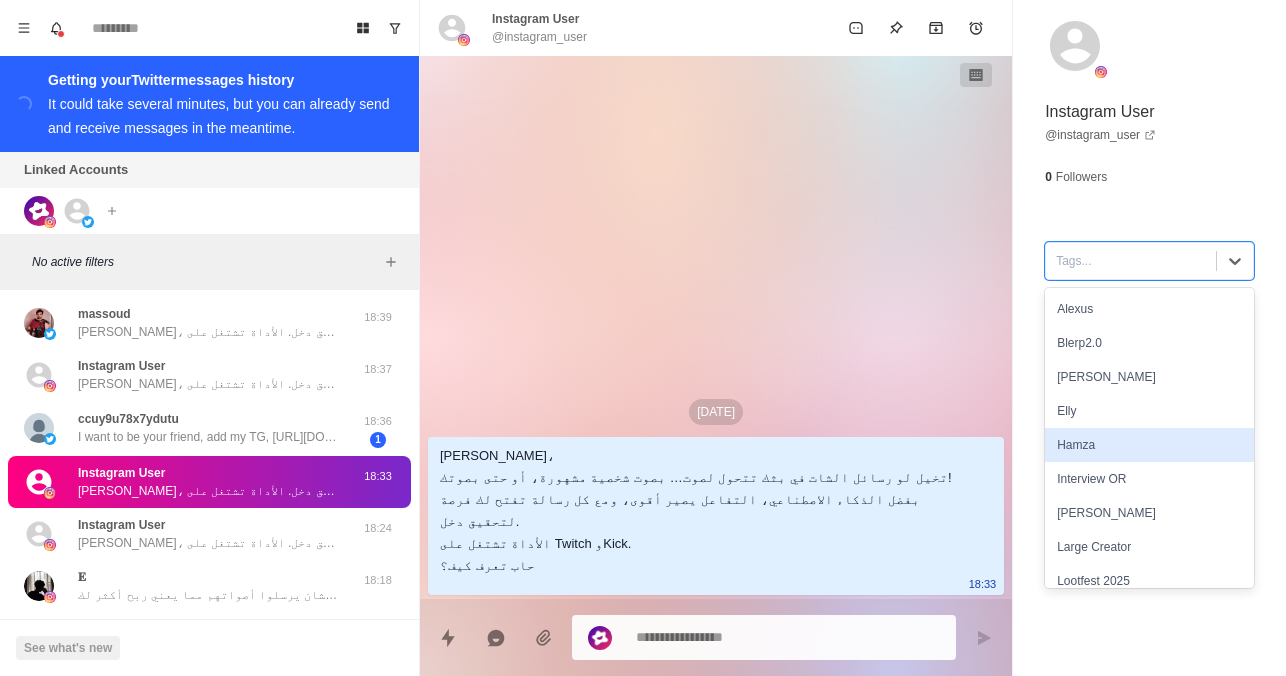 click on "Hamza" at bounding box center [1149, 445] 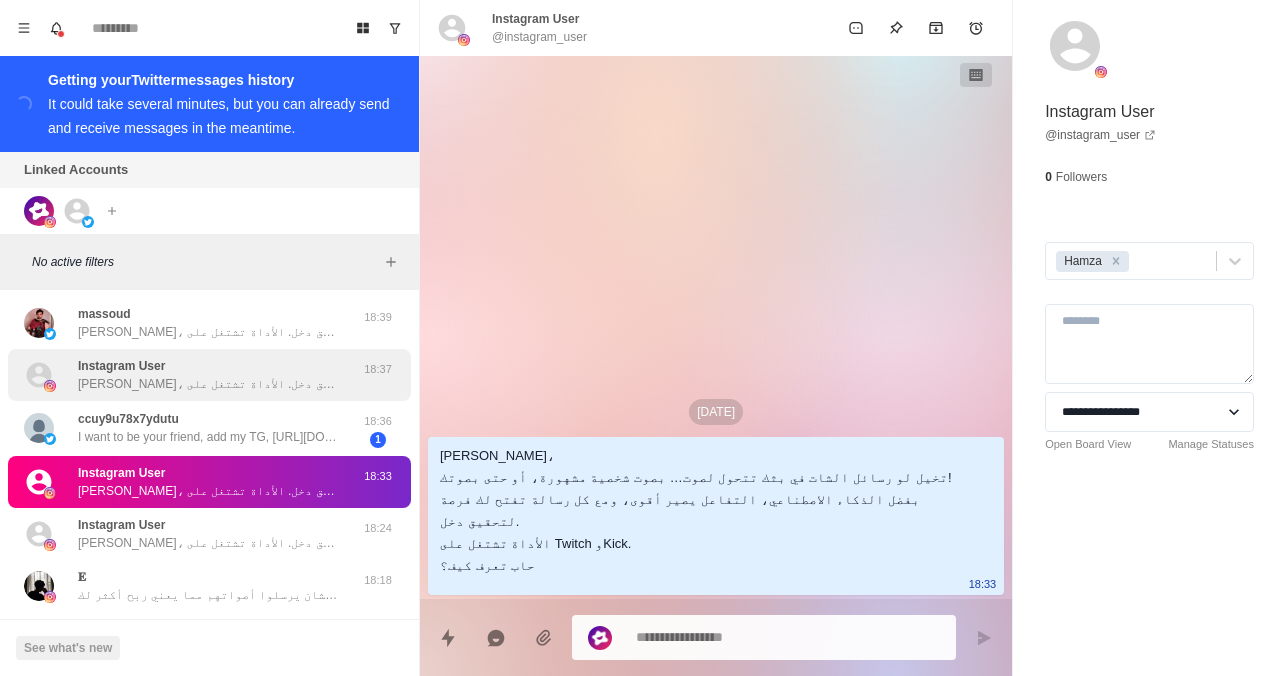 click on "[PERSON_NAME]،
تخيّلي لو رسائل الشات في بثك تتحوّل لصوت… بصوت شخصية مشهورة، أو حتى بصوتك إنتِ!
بفضل الذكاء الاصطناعي، التفاعل يصير أقوى، ومع كل رسالة تفتح لك فرصة لتحقيق دخل.
الأداة تشتغل على Twitch وKick.
حابّة تعرفين كيف؟" at bounding box center [208, 384] 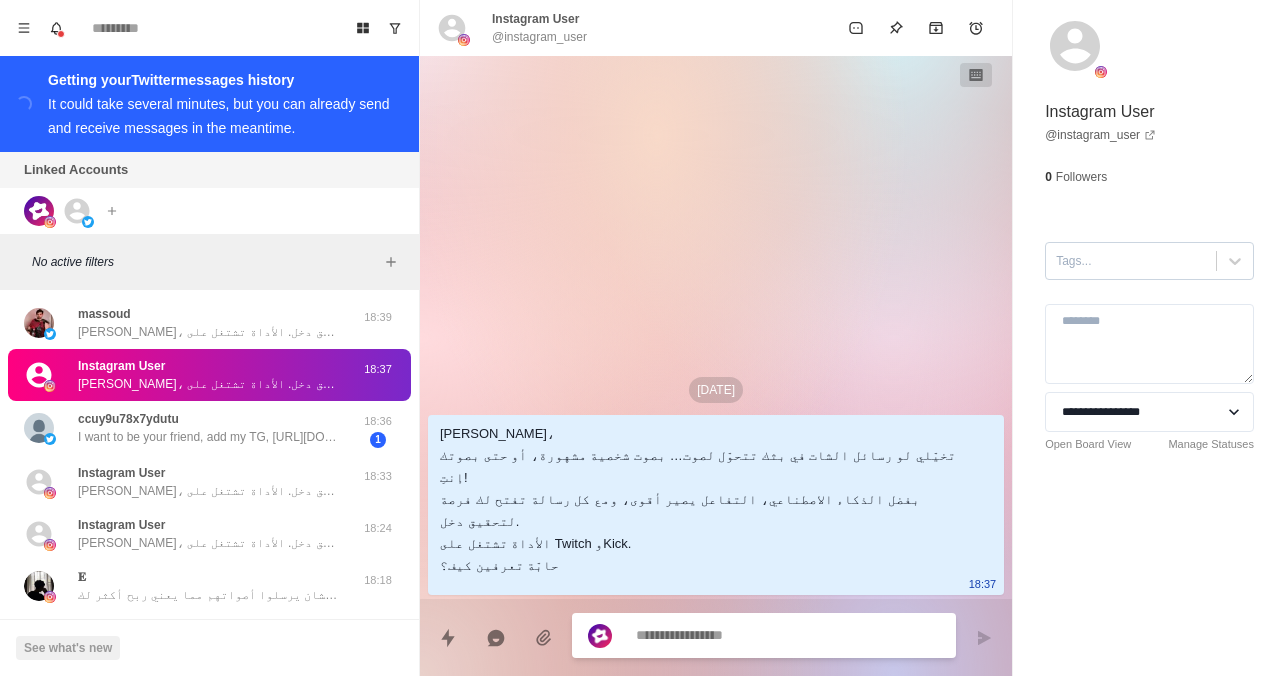 click at bounding box center (1131, 261) 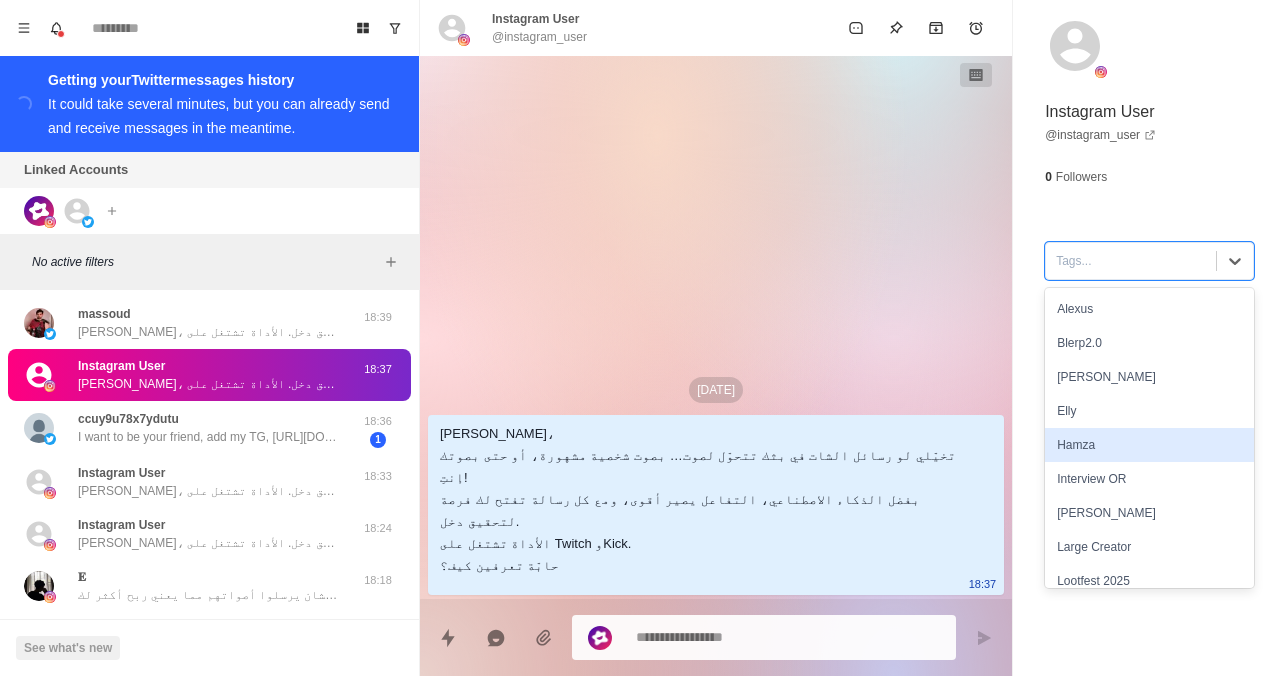 click on "Hamza" at bounding box center (1149, 445) 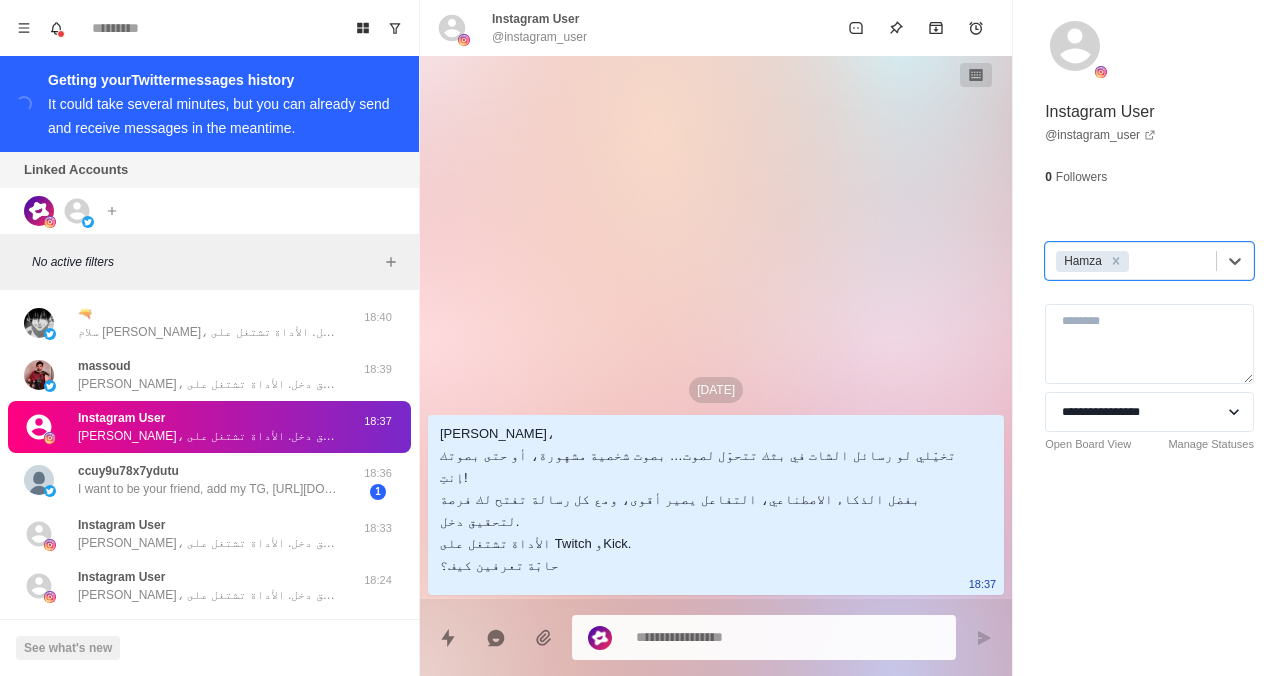 scroll, scrollTop: 463, scrollLeft: 0, axis: vertical 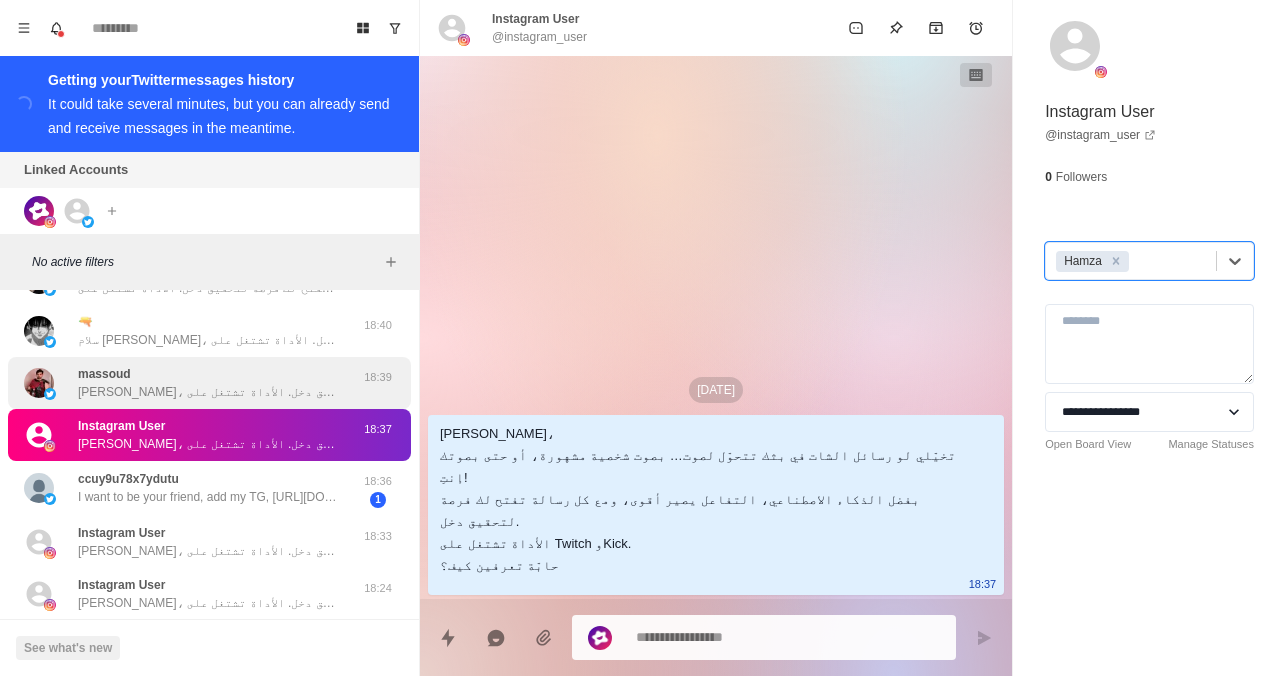 click on "[PERSON_NAME]،
تخيل لو رسائل الشات في بثك تتحول لصوت… بصوت شخصية مشهورة، أو حتى بصوتك!
بفضل الذكاء الاصطناعي، التفاعل يصير أقوى، ومع كل رسالة تفتح لك فرصة لتحقيق دخل.
الأداة تشتغل على Twitch وKick.
حاب تعرف كيف؟" at bounding box center [208, 392] 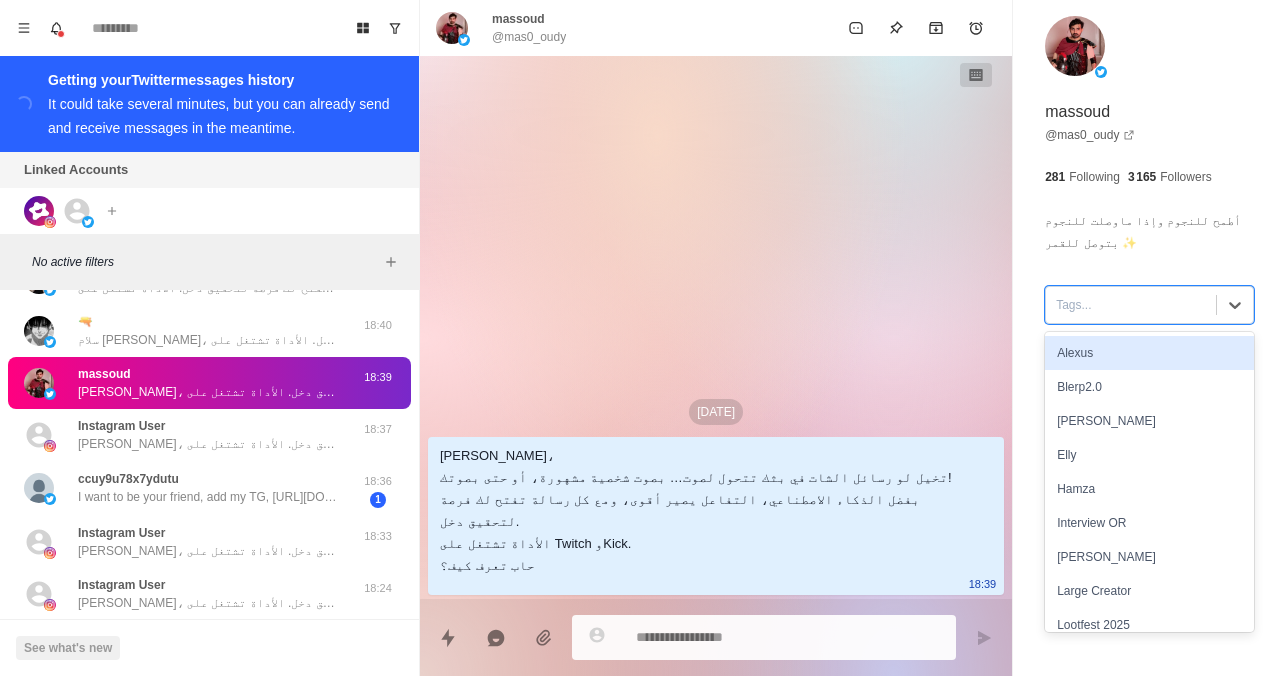 click at bounding box center (1131, 305) 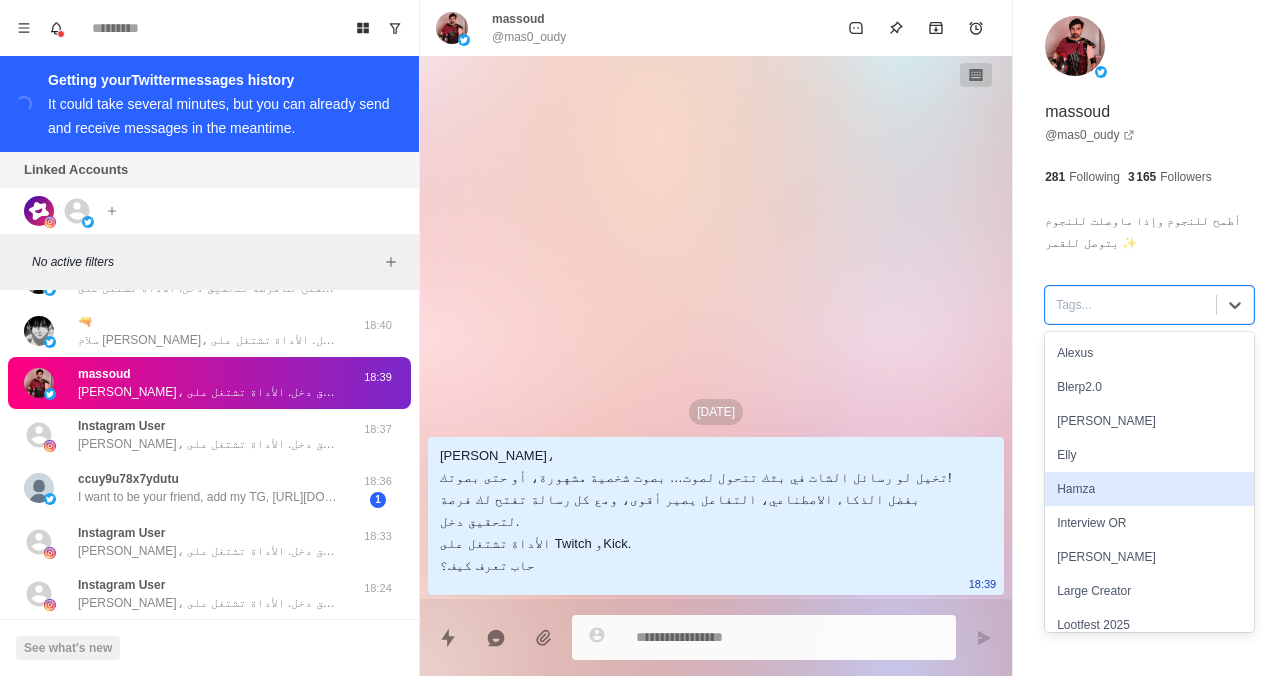 click on "Hamza" at bounding box center [1149, 489] 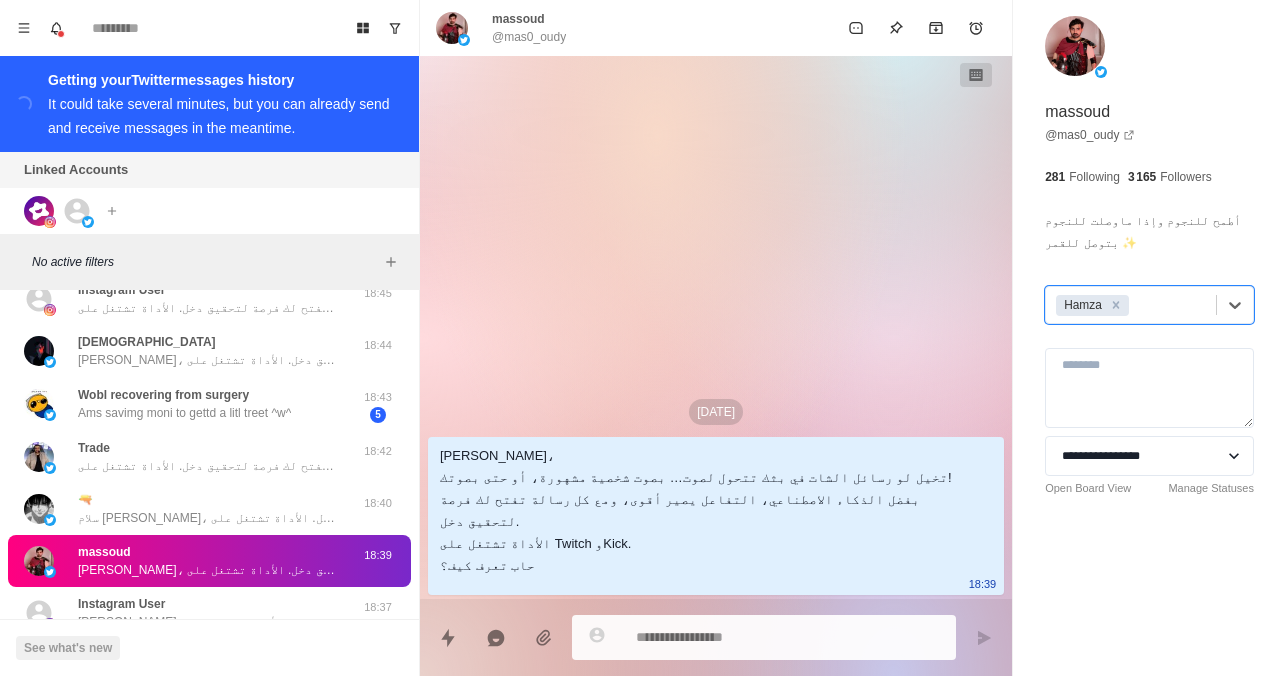 scroll, scrollTop: 284, scrollLeft: 0, axis: vertical 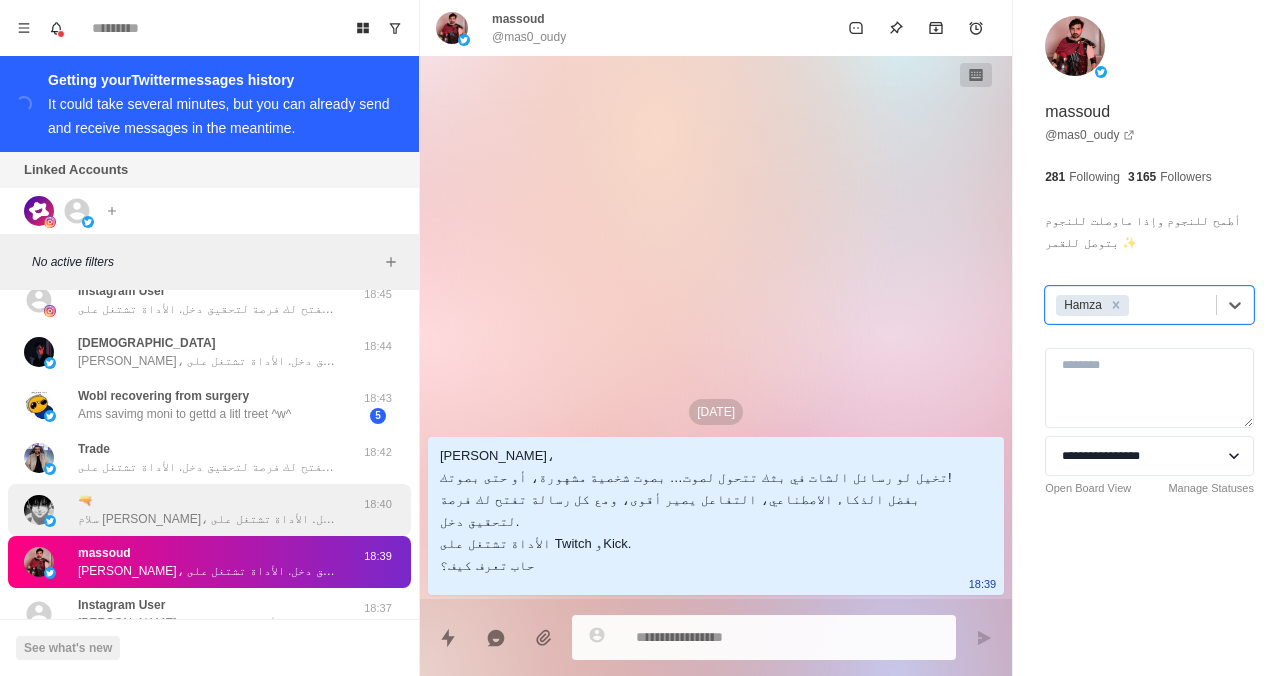 click on "🔫 سلام [PERSON_NAME]،
تخيل لو رسائل الشات في بثك تتحول لصوت… بصوت شخصية مشهورة، أو حتى بصوتك!
بفضل الذكاء الاصطناعي، التفاعل يصير أقوى، ومع كل رسالة تفتح لك فرصة لتحقيق دخل.
الأداة تشتغل على Twitch وKick.
حاب تعرف كيف؟" at bounding box center (208, 510) 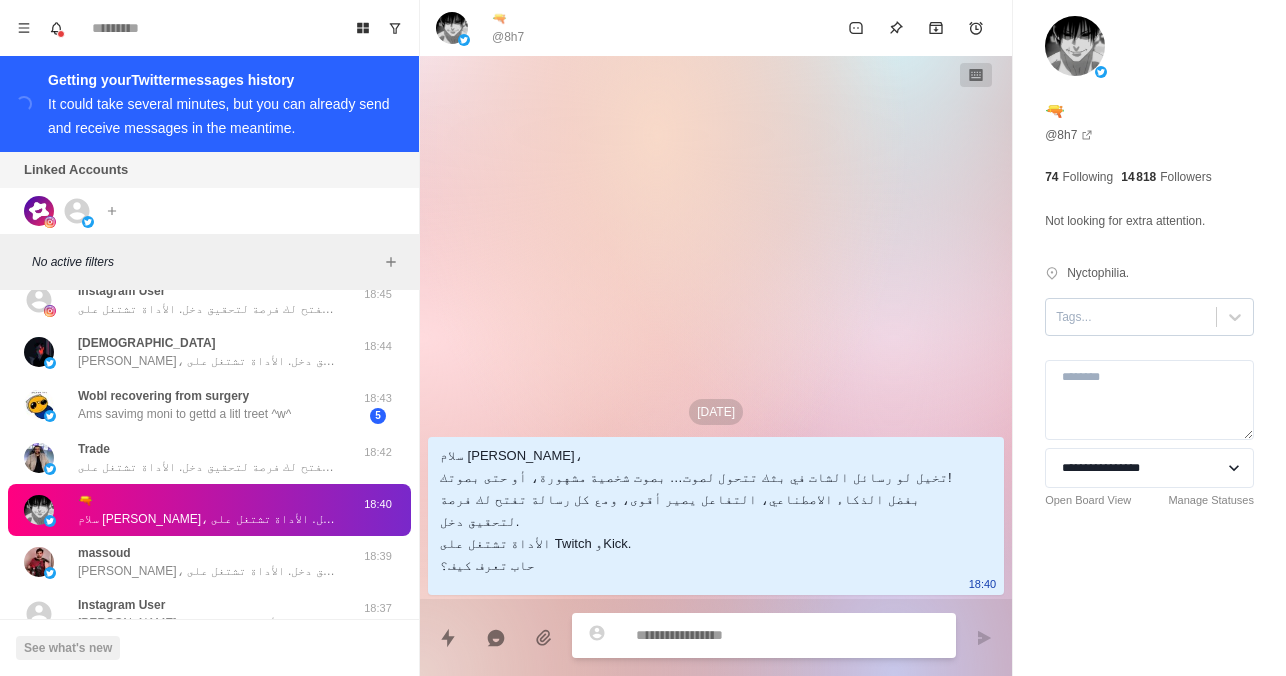 click on "Tags..." at bounding box center [1131, 317] 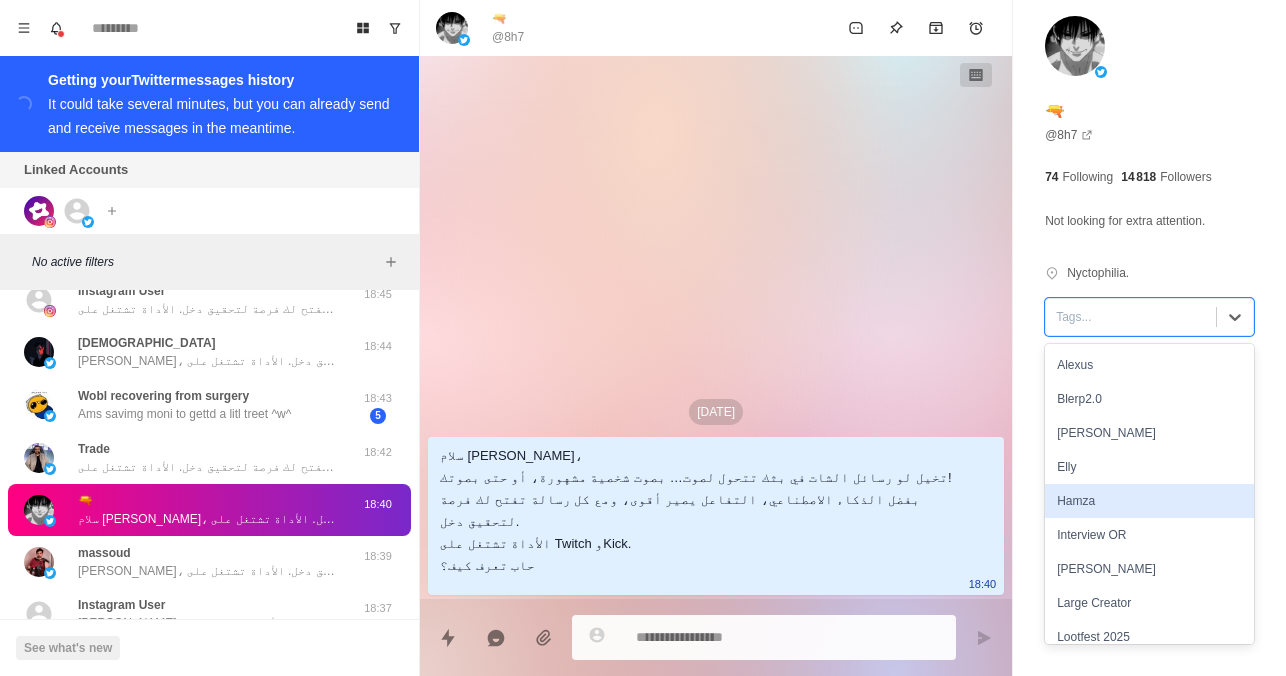 click on "Hamza" at bounding box center [1149, 501] 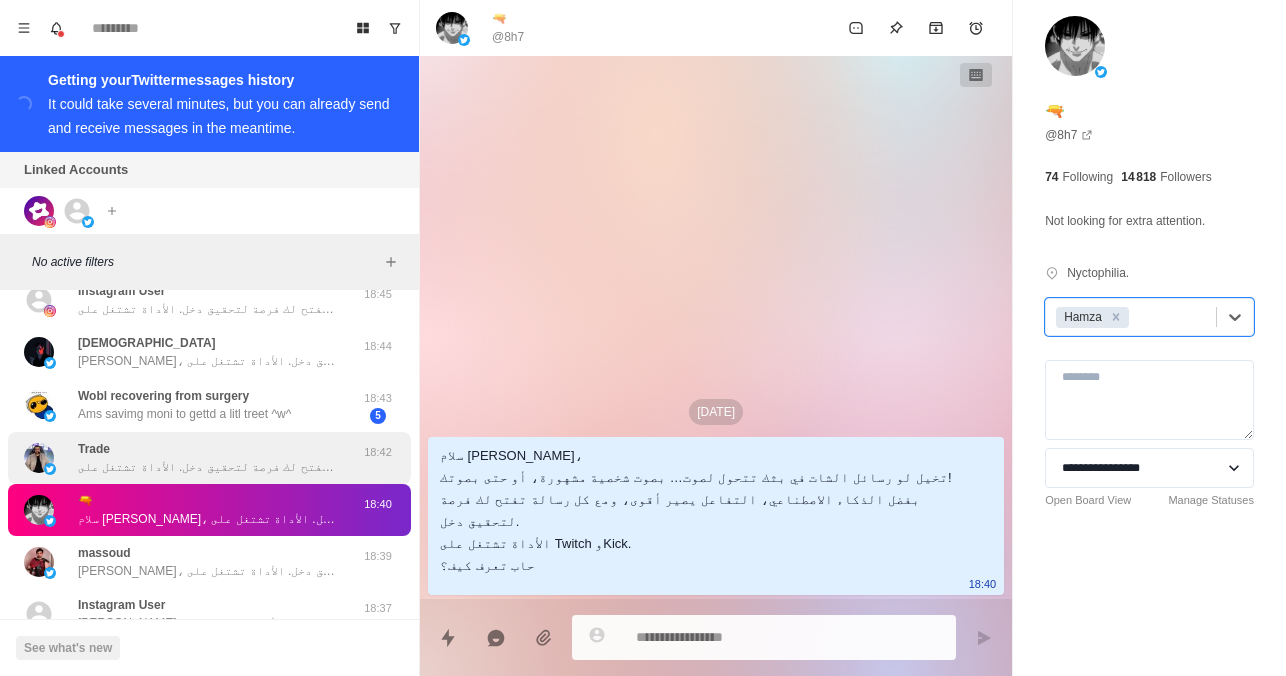click on "سلام تريد،
تخيل لو رسائل الشات في بثك تتحول لصوت… بصوت شخصية مشهورة، أو حتى بصوتك!
بفضل الذكاء الاصطناعي، التفاعل يصير أقوى، ومع كل رسالة تفتح لك فرصة لتحقيق دخل.
الأداة تشتغل على Twitch وKick.
حاب تعرف كيف؟" at bounding box center (208, 467) 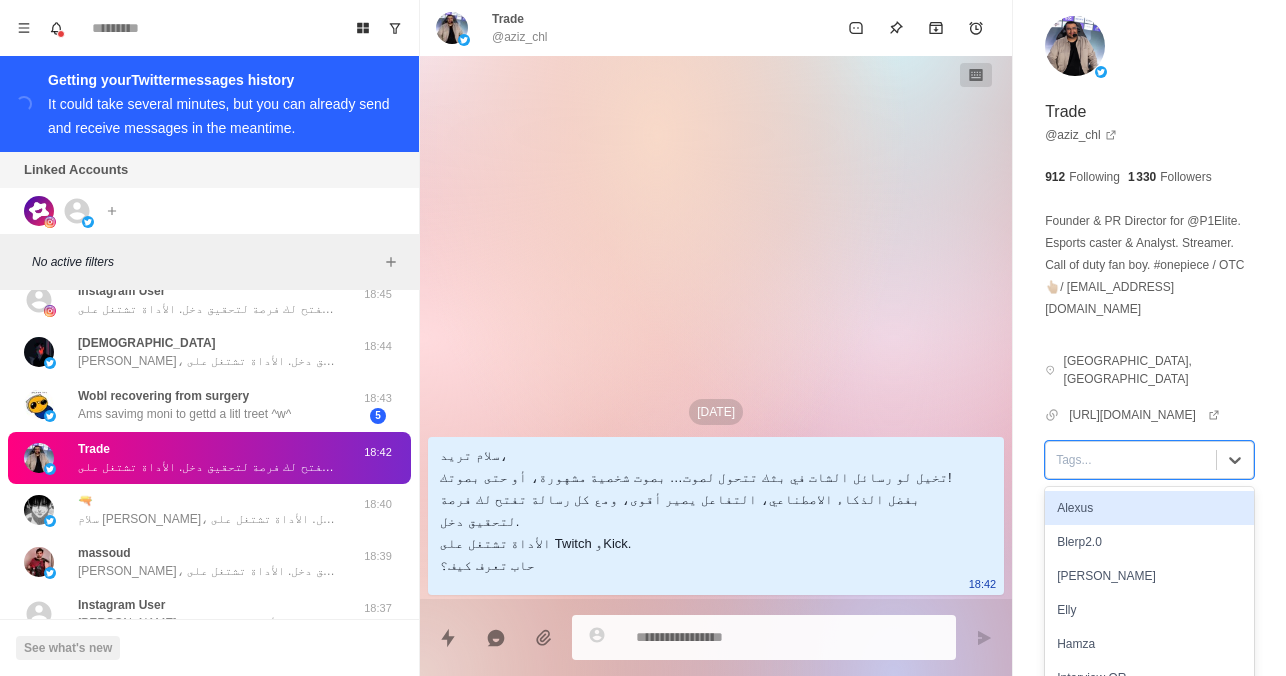 click at bounding box center [1131, 460] 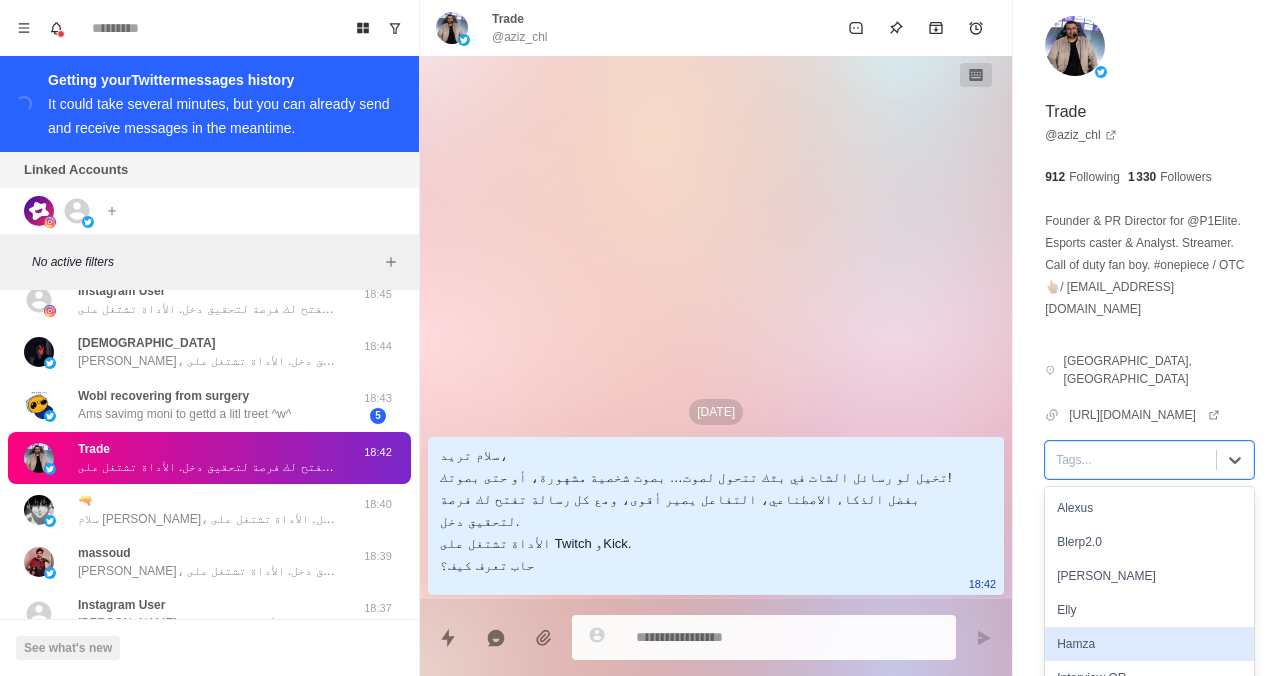 click on "Hamza" at bounding box center (1149, 644) 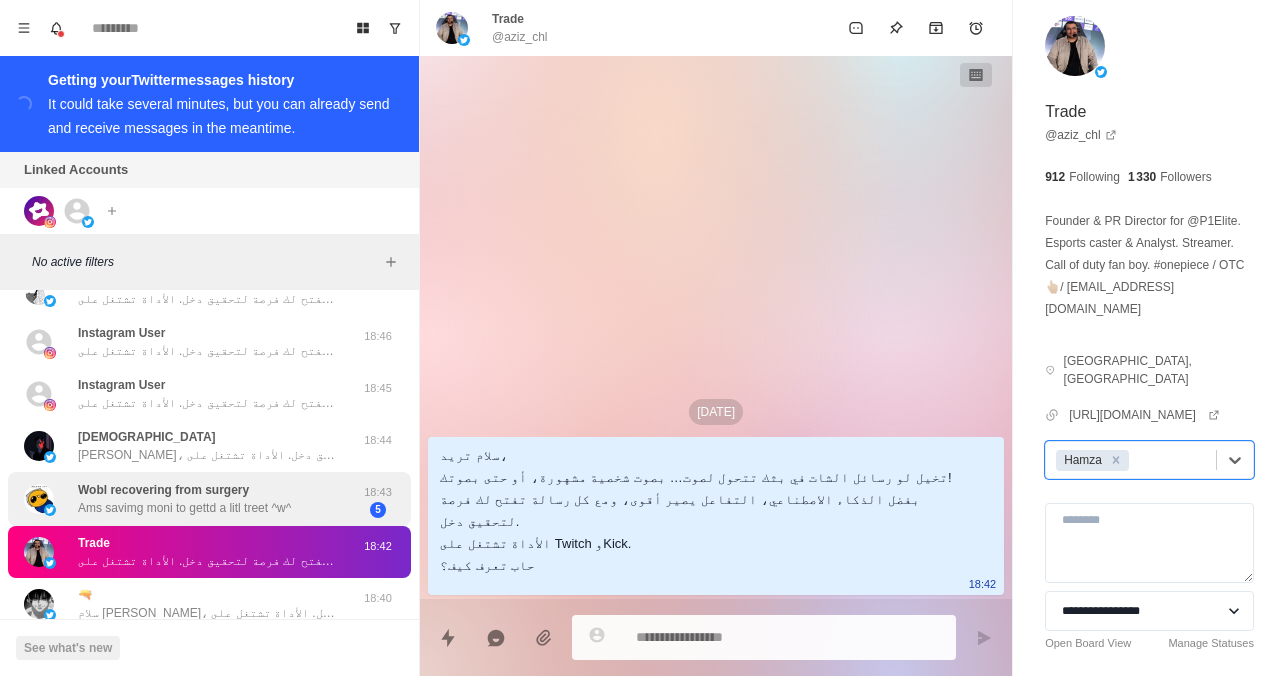 scroll, scrollTop: 187, scrollLeft: 0, axis: vertical 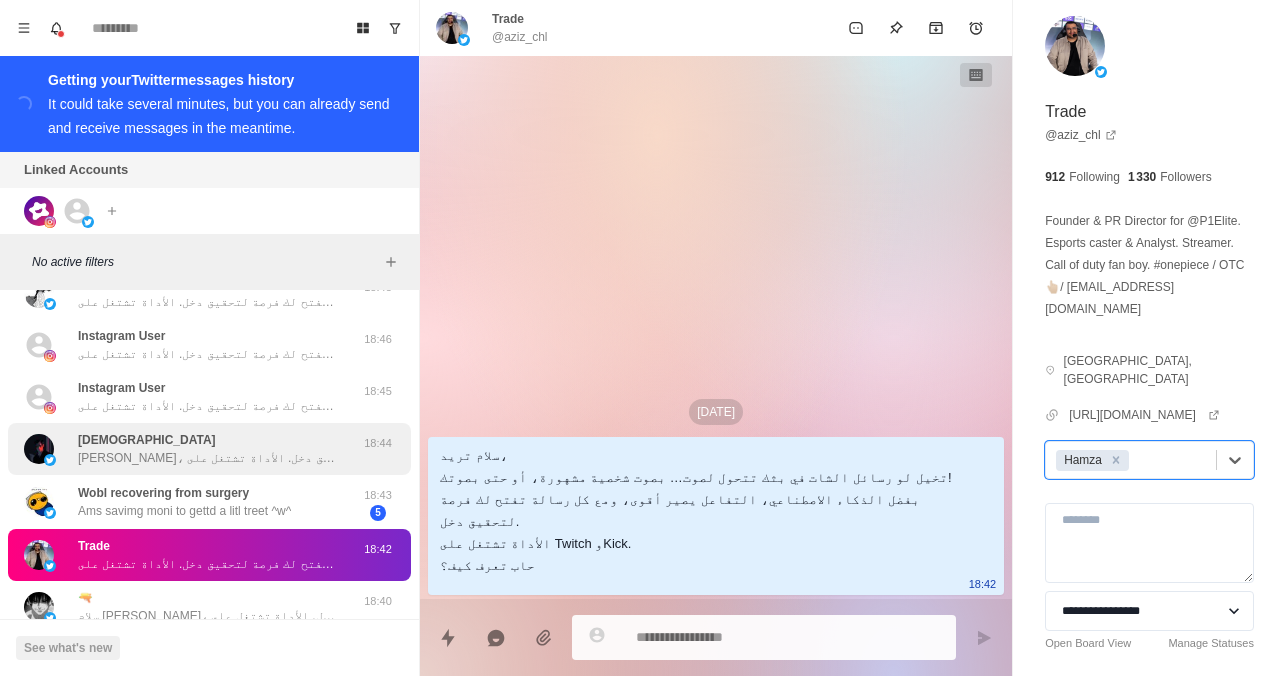 click on "[PERSON_NAME]،
تخيل لو رسائل الشات في بثك تتحول لصوت… بصوت شخصية مشهورة، أو حتى بصوتك!
بفضل الذكاء الاصطناعي، التفاعل يصير أقوى، ومع كل رسالة تفتح لك فرصة لتحقيق دخل.
الأداة تشتغل على Twitch وKick.
حاب تعرف كيف؟" at bounding box center (208, 458) 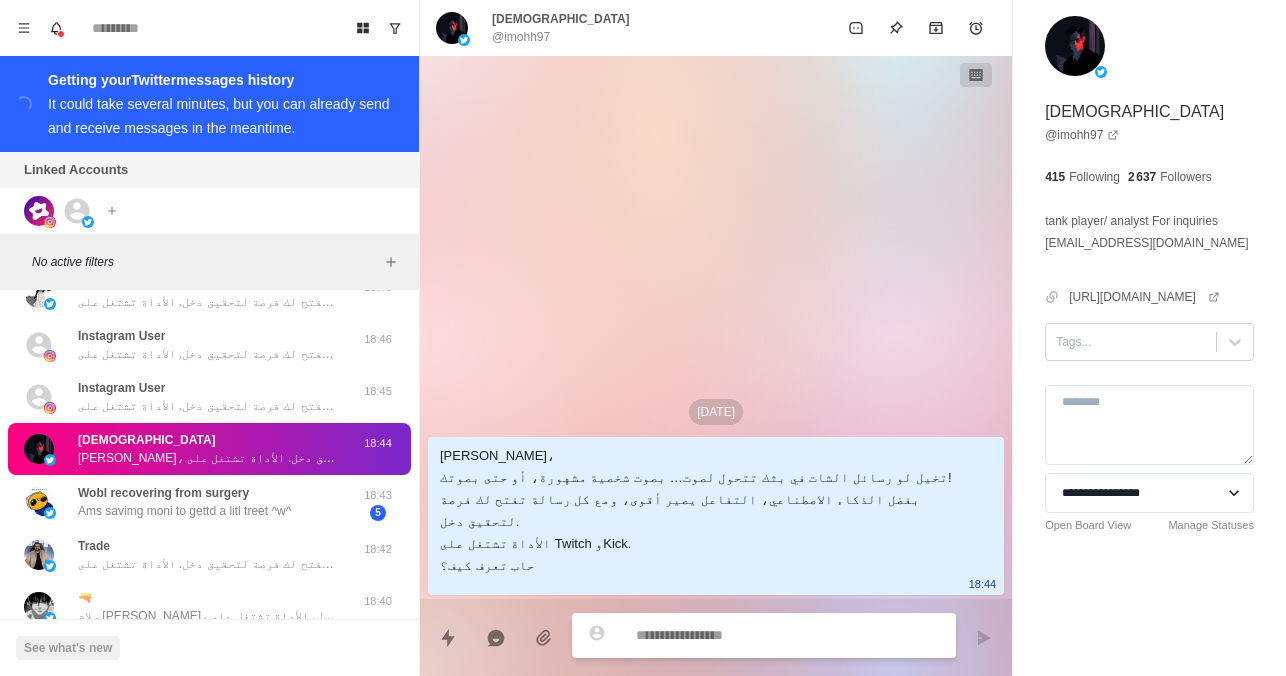 click on "Tags..." at bounding box center (1131, 342) 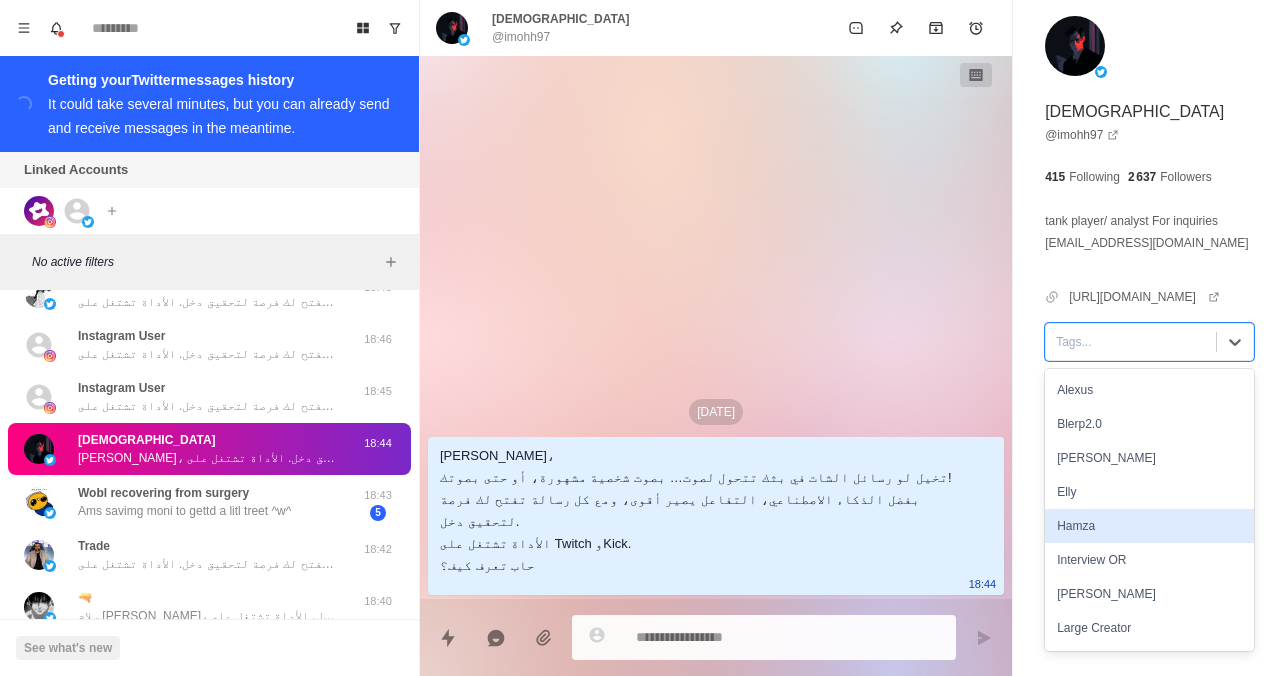 click on "Hamza" at bounding box center (1149, 526) 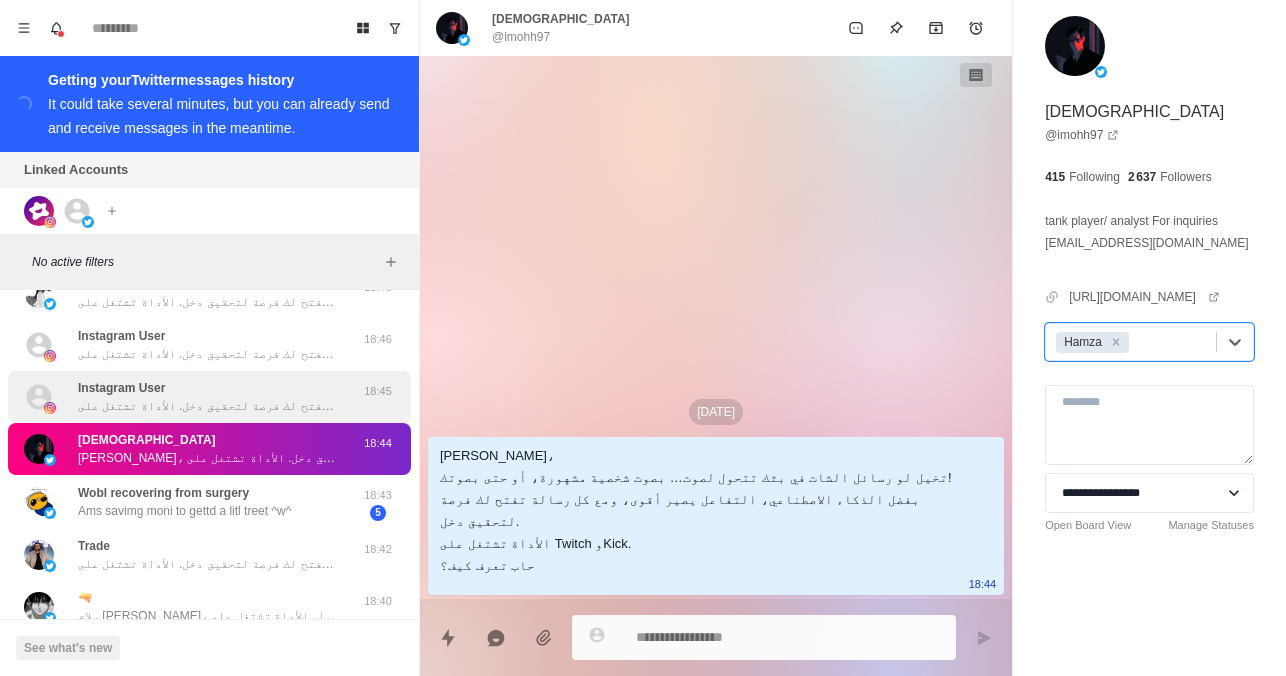 click on "Instagram User سلام عمر،
تخيل لو رسائل الشات في بثك تتحول لصوت… بصوت شخصية مشهورة، أو حتى بصوتك!
بفضل الذكاء الاصطناعي، التفاعل يصير أقوى، ومع كل رسالة تفتح لك فرصة لتحقيق دخل.
الأداة تشتغل على Twitch وKick.
حاب تعرف كيف؟ 18:45" at bounding box center (209, 397) 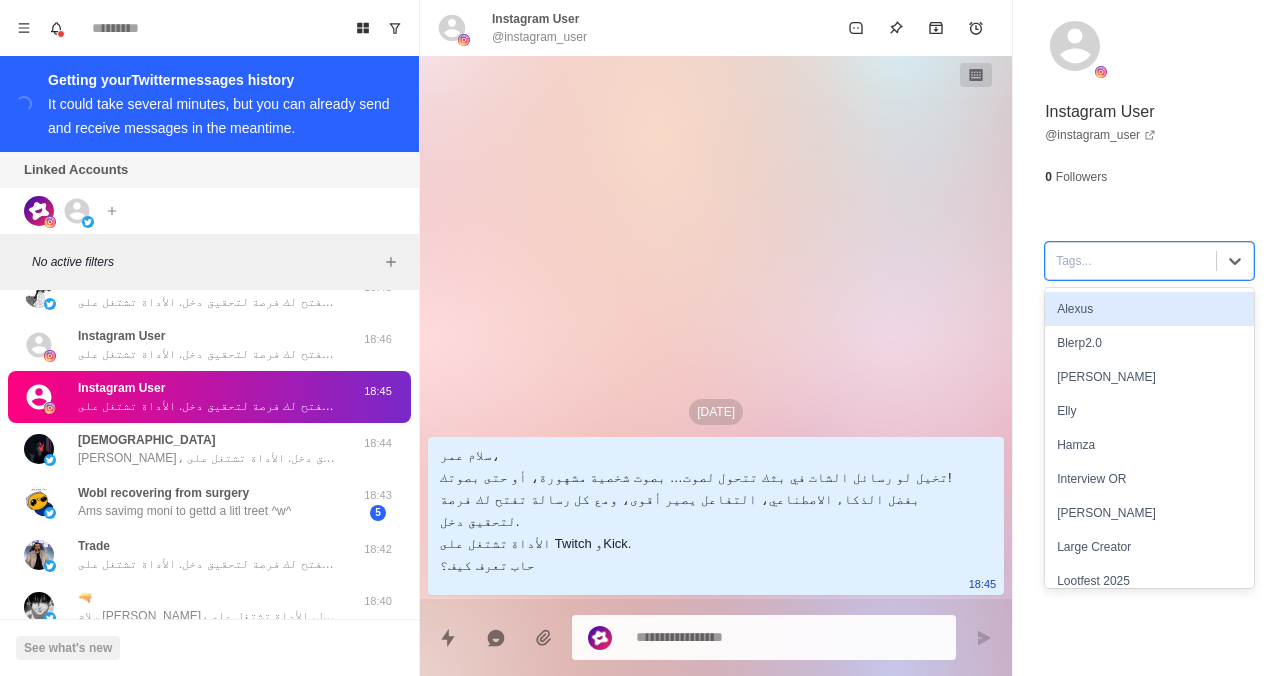 click on "Tags..." at bounding box center [1131, 261] 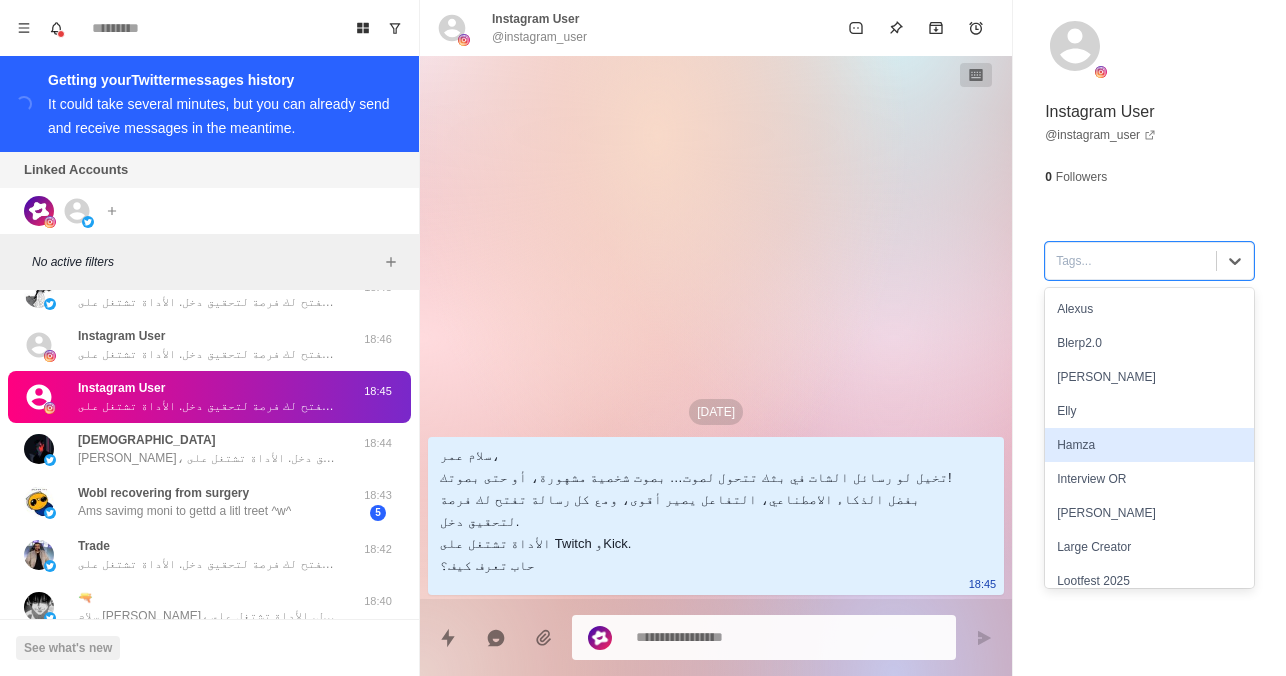 click on "Hamza" at bounding box center [1149, 445] 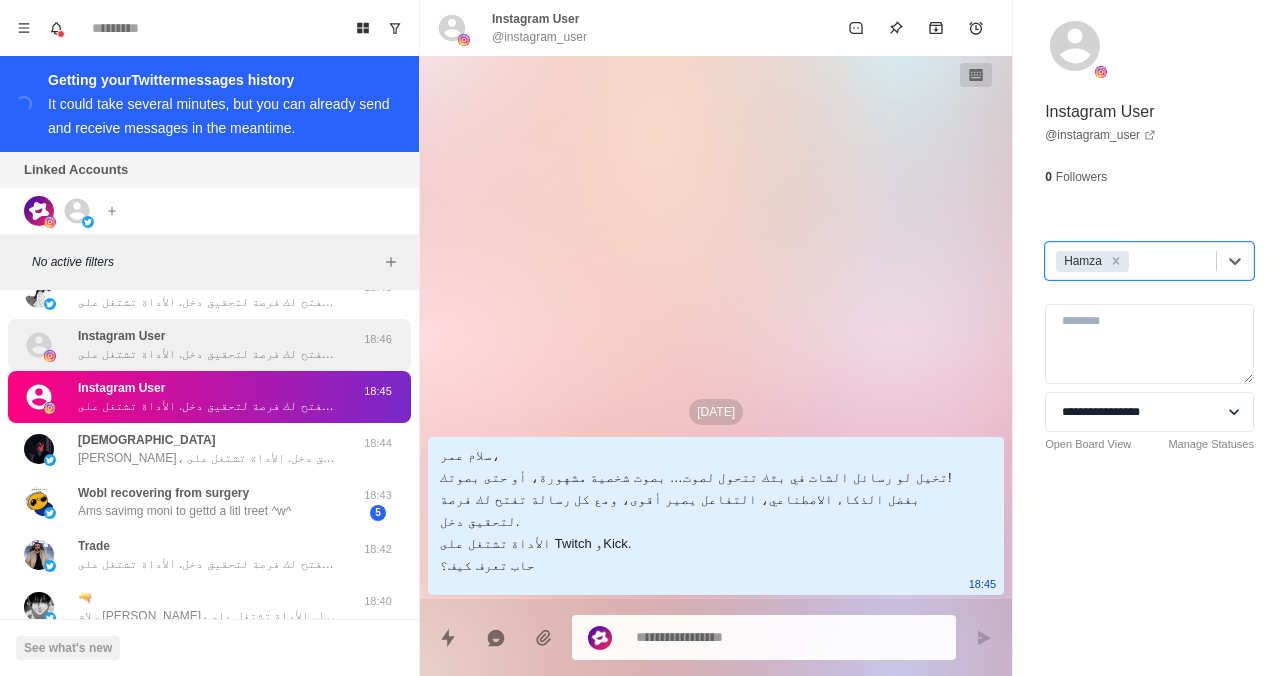 click on "سلام عمر،
تخيل لو رسائل الشات في بثك تتحول لصوت… بصوت شخصية مشهورة، أو حتى بصوتك!
بفضل الذكاء الاصطناعي، التفاعل يصير أقوى، ومع كل رسالة تفتح لك فرصة لتحقيق دخل.
الأداة تشتغل على Twitch وKick.
حاب تعرف كيف؟" at bounding box center [208, 354] 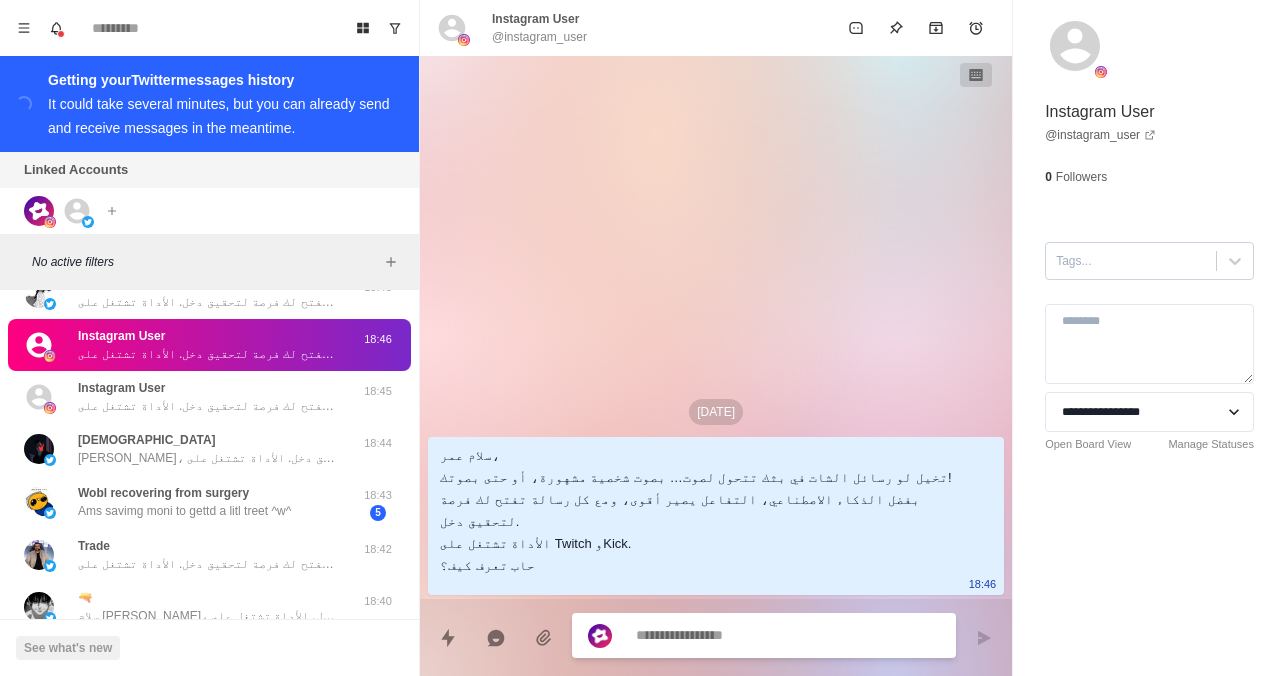 click at bounding box center (1131, 261) 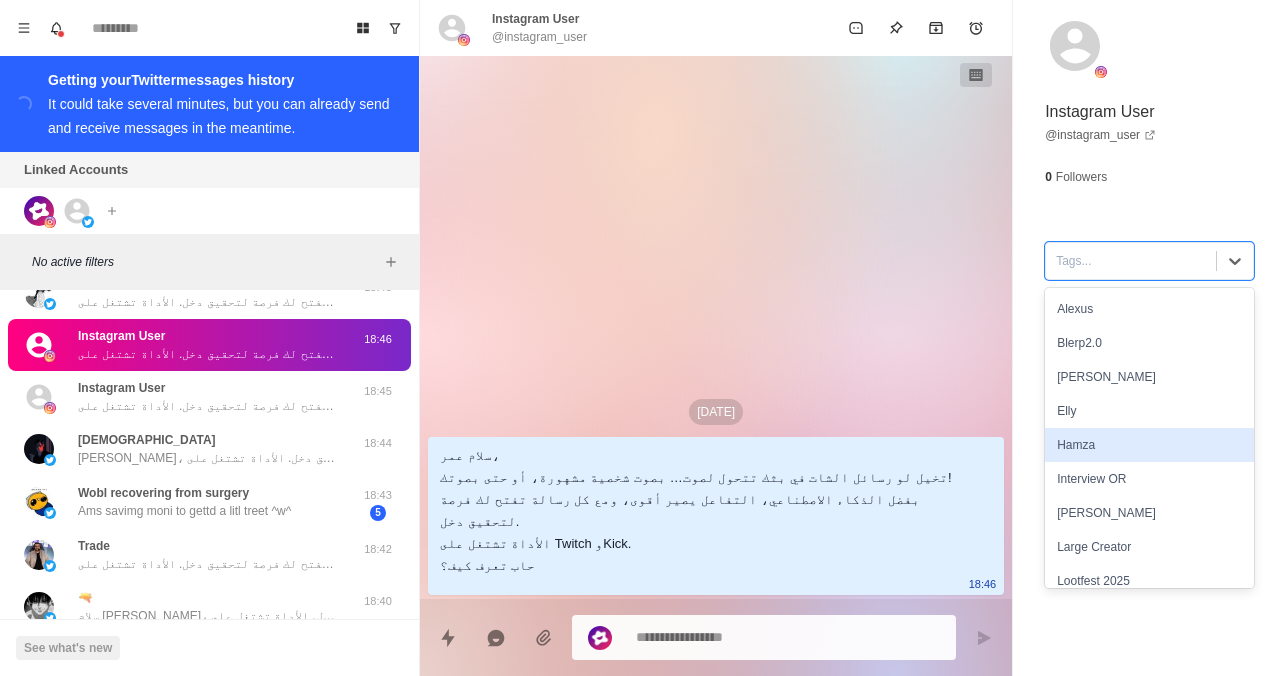 click on "Hamza" at bounding box center (1149, 445) 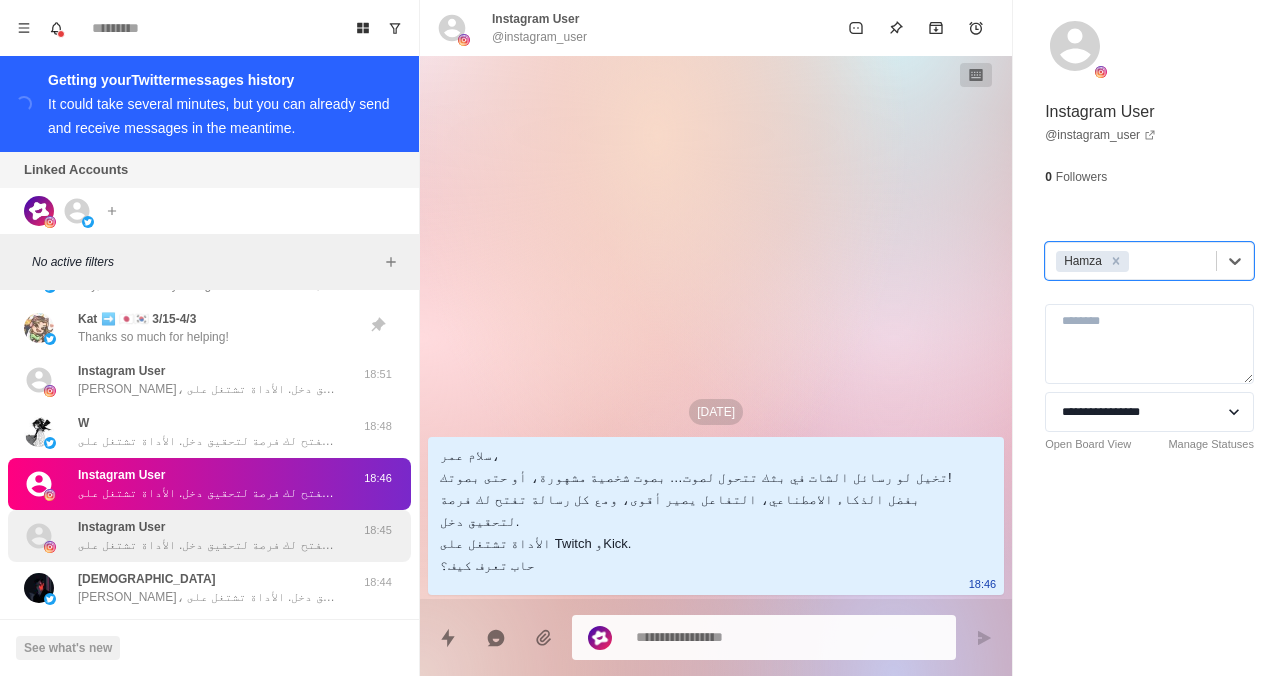 scroll, scrollTop: 45, scrollLeft: 0, axis: vertical 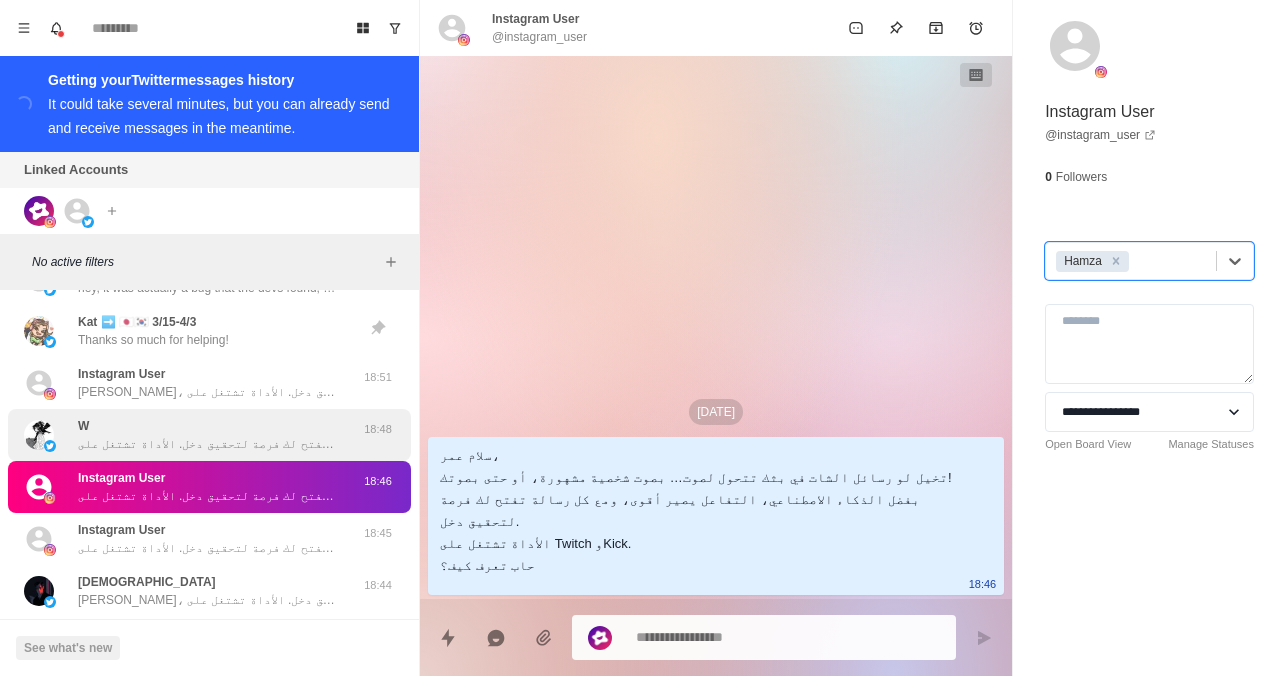 click on "W سلام وليد،
تخيل لو رسائل الشات في بثك تتحول لصوت… بصوت شخصية مشهورة، أو حتى بصوتك!
بفضل الذكاء الاصطناعي، التفاعل يصير أقوى، ومع كل رسالة تفتح لك فرصة لتحقيق دخل.
الأداة تشتغل على Twitch وKick.
حاب تعرف كيف؟" at bounding box center (208, 435) 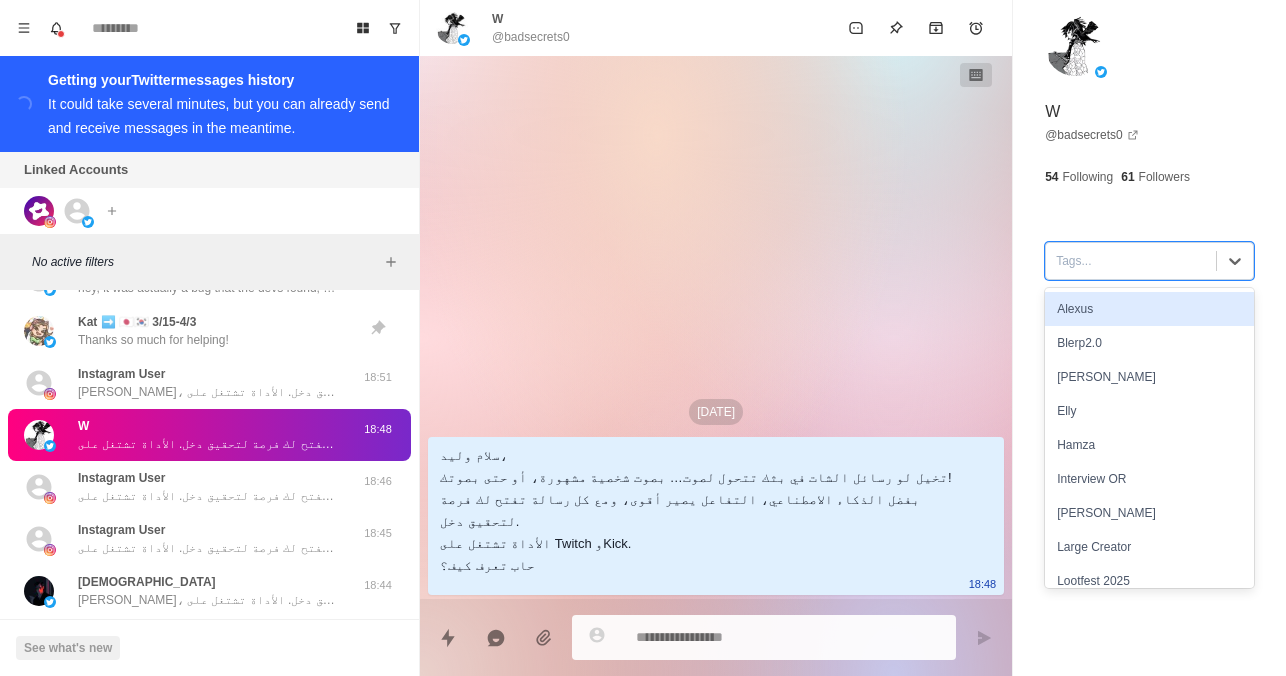 click at bounding box center (1131, 261) 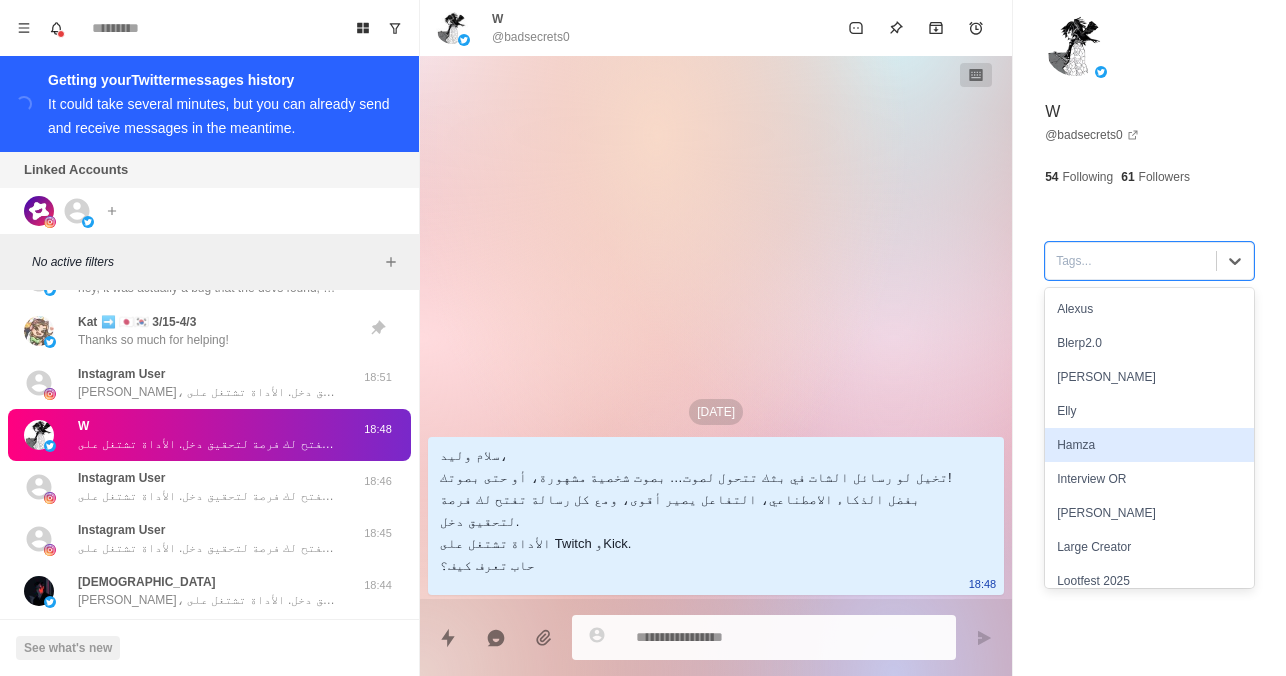 click on "Hamza" at bounding box center (1149, 445) 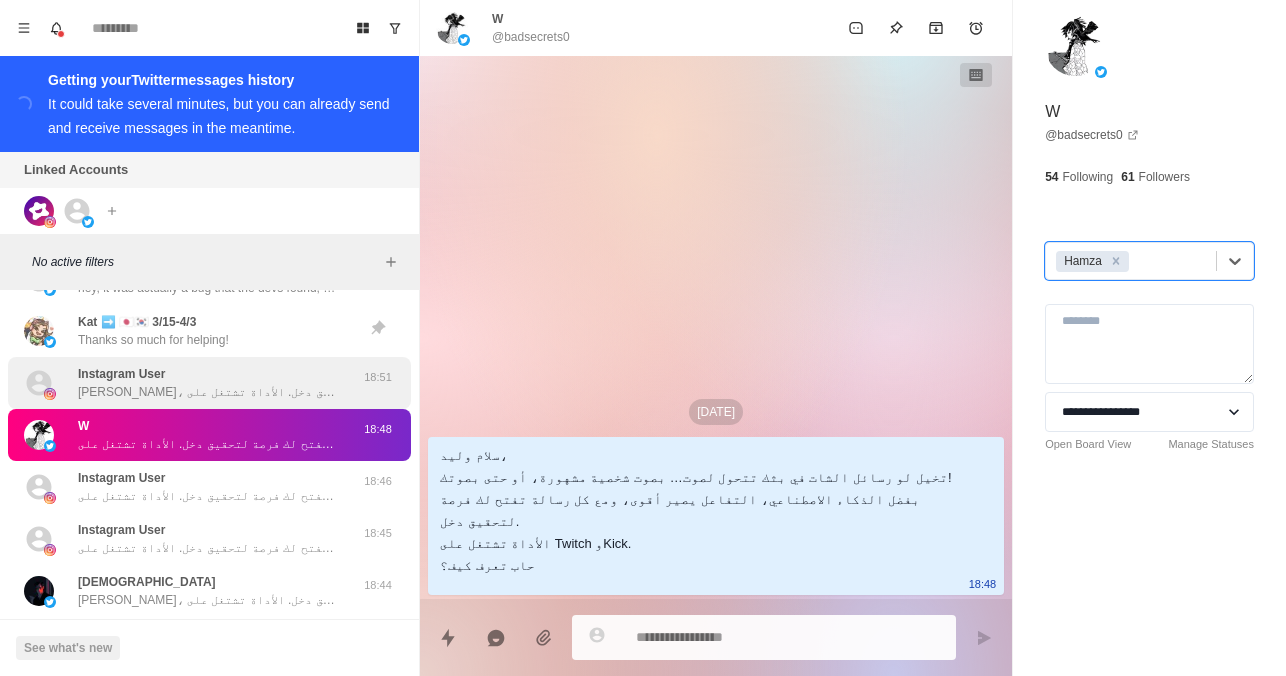 click on "Instagram User سلام [PERSON_NAME]،
تخيل لو رسائل الشات في بثك تتحول لصوت… بصوت شخصية مشهورة، أو حتى بصوتك!
بفضل الذكاء الاصطناعي، التفاعل يصير أقوى، ومع كل رسالة تفتح لك فرصة لتحقيق دخل.
الأداة تشتغل على Twitch وKick.
حاب تعرف كيف؟ 18:51" at bounding box center (209, 383) 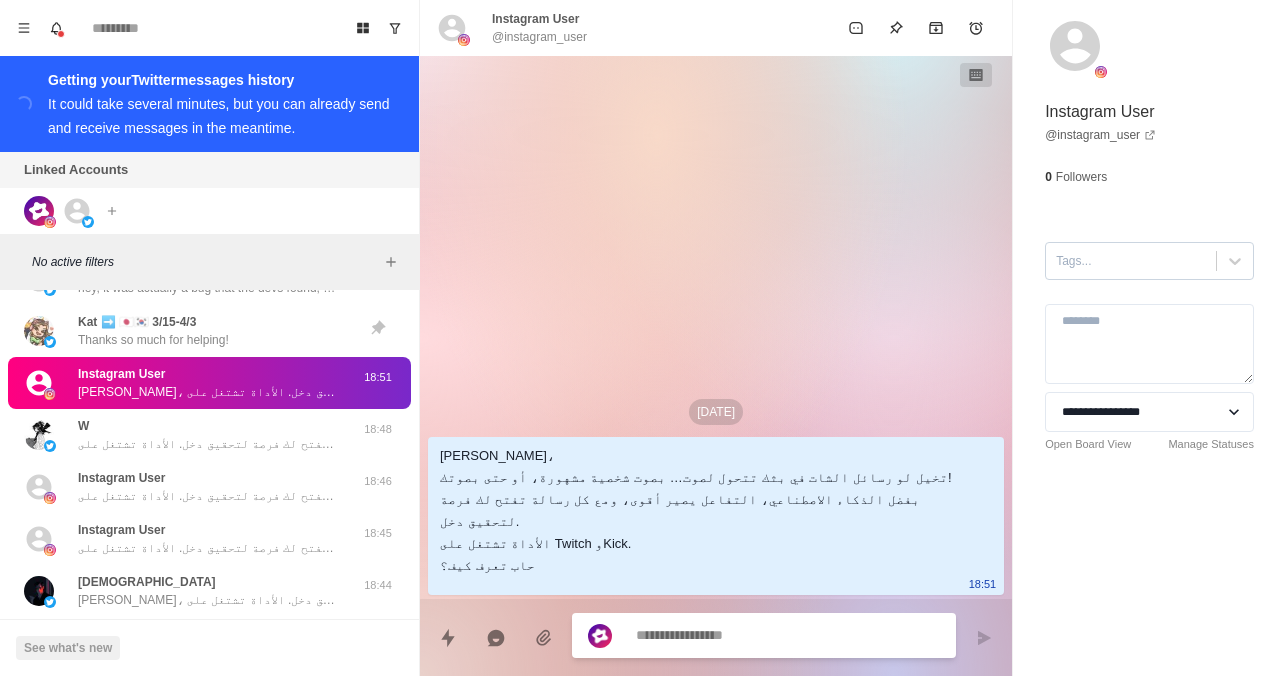 click on "Tags..." at bounding box center (1131, 261) 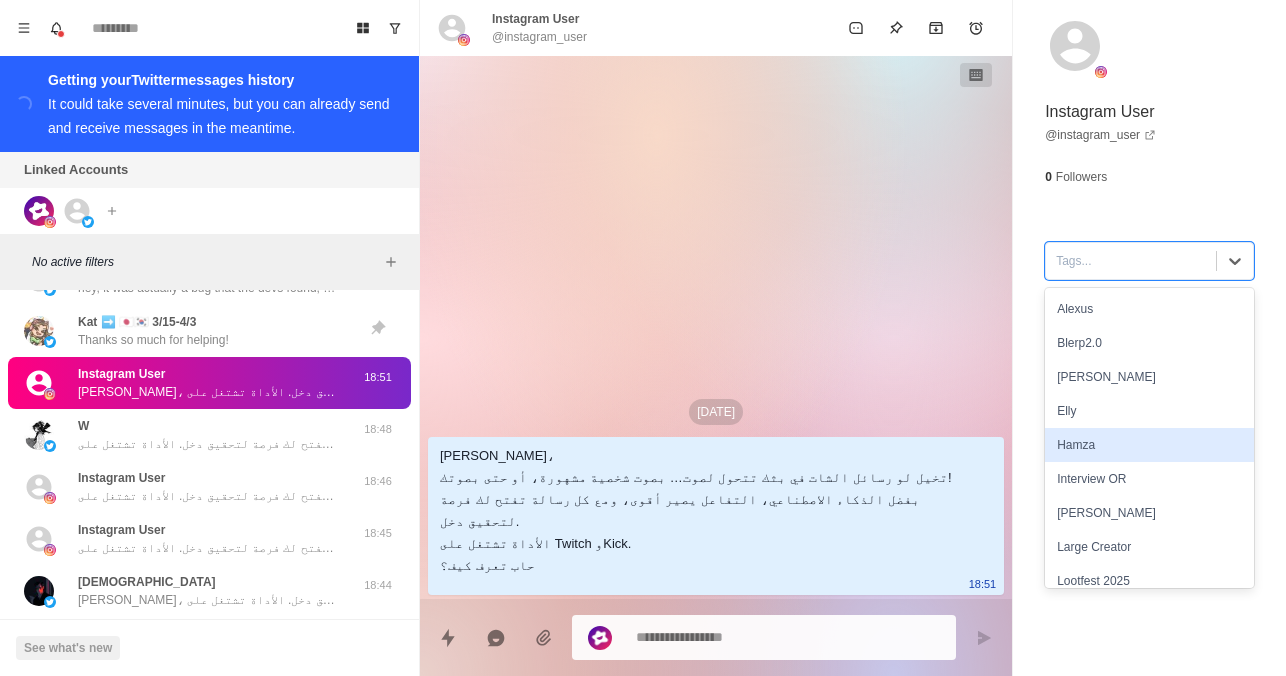 click on "Hamza" at bounding box center [1149, 445] 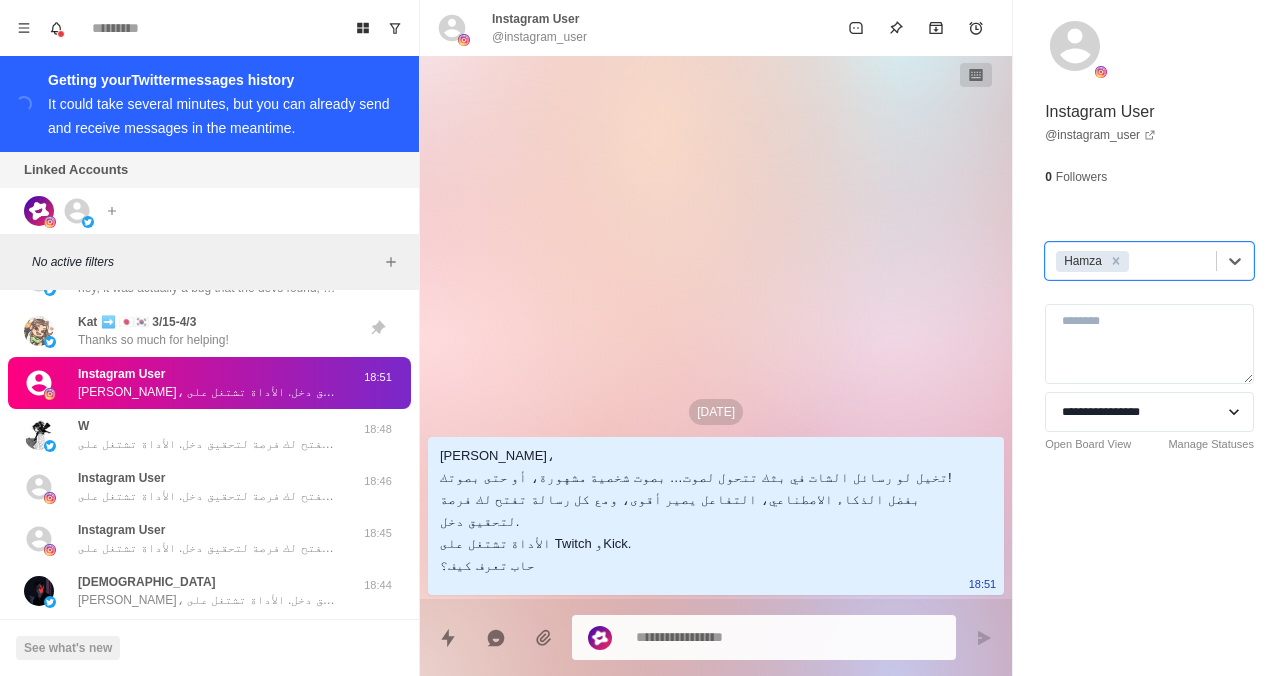 scroll, scrollTop: 0, scrollLeft: 0, axis: both 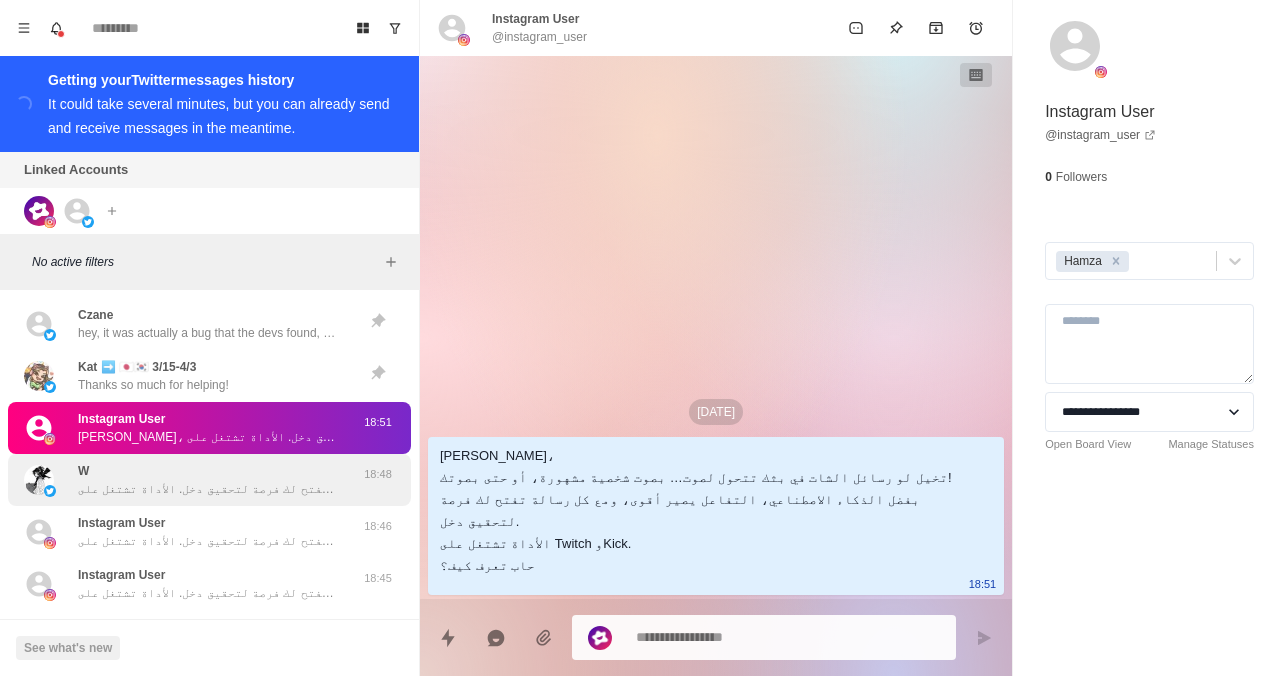 click on "W سلام وليد،
تخيل لو رسائل الشات في بثك تتحول لصوت… بصوت شخصية مشهورة، أو حتى بصوتك!
بفضل الذكاء الاصطناعي، التفاعل يصير أقوى، ومع كل رسالة تفتح لك فرصة لتحقيق دخل.
الأداة تشتغل على Twitch وKick.
حاب تعرف كيف؟" at bounding box center [208, 480] 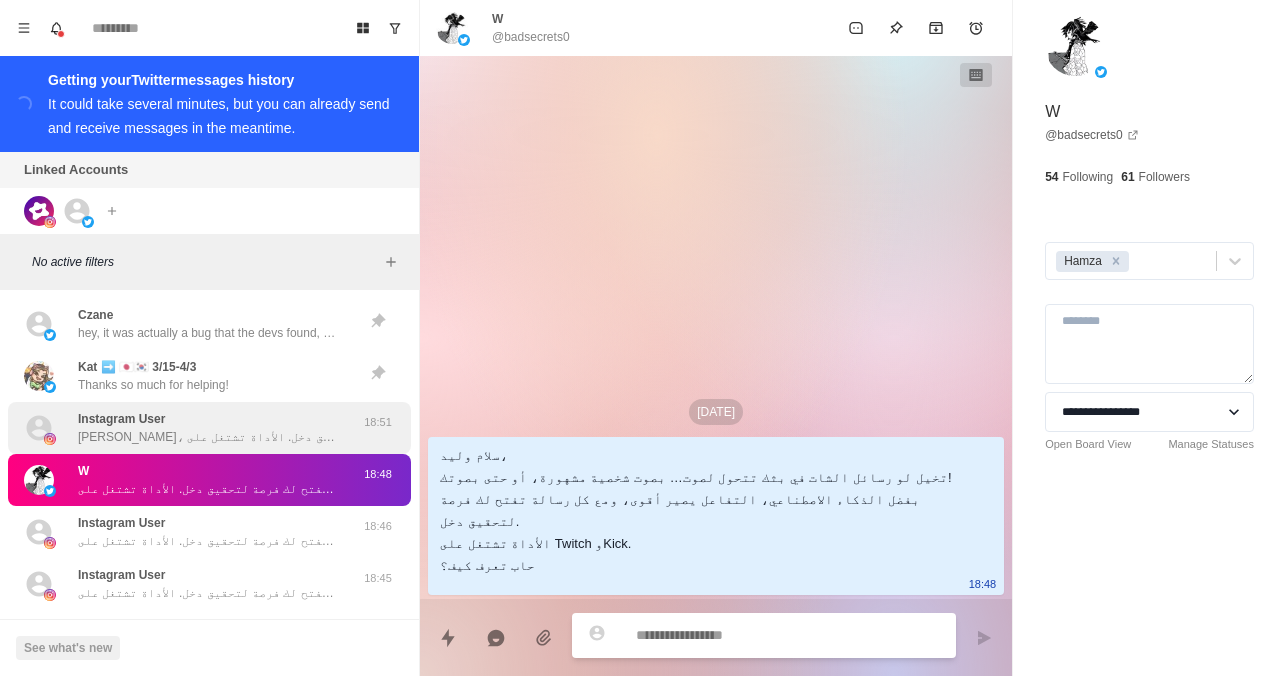 click on "[PERSON_NAME]،
تخيل لو رسائل الشات في بثك تتحول لصوت… بصوت شخصية مشهورة، أو حتى بصوتك!
بفضل الذكاء الاصطناعي، التفاعل يصير أقوى، ومع كل رسالة تفتح لك فرصة لتحقيق دخل.
الأداة تشتغل على Twitch وKick.
حاب تعرف كيف؟" at bounding box center [208, 437] 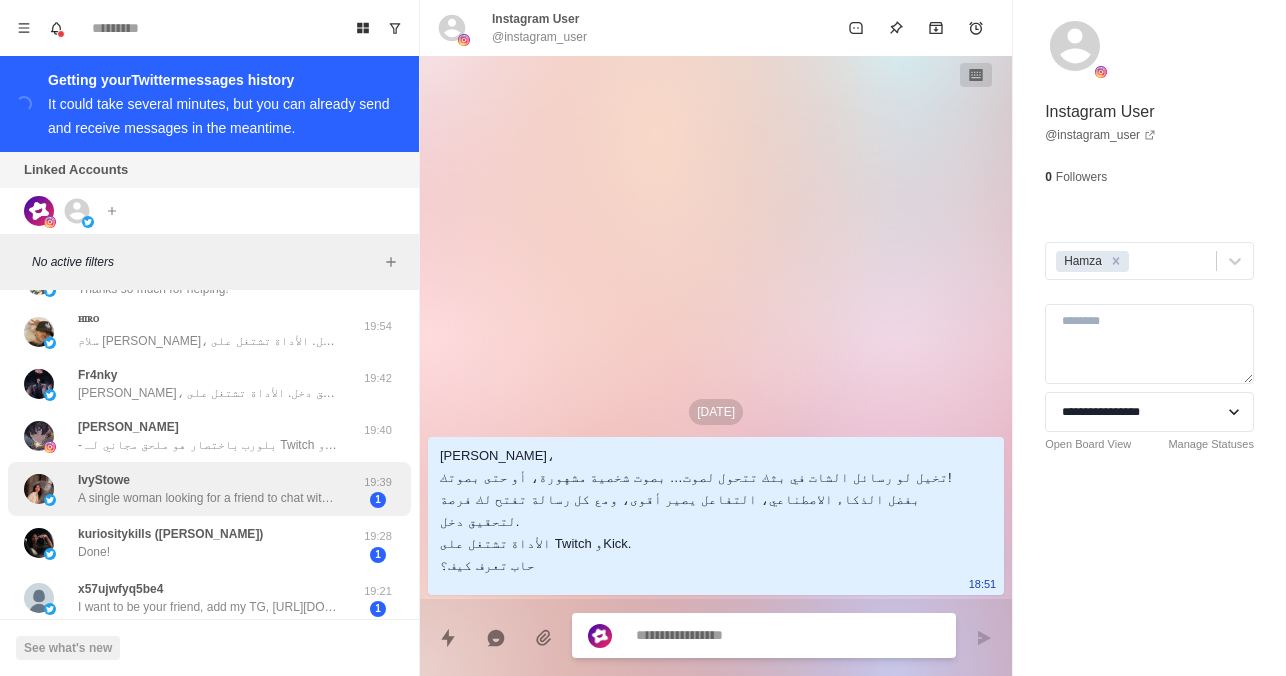 scroll, scrollTop: 93, scrollLeft: 0, axis: vertical 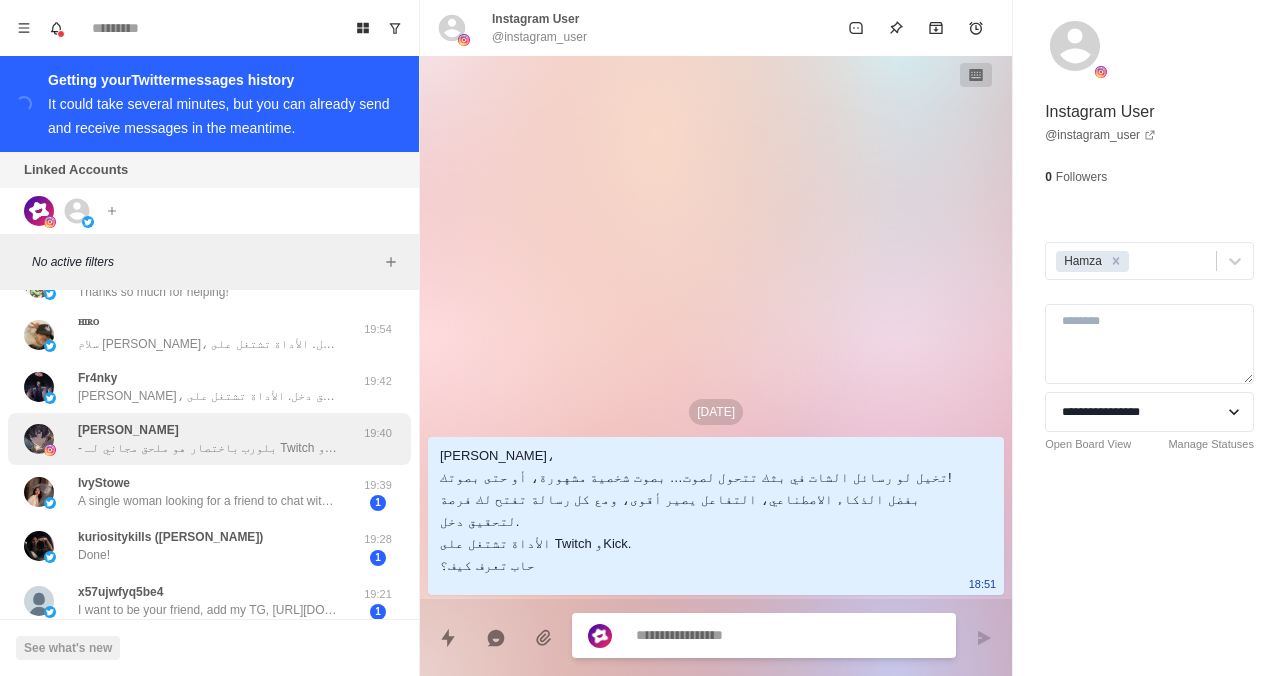 click on "[PERSON_NAME] باختصار هو ملحق مجاني لـ Twitch و Kick يتيح لجمهورك إرسال رسائل صوتية (TTS) أو تشغيل تنبيهات صوتية تفاعلية مقابل البتات أو التبرعات.
- يساعدك على زيادة التفاعل، دعم المشاهدين، وتنويع الدخل من الشات بطرق مبتكرة.
- مجاني وسهل الإعداد - هل ترغب بتجربته؟" at bounding box center [208, 439] 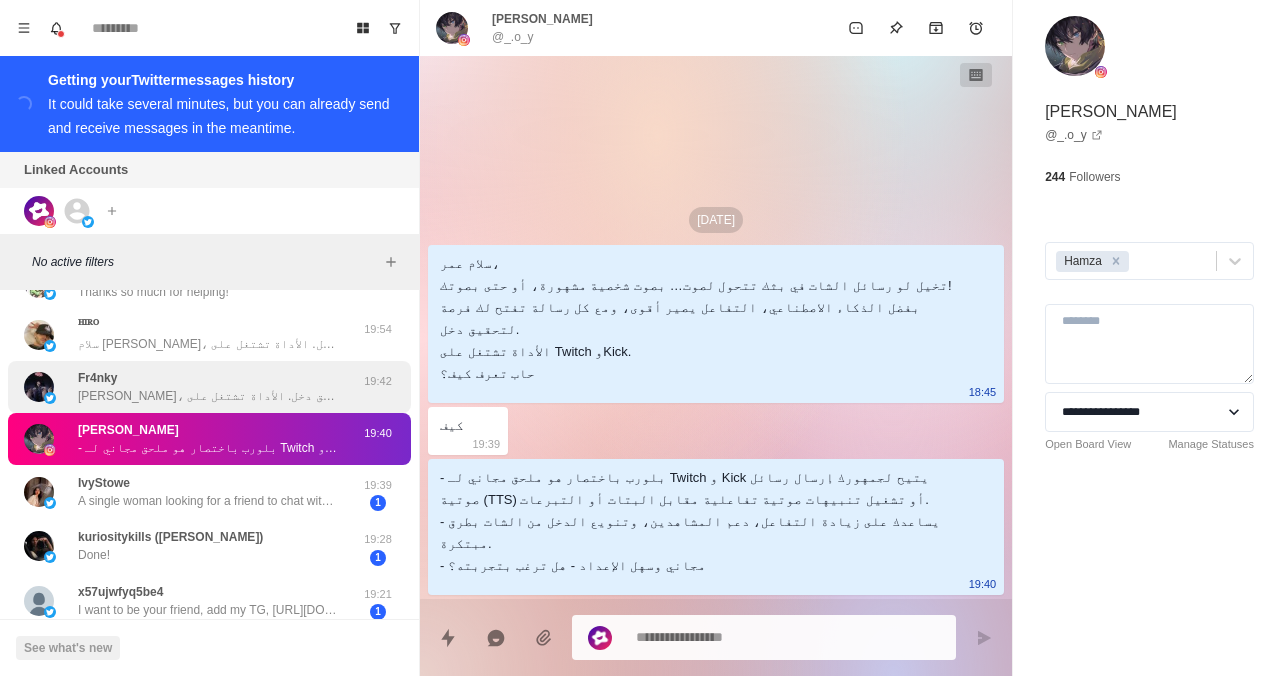 click on "[PERSON_NAME]،
لو رسائل الشات في بثك تتحول لصوت… بصوت شخصية مشهورة، أو حتى بصوتك!
بفضل الذكاء الاصطناعي، التفاعل يصير أقوى، ومع كل رسالة تفتح لك فرصة لتحقيق دخل.
الأداة تشتغل على Twitch وKick.
حاب تعرف كيف؟" at bounding box center [208, 396] 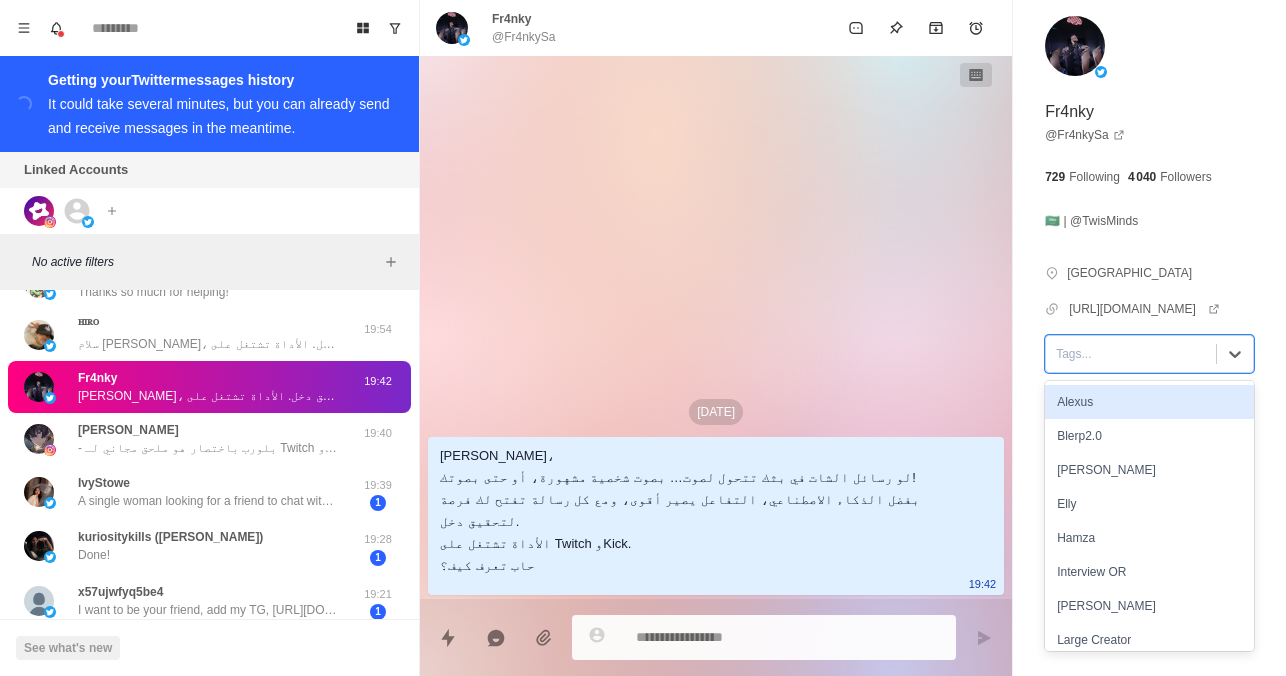 click at bounding box center (1131, 354) 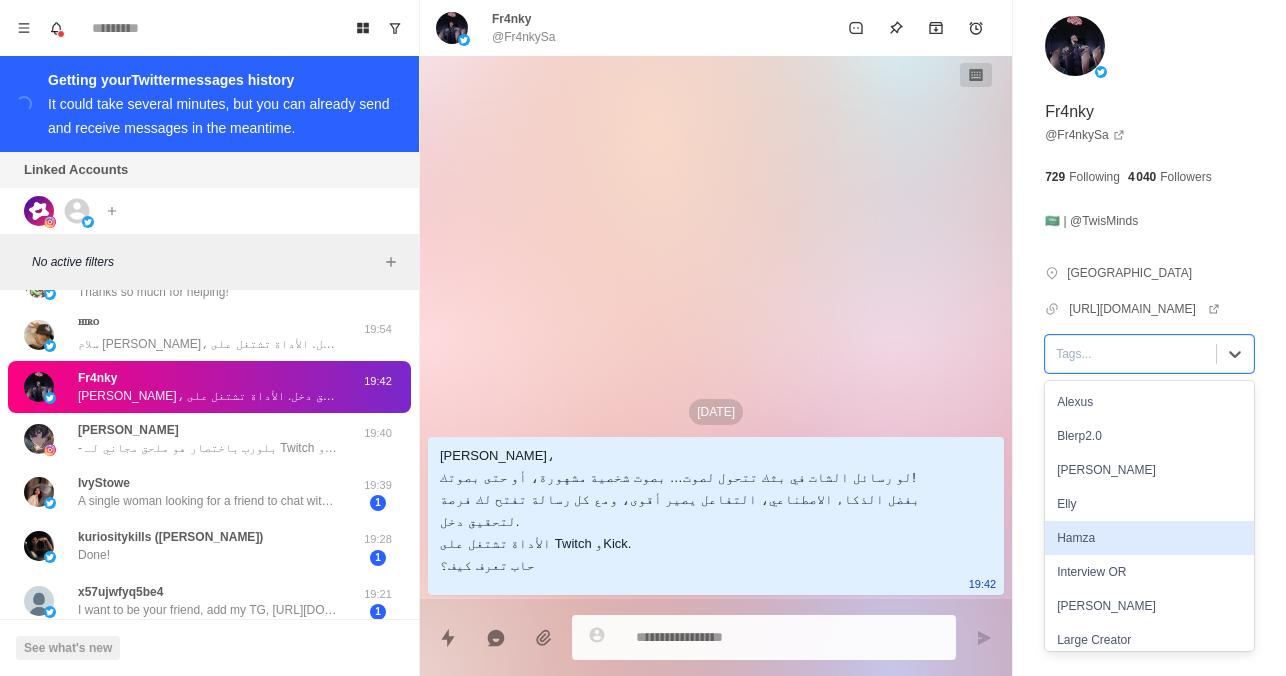 click on "Hamza" at bounding box center [1149, 538] 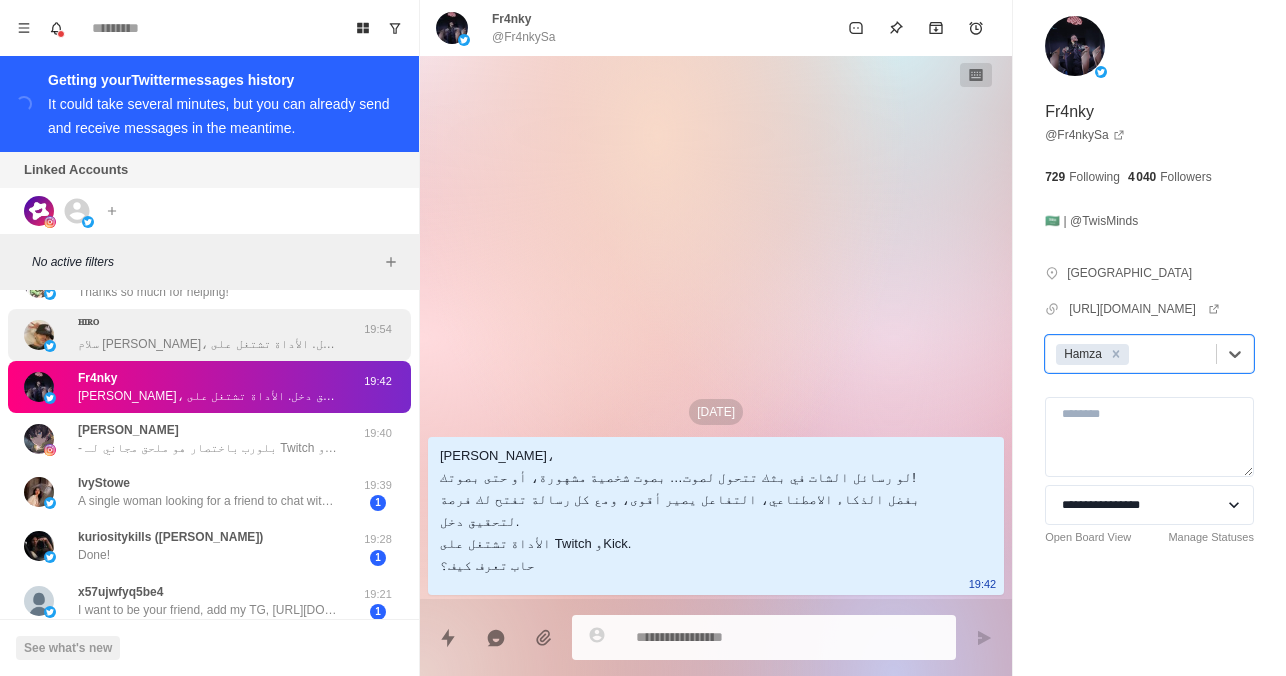 click on "سلام [PERSON_NAME]،
تخيل لو رسائل الشات في بثك تتحول لصوت… بصوت شخصية مشهورة، أو حتى بصوتك!
بفضل الذكاء الاصطناعي، التفاعل يصير أقوى، ومع كل رسالة تفتح لك فرصة لتحقيق دخل.
الأداة تشتغل على Twitch وKick.
حاب تعرف كيف؟" at bounding box center [208, 344] 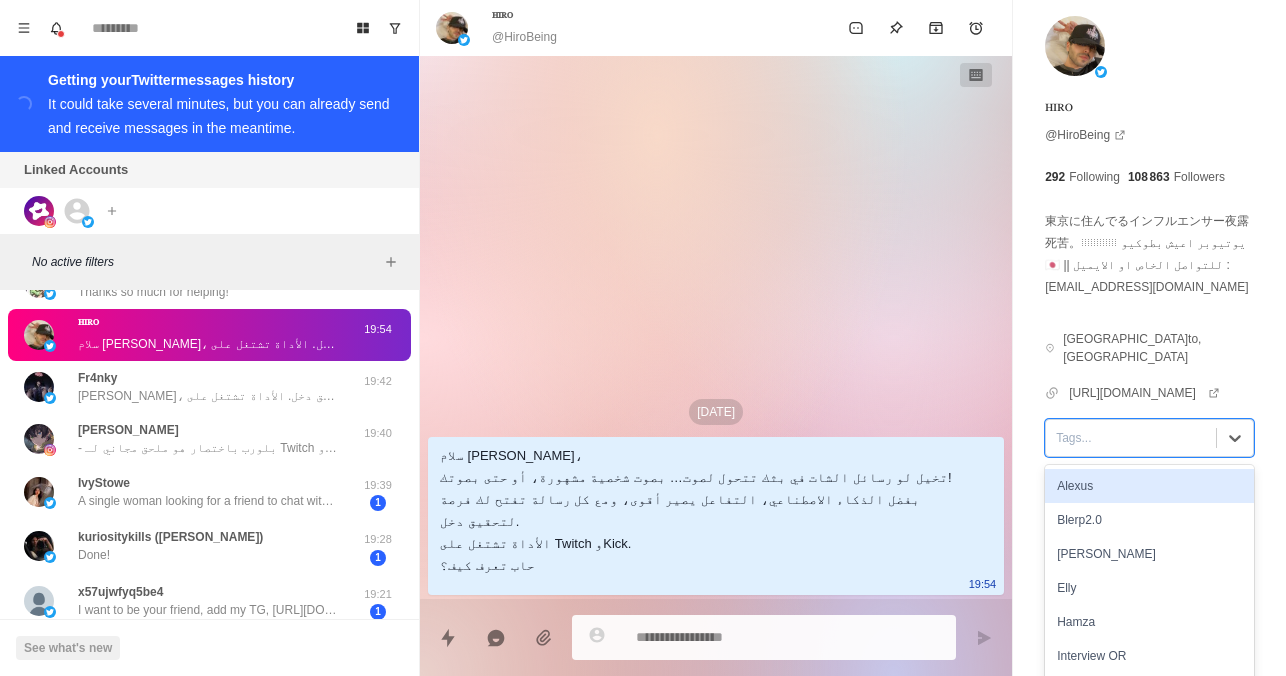 click at bounding box center (1131, 438) 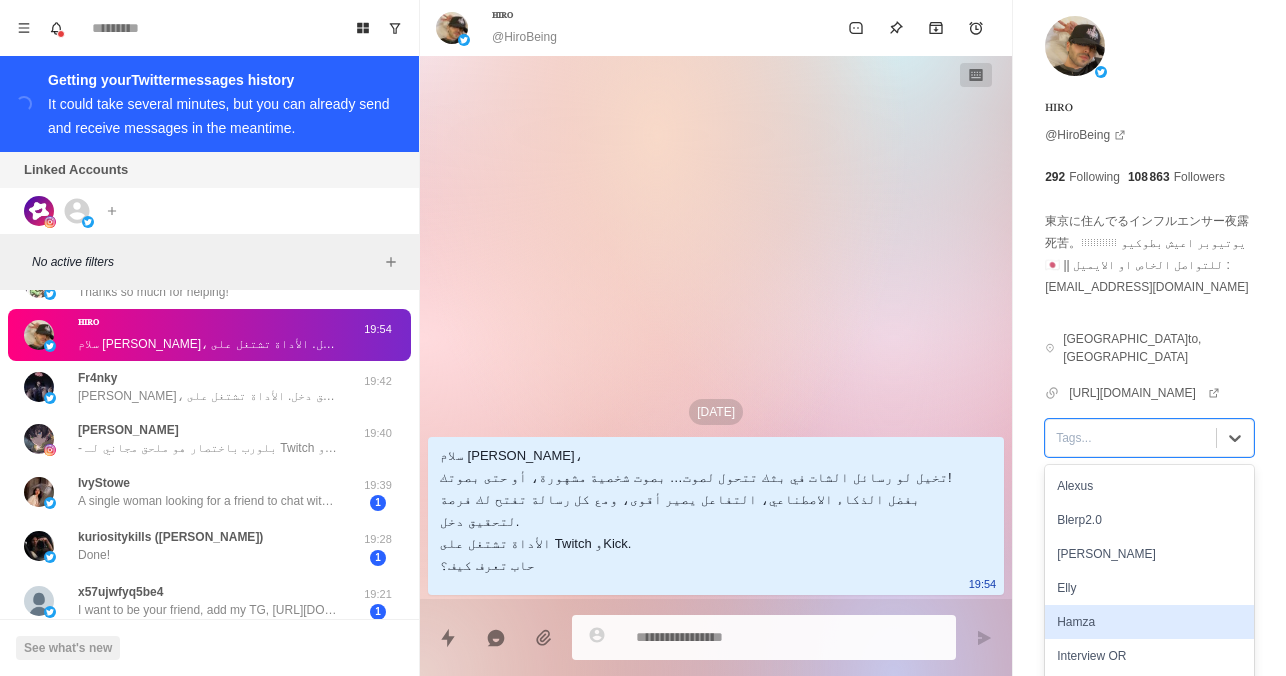 click on "Hamza" at bounding box center (1149, 622) 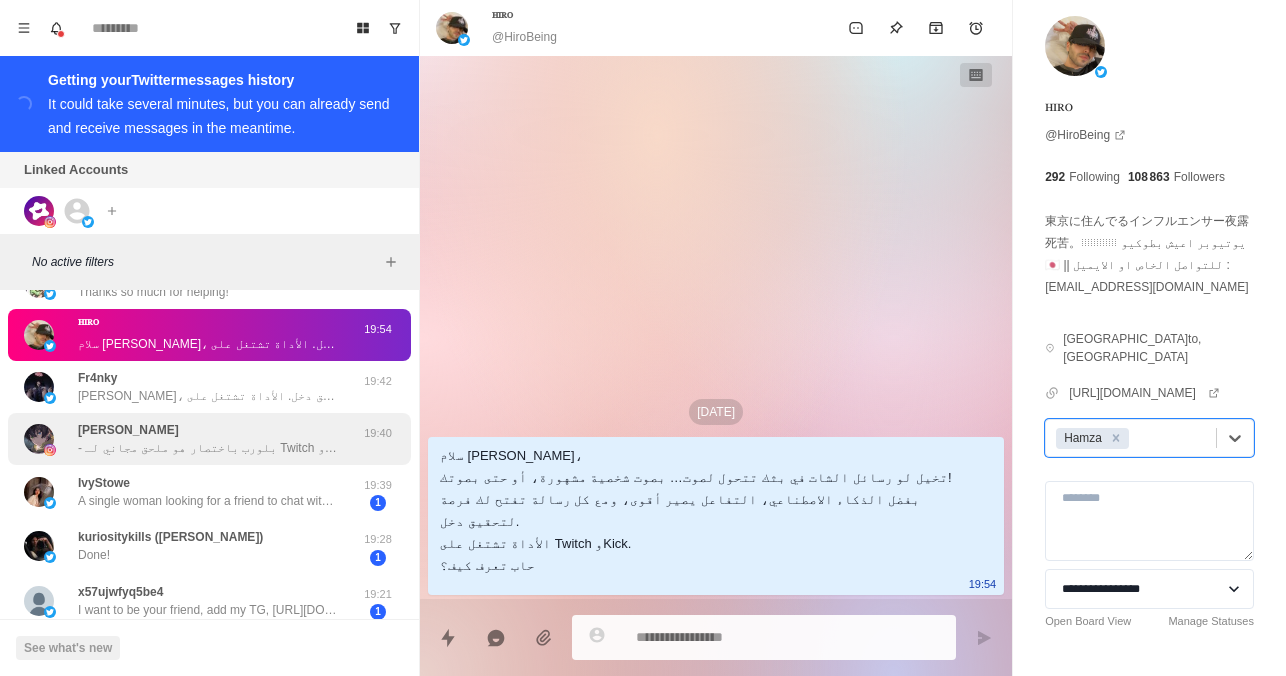 scroll, scrollTop: 0, scrollLeft: 0, axis: both 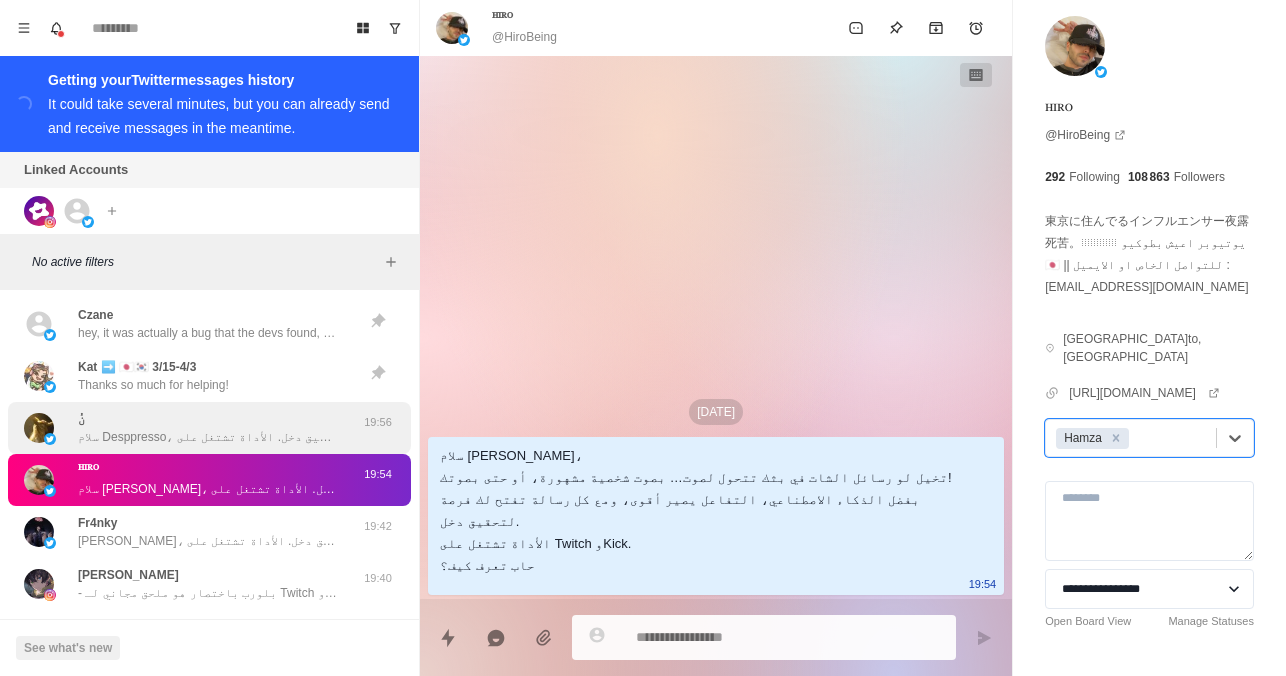 click on "نُ سلام Desppresso،
تخيل لو رسائل الشات في بثك تتحول لصوت… بصوت شخصية مشهورة، أو حتى بصوتك!
بفضل الذكاء الاصطناعي، التفاعل يصير أقوى، ومع كل رسالة تفتح لك فرصة لتحقيق دخل.
الأداة تشتغل على Twitch وKick.
حاب تعرف كيف؟" at bounding box center [208, 428] 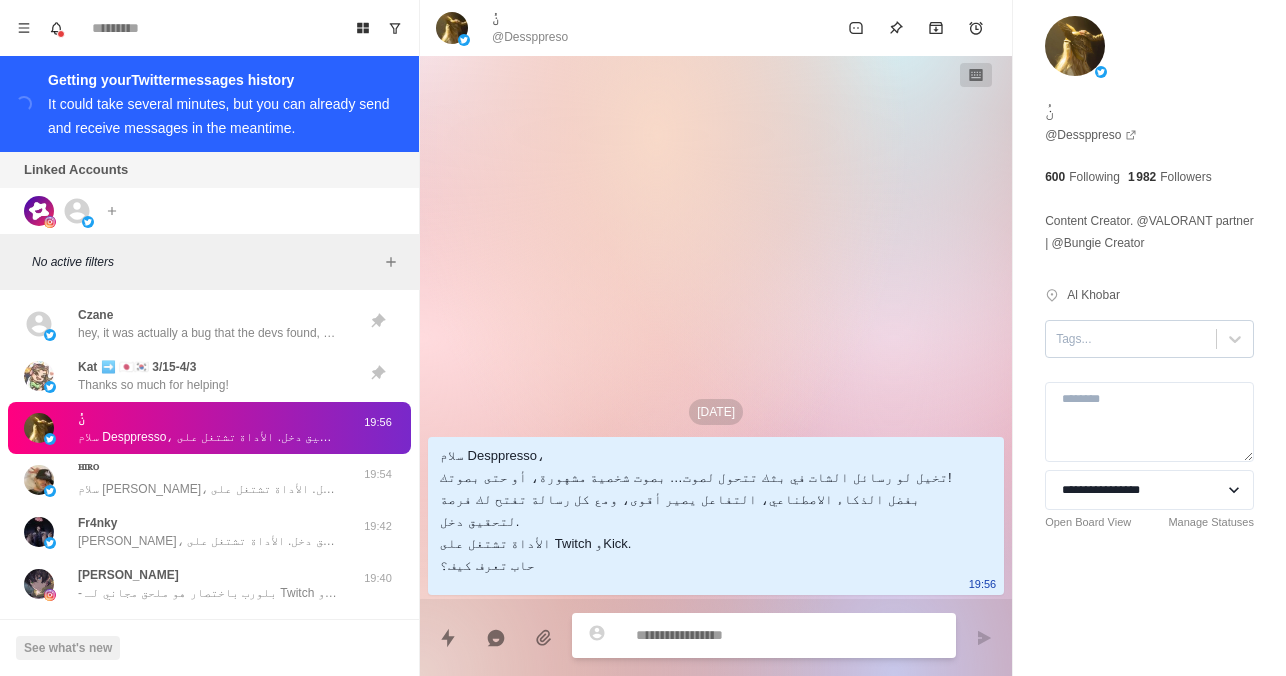 click at bounding box center [1131, 339] 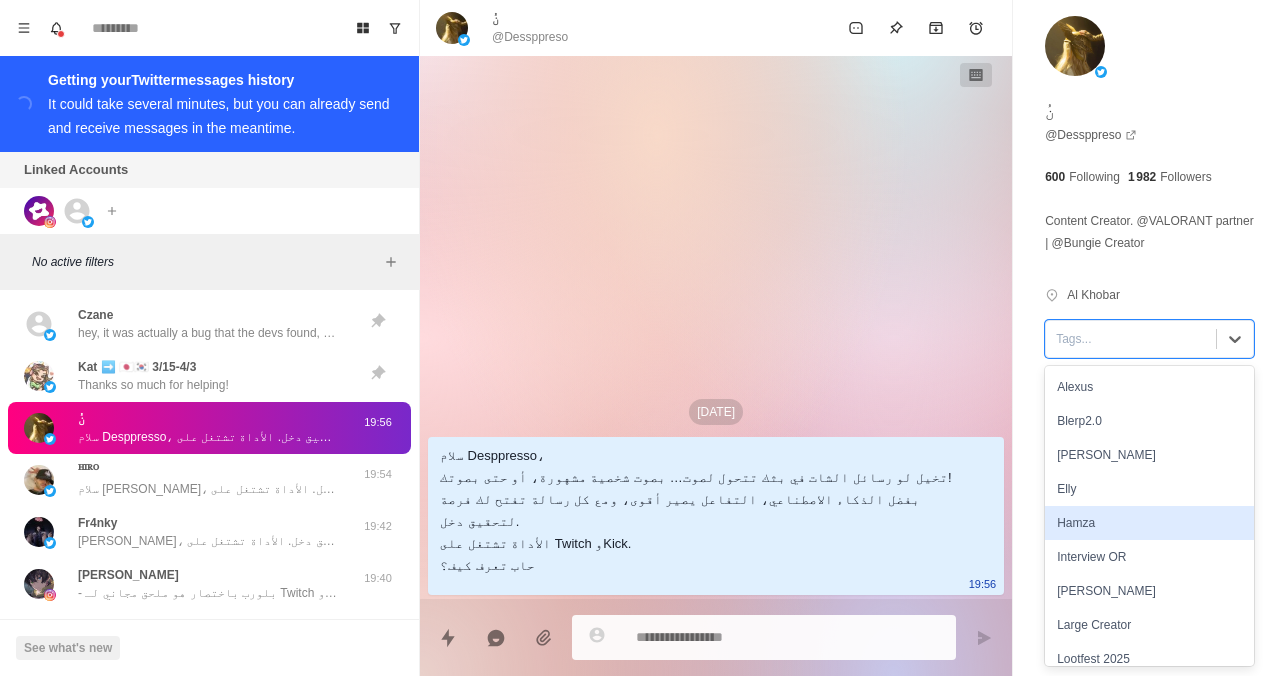 click on "Hamza" at bounding box center (1149, 523) 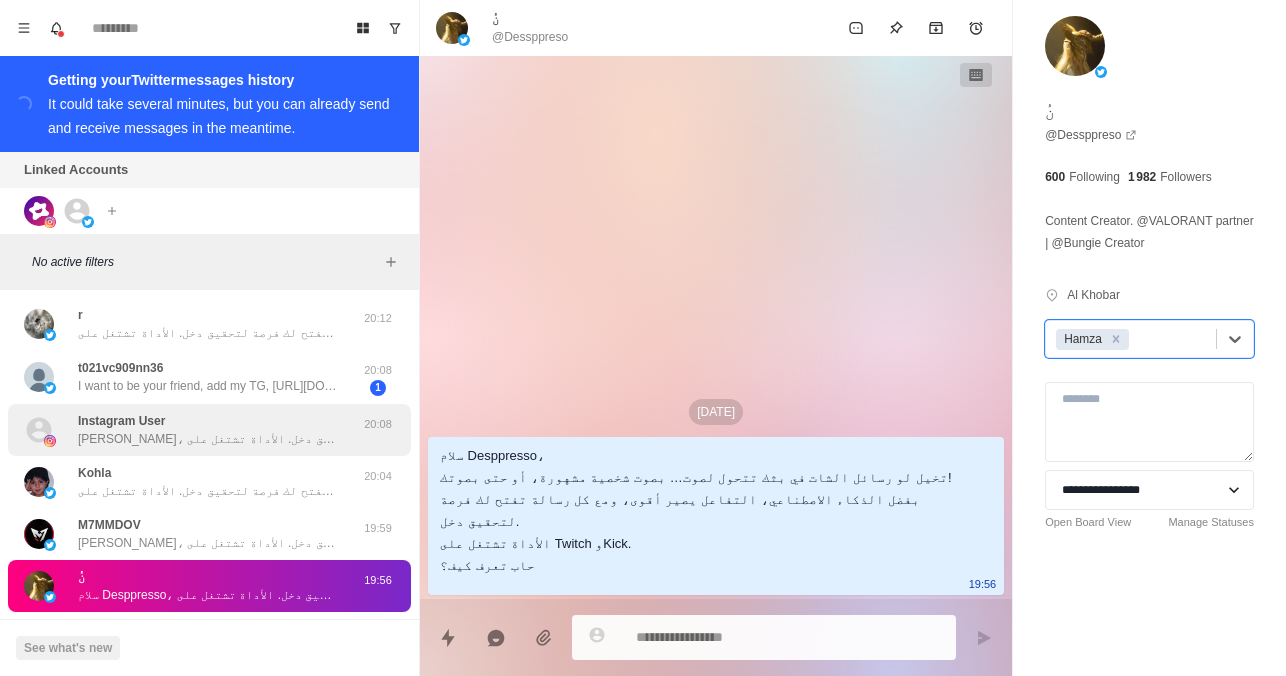 scroll, scrollTop: 105, scrollLeft: 0, axis: vertical 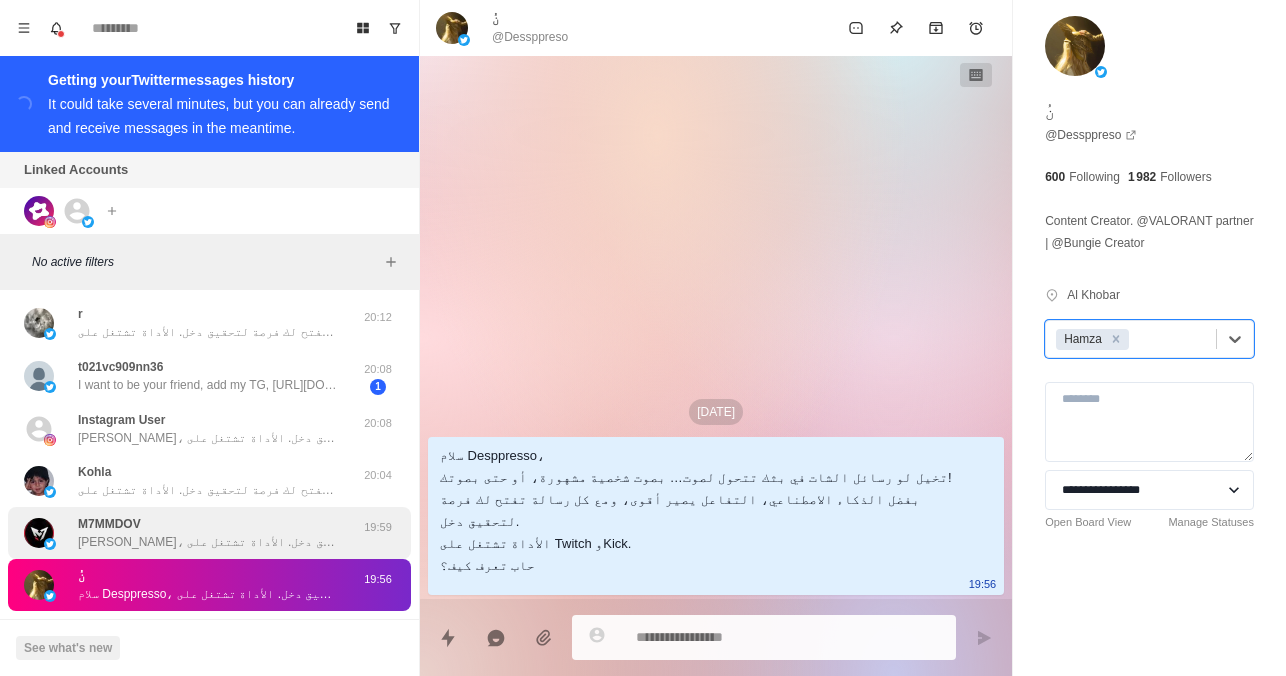 click on "[PERSON_NAME]،
تخيل لو رسائل الشات في بثك تتحول لصوت… بصوت شخصية مشهورة، أو حتى بصوتك!
بفضل الذكاء الاصطناعي، التفاعل يصير أقوى، ومع كل رسالة تفتح لك فرصة لتحقيق دخل.
الأداة تشتغل على Twitch وKick.
حاب تعرف كيف؟" at bounding box center (208, 542) 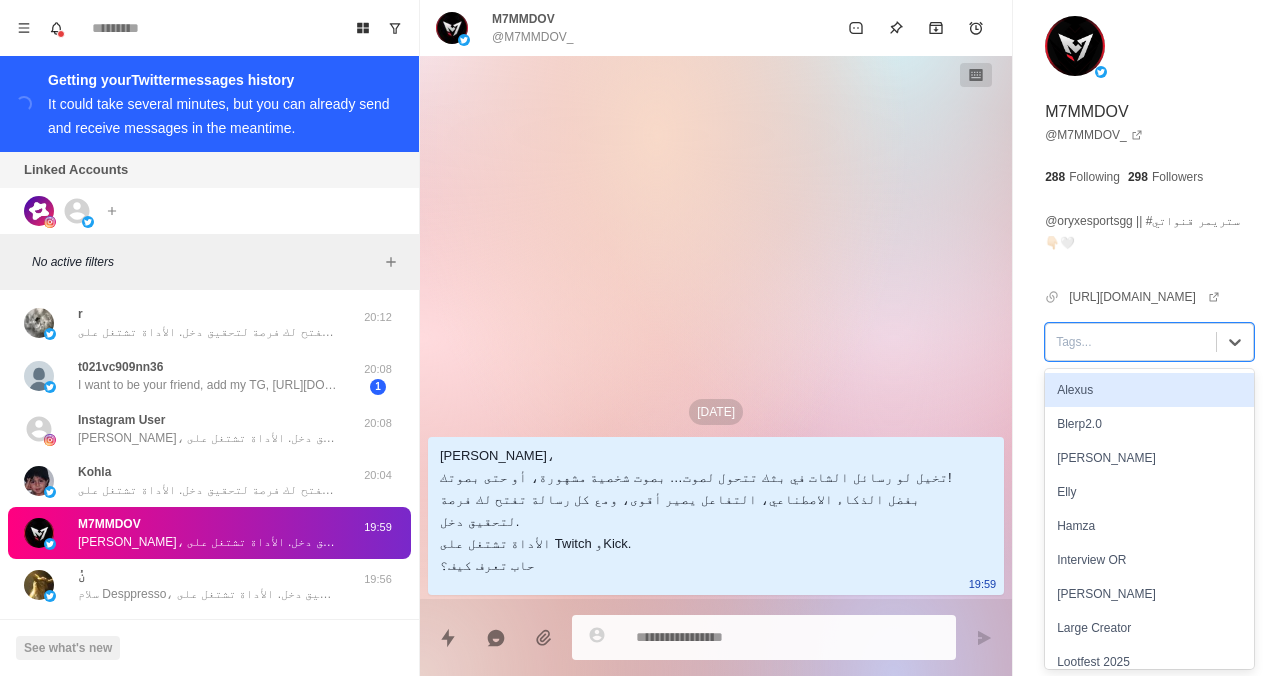 click at bounding box center (1131, 342) 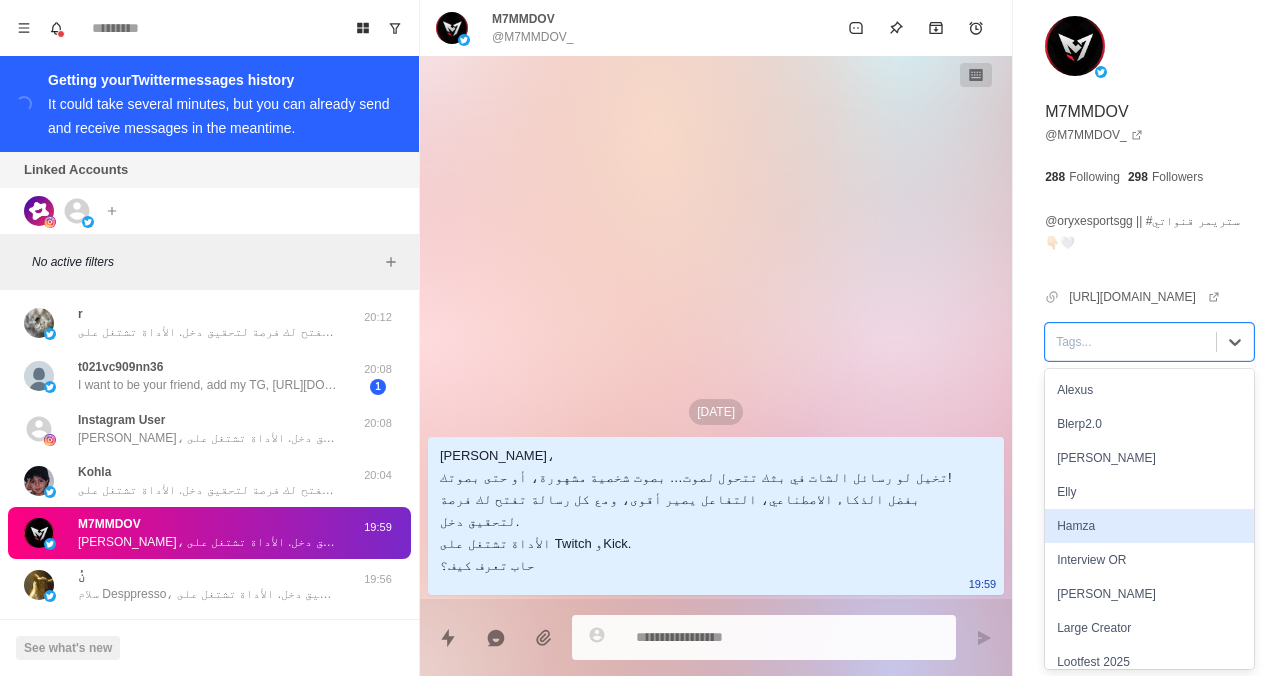 click on "Hamza" at bounding box center (1149, 526) 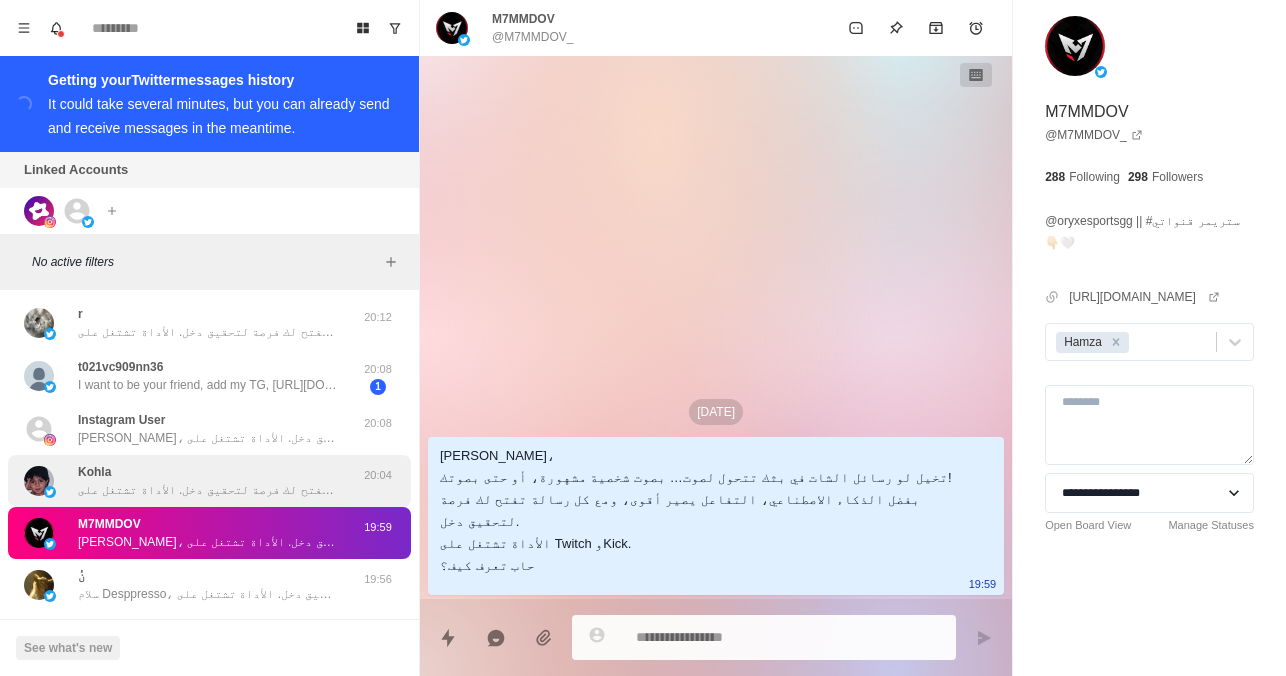click on "سلام كوحلا،
تخيل لو رسائل الشات في بثك تتحول لصوت… بصوت شخصية مشهورة، أو حتى بصوتك!
بفضل الذكاء الاصطناعي، التفاعل يصير أقوى، ومع كل رسالة تفتح لك فرصة لتحقيق دخل.
الأداة تشتغل على Twitch وKick.
حاب تعرف كيف؟" at bounding box center (208, 490) 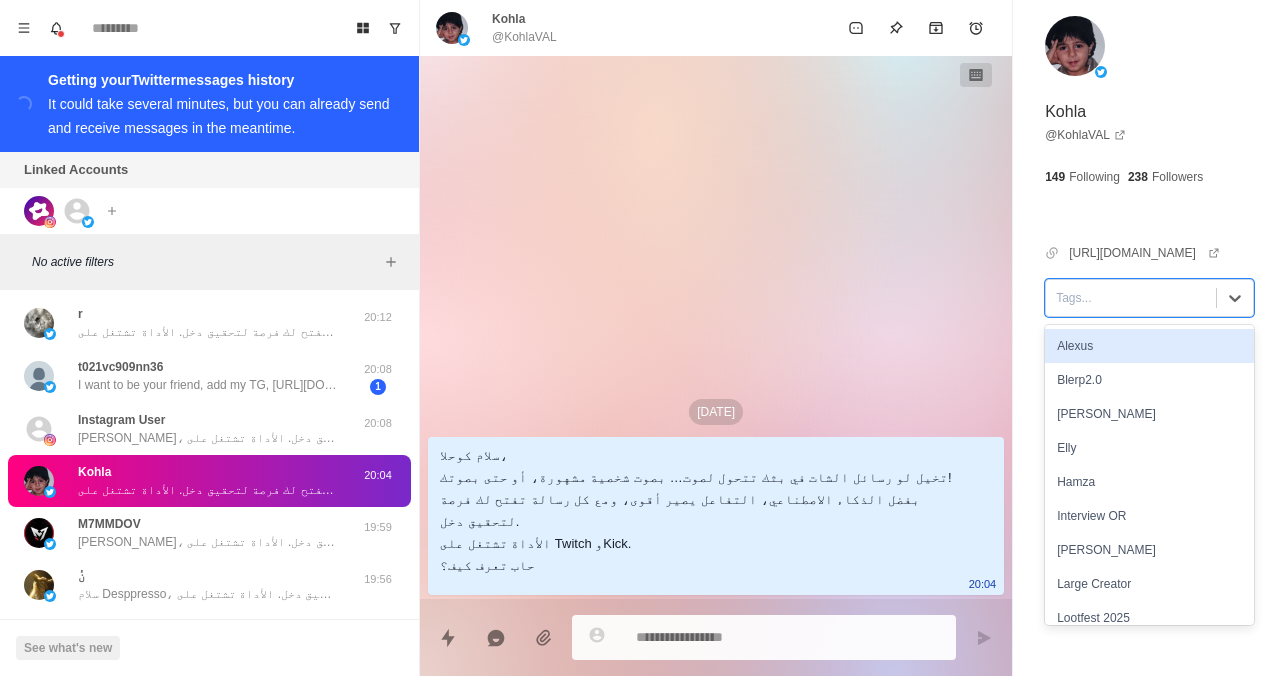 click at bounding box center [1131, 298] 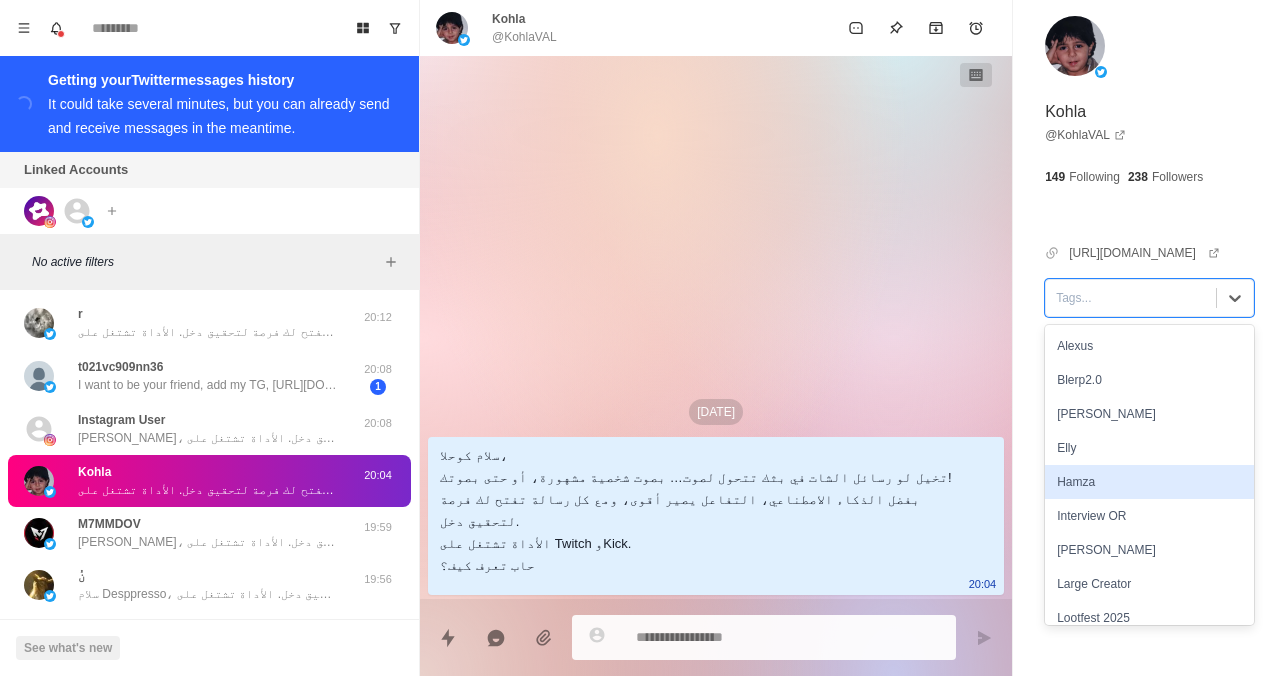 click on "Hamza" at bounding box center [1149, 482] 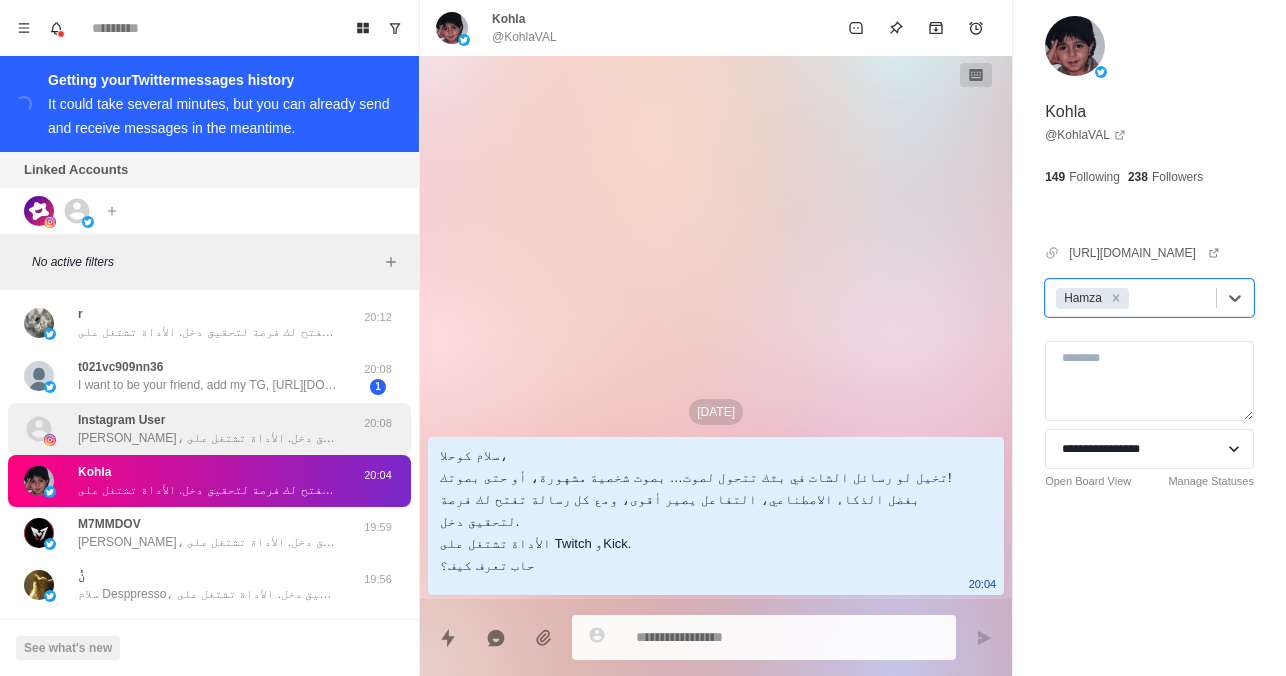 click on "Instagram User [PERSON_NAME]،
تخيّلي لو رسائل الشات في بثك تتحوّل لصوت… بصوت شخصية مشهورة، أو حتى بصوتك إنتِ!
بفضل الذكاء الاصطناعي، التفاعل يصير أقوى، ومع كل رسالة تفتح لك فرصة لتحقيق دخل.
الأداة تشتغل على Twitch وKick.
حابّة تعرفين كيف؟" at bounding box center (208, 429) 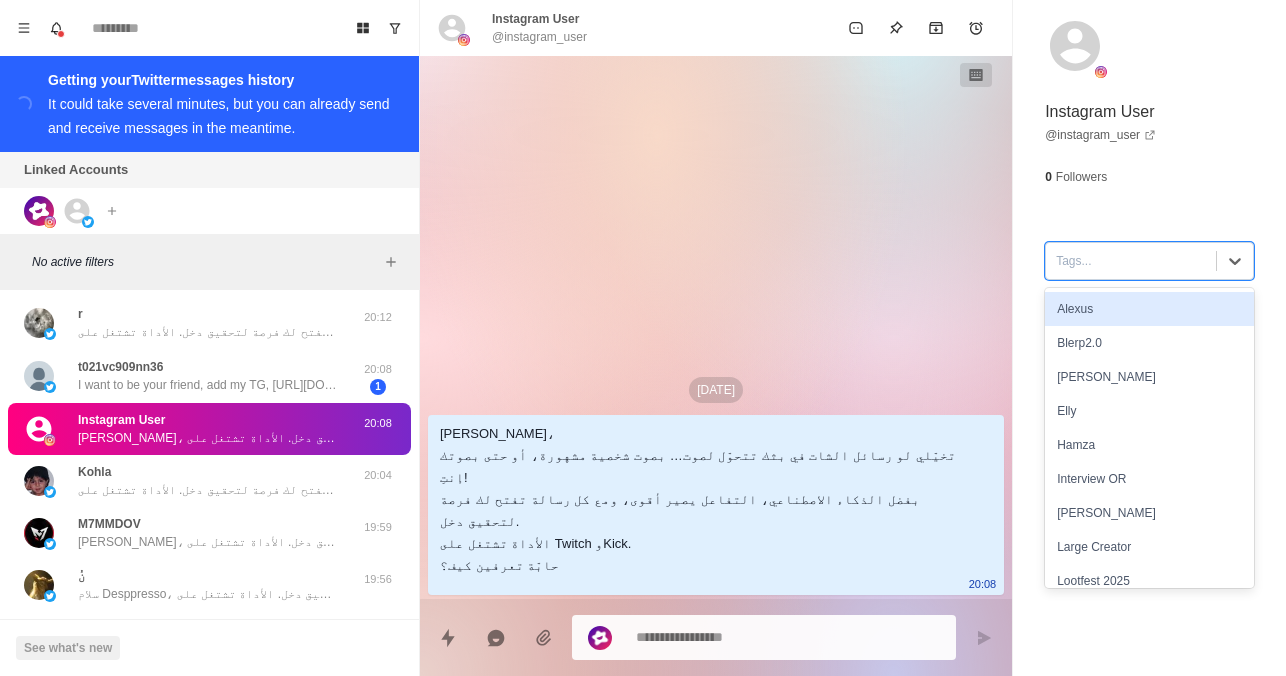 click at bounding box center (1131, 261) 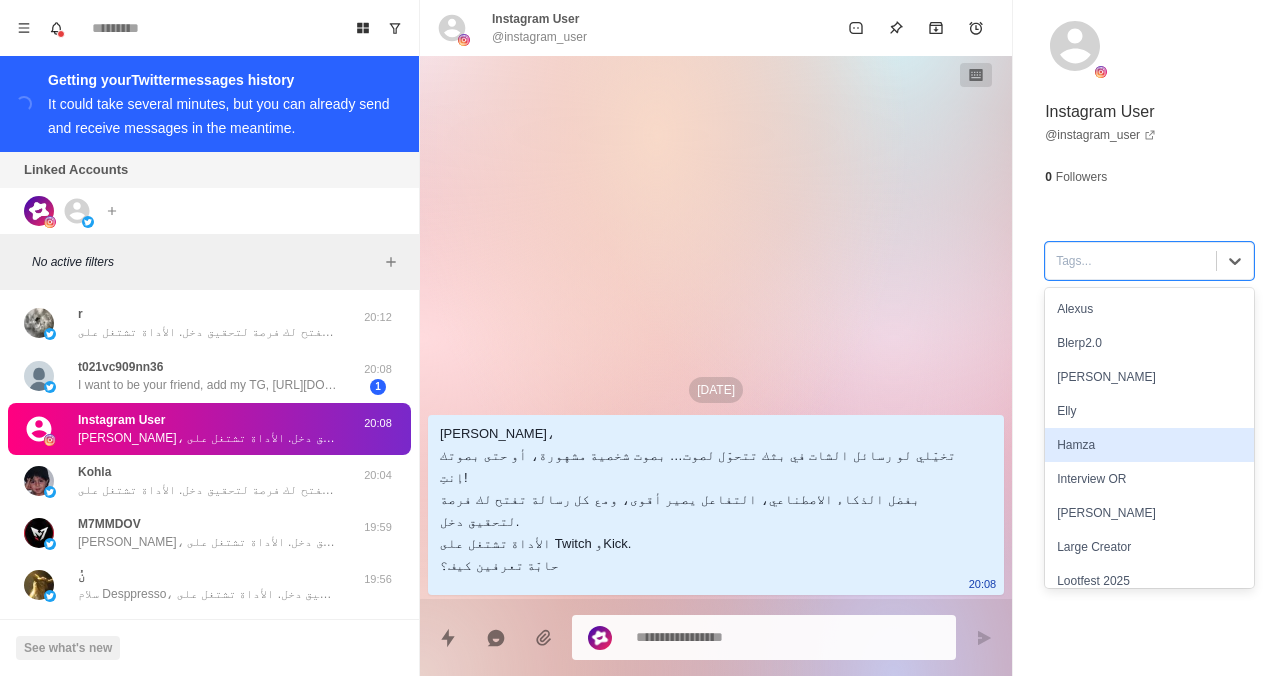 click on "Hamza" at bounding box center [1149, 445] 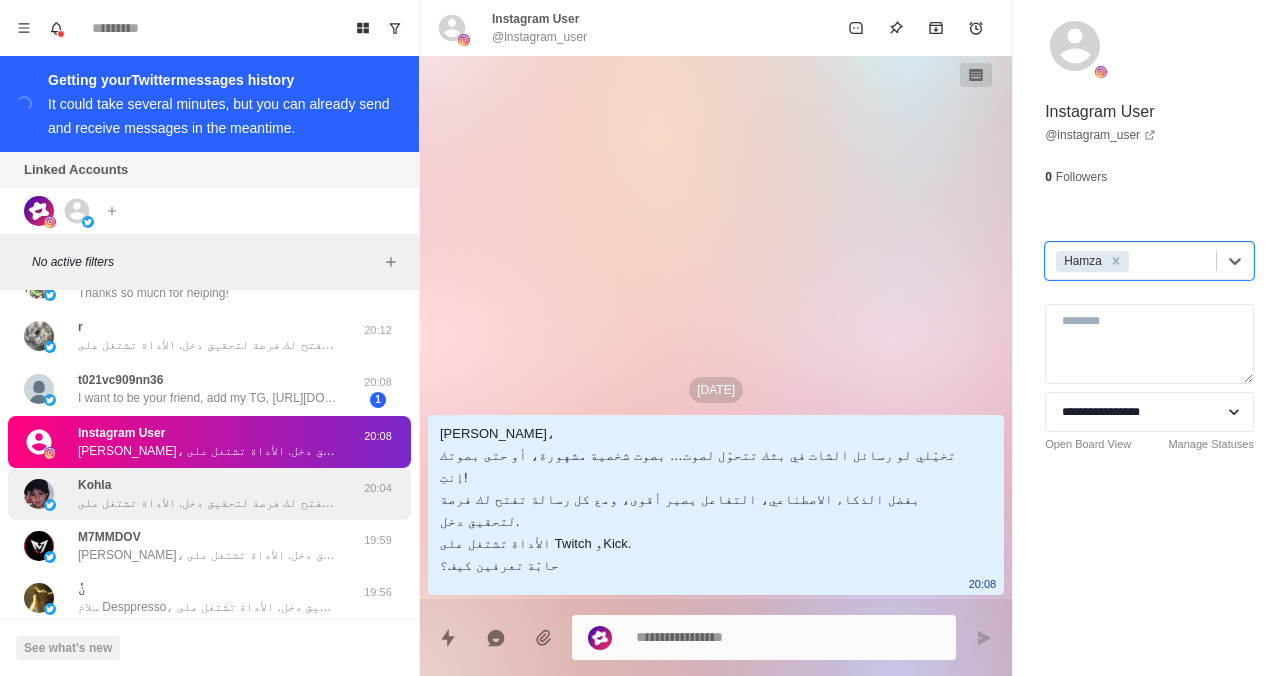 scroll, scrollTop: 0, scrollLeft: 0, axis: both 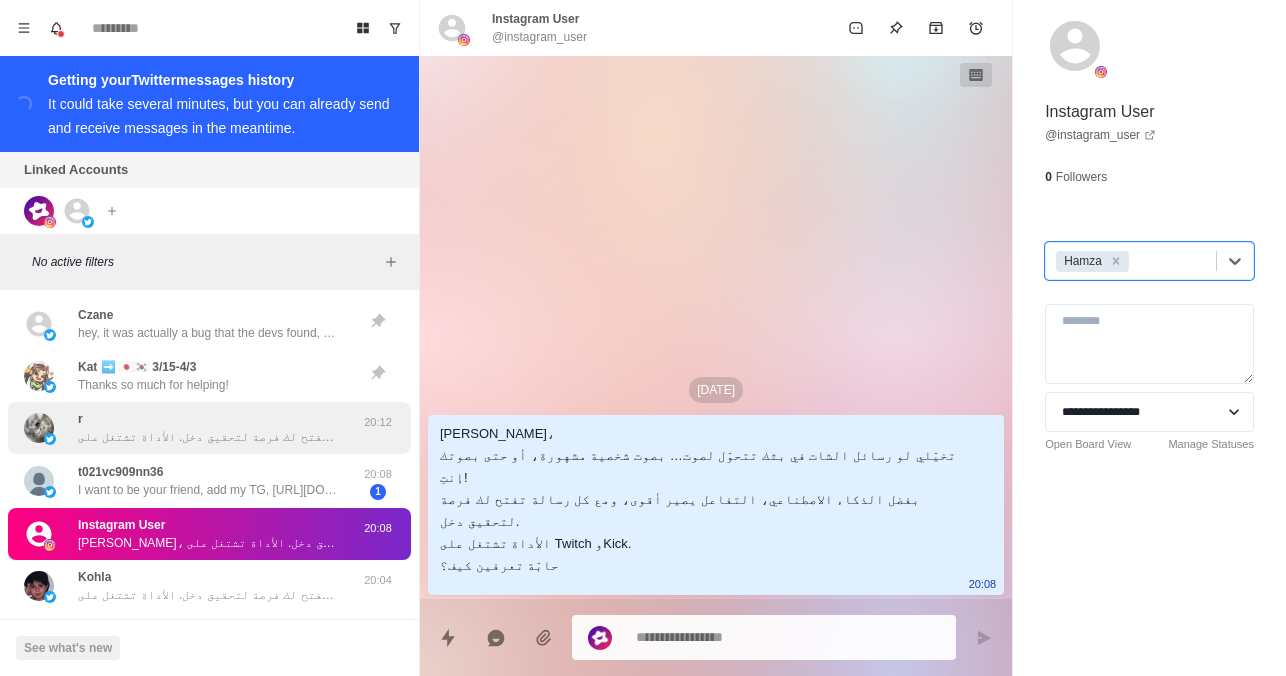 click on "سلام ريما،
تخيّلي لو رسائل الشات في بثك تتحوّل لصوت… بصوت شخصية مشهورة، أو حتى بصوتك إنتِ!
بفضل الذكاء الاصطناعي، التفاعل يصير أقوى، ومع كل رسالة تفتح لك فرصة لتحقيق دخل.
الأداة تشتغل على Twitch وKick.
حابّة تعرفين كيف؟" at bounding box center (208, 437) 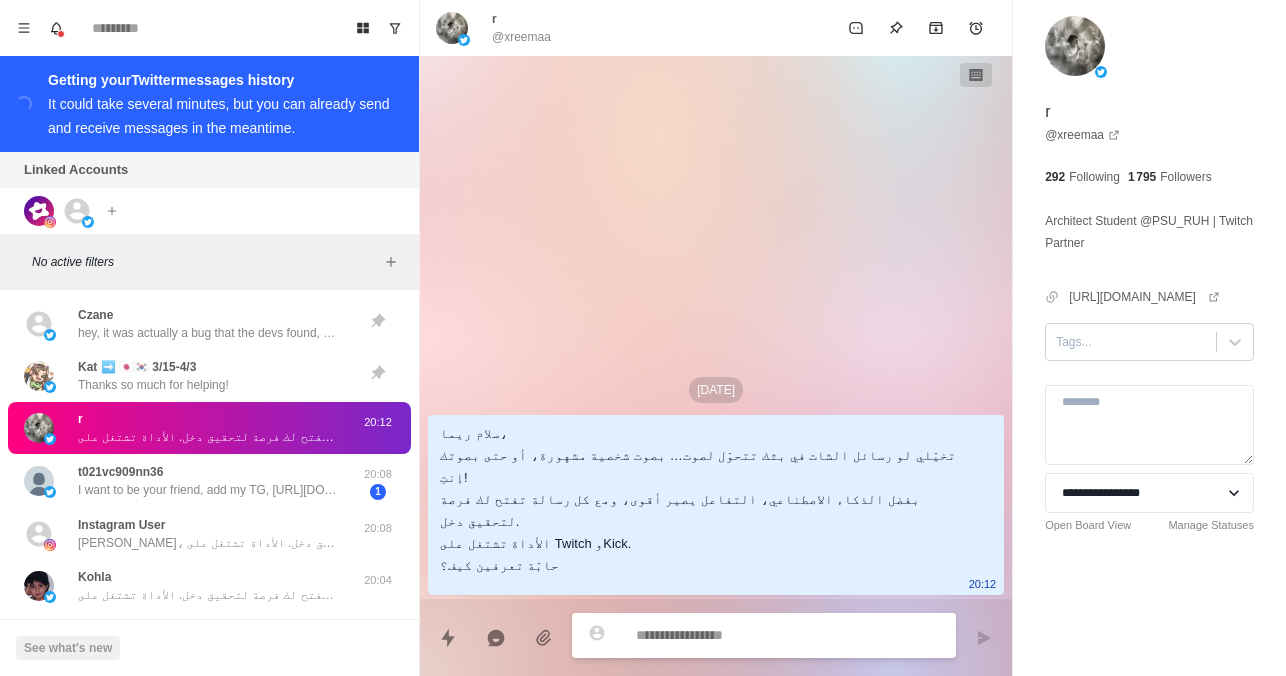click at bounding box center (1131, 342) 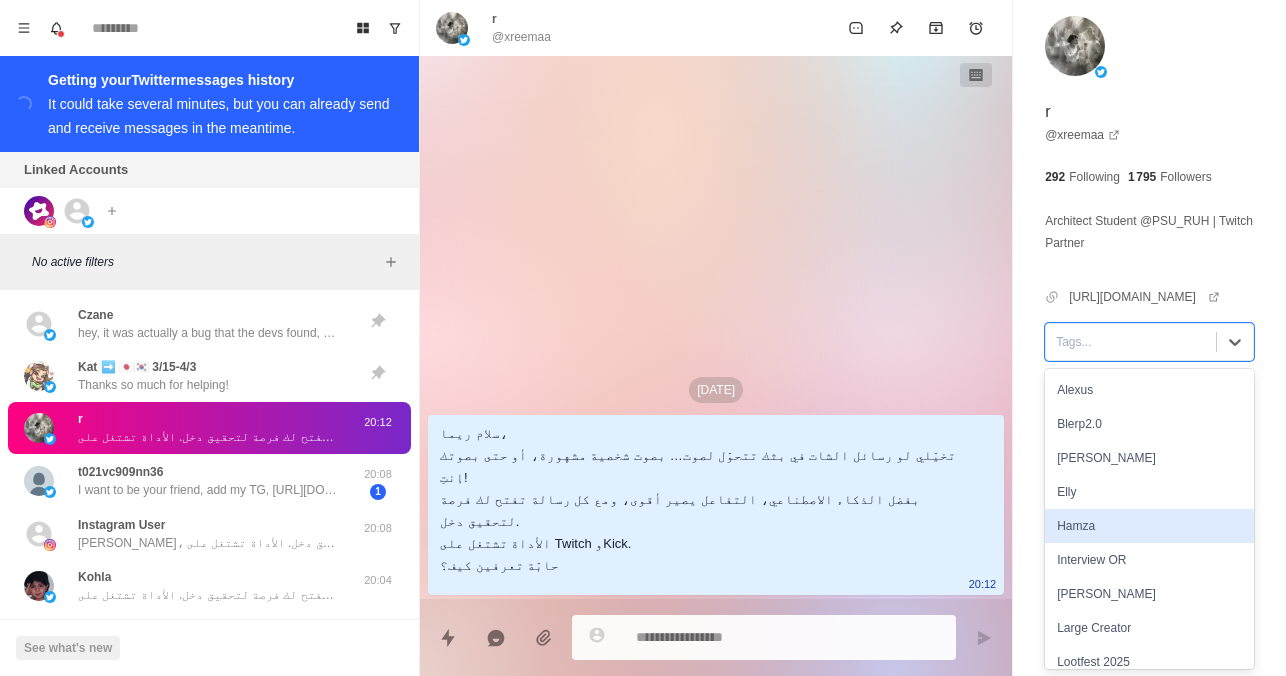 click on "Hamza" at bounding box center (1149, 526) 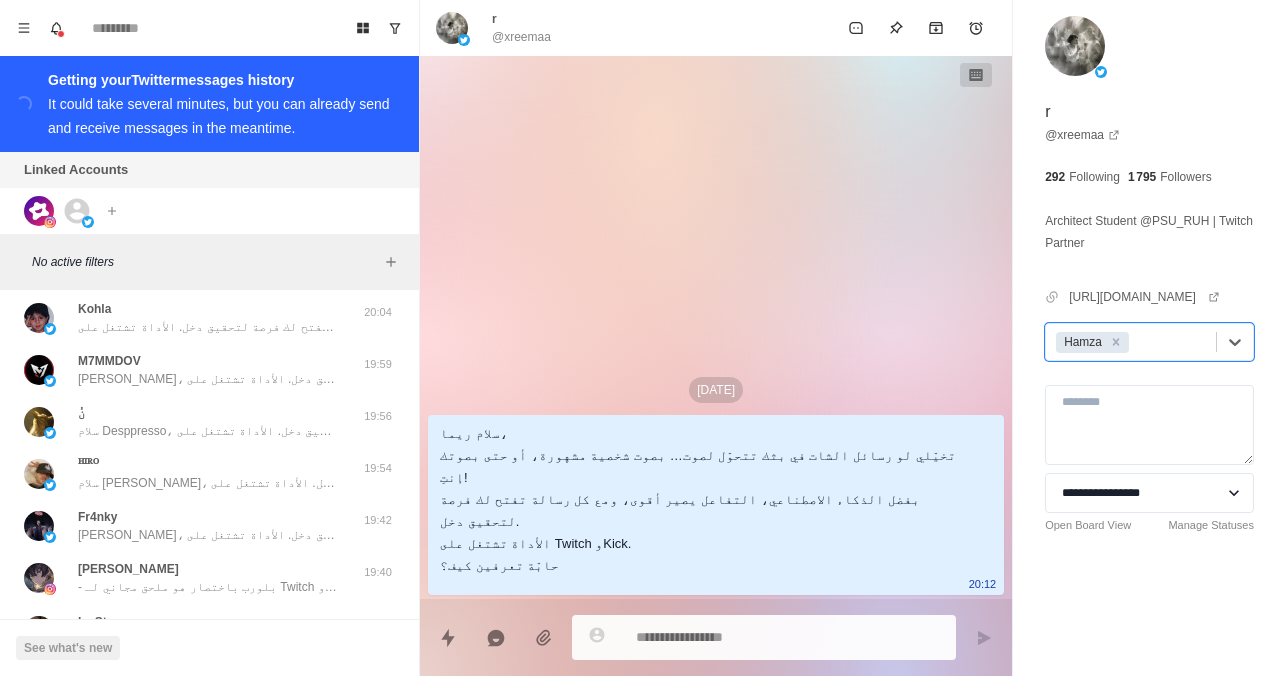 scroll, scrollTop: 272, scrollLeft: 0, axis: vertical 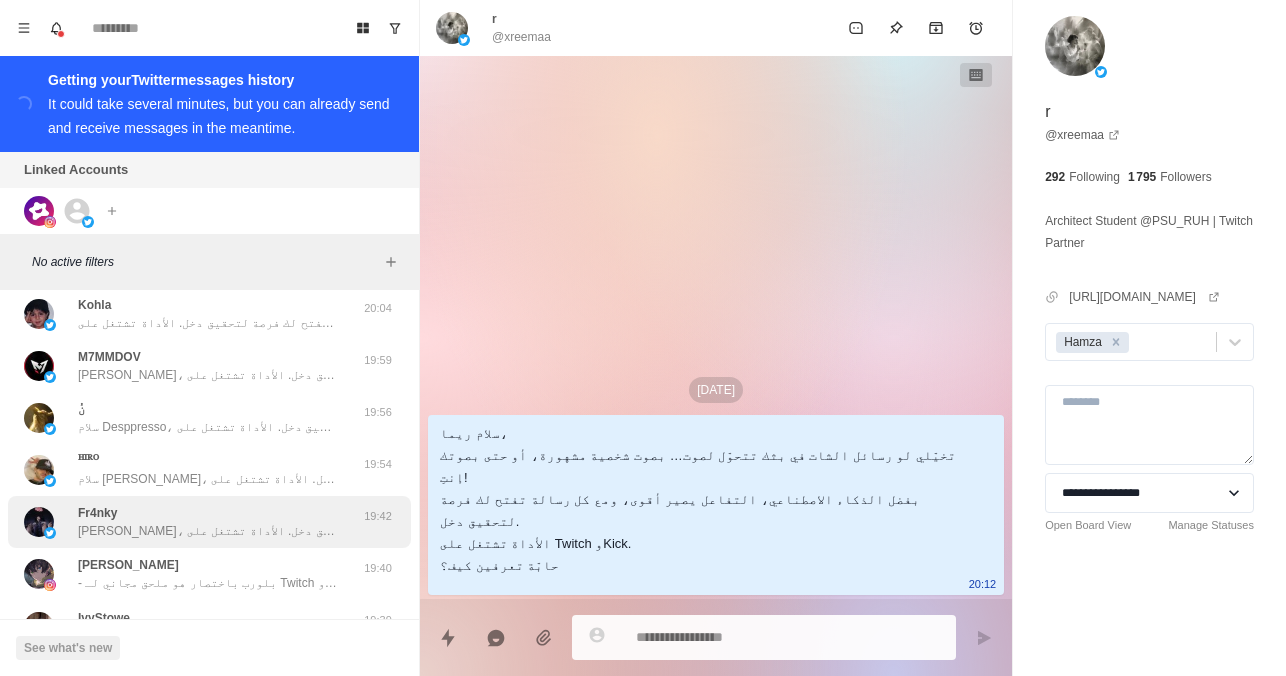 click on "Fr4[PERSON_NAME]،
لو رسائل الشات في بثك تتحول لصوت… بصوت شخصية مشهورة، أو حتى بصوتك!
بفضل الذكاء الاصطناعي، التفاعل يصير أقوى، ومع كل رسالة تفتح لك فرصة لتحقيق دخل.
الأداة تشتغل على Twitch وKick.
حاب تعرف كيف؟" at bounding box center (208, 522) 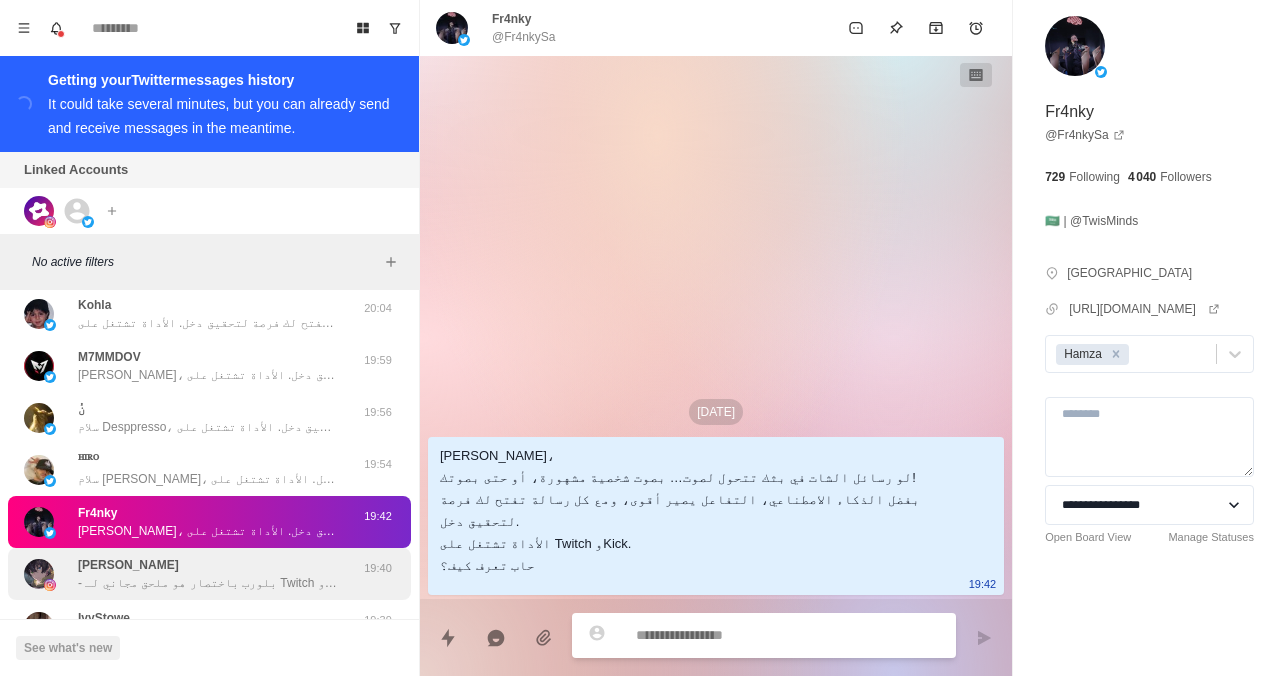 click on "[PERSON_NAME] باختصار هو ملحق مجاني لـ Twitch و Kick يتيح لجمهورك إرسال رسائل صوتية (TTS) أو تشغيل تنبيهات صوتية تفاعلية مقابل البتات أو التبرعات.
- يساعدك على زيادة التفاعل، دعم المشاهدين، وتنويع الدخل من الشات بطرق مبتكرة.
- مجاني وسهل الإعداد - هل ترغب بتجربته؟" at bounding box center (188, 574) 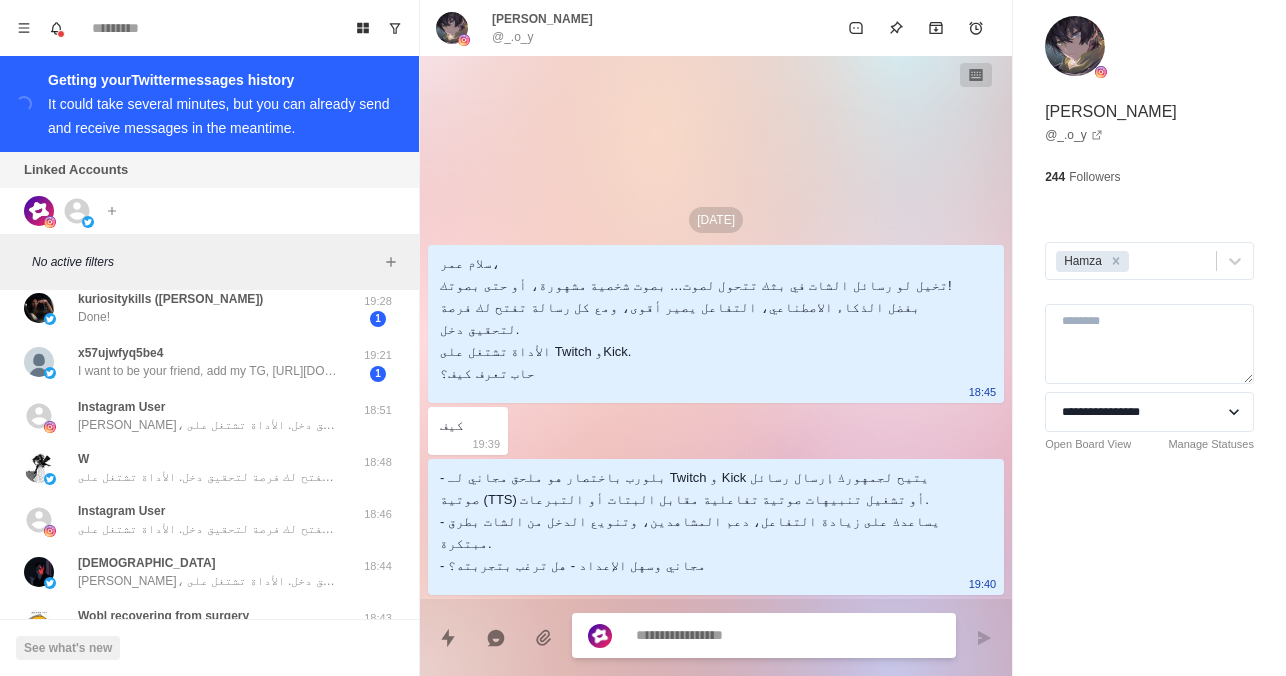 scroll, scrollTop: 647, scrollLeft: 0, axis: vertical 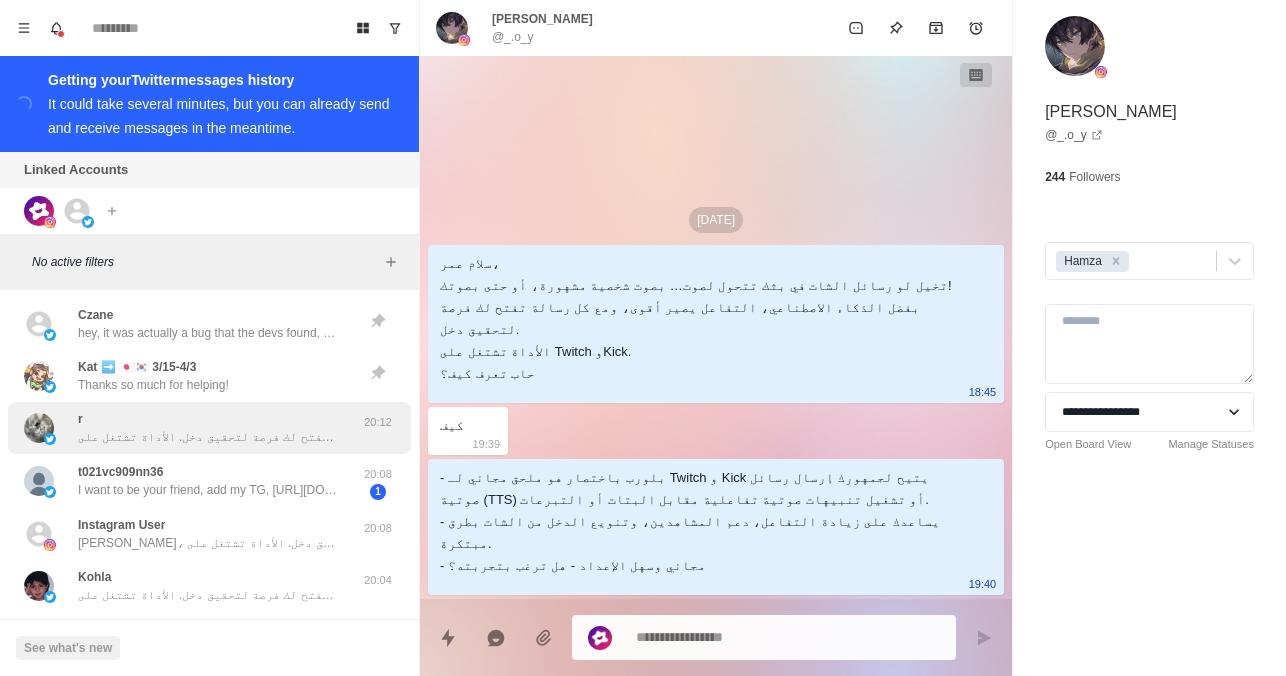 click on "سلام ريما،
تخيّلي لو رسائل الشات في بثك تتحوّل لصوت… بصوت شخصية مشهورة، أو حتى بصوتك إنتِ!
بفضل الذكاء الاصطناعي، التفاعل يصير أقوى، ومع كل رسالة تفتح لك فرصة لتحقيق دخل.
الأداة تشتغل على Twitch وKick.
حابّة تعرفين كيف؟" at bounding box center (208, 437) 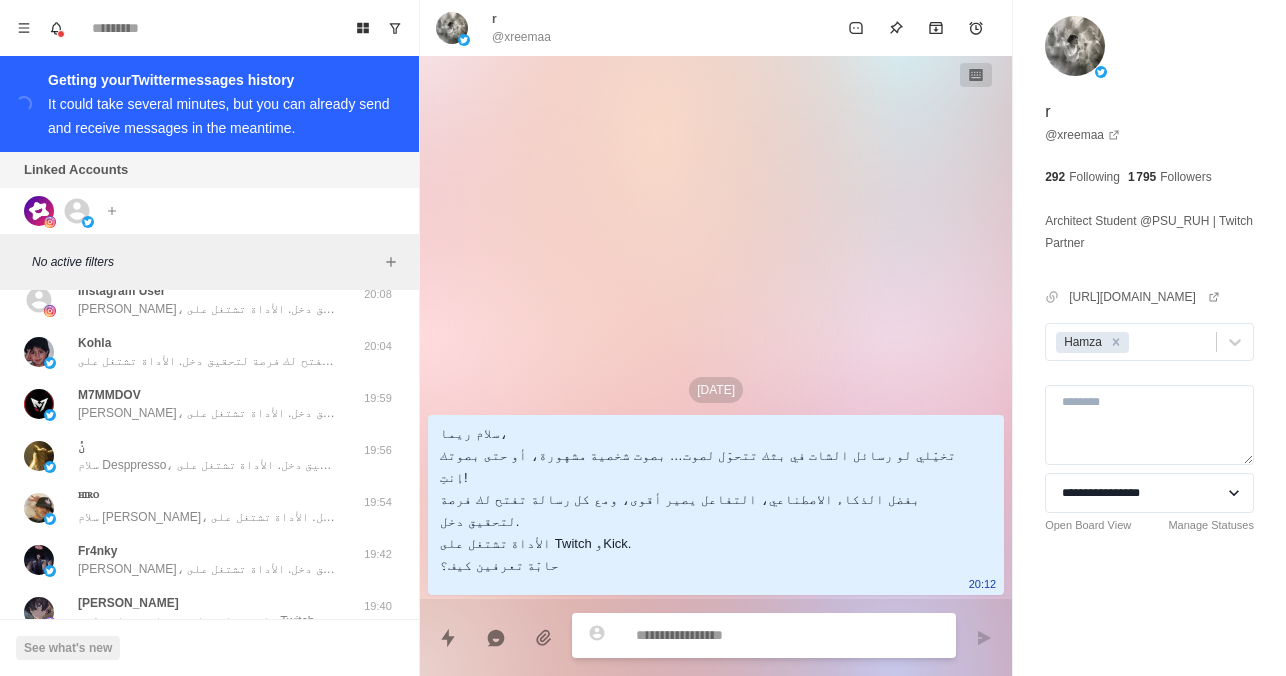 scroll, scrollTop: 474, scrollLeft: 0, axis: vertical 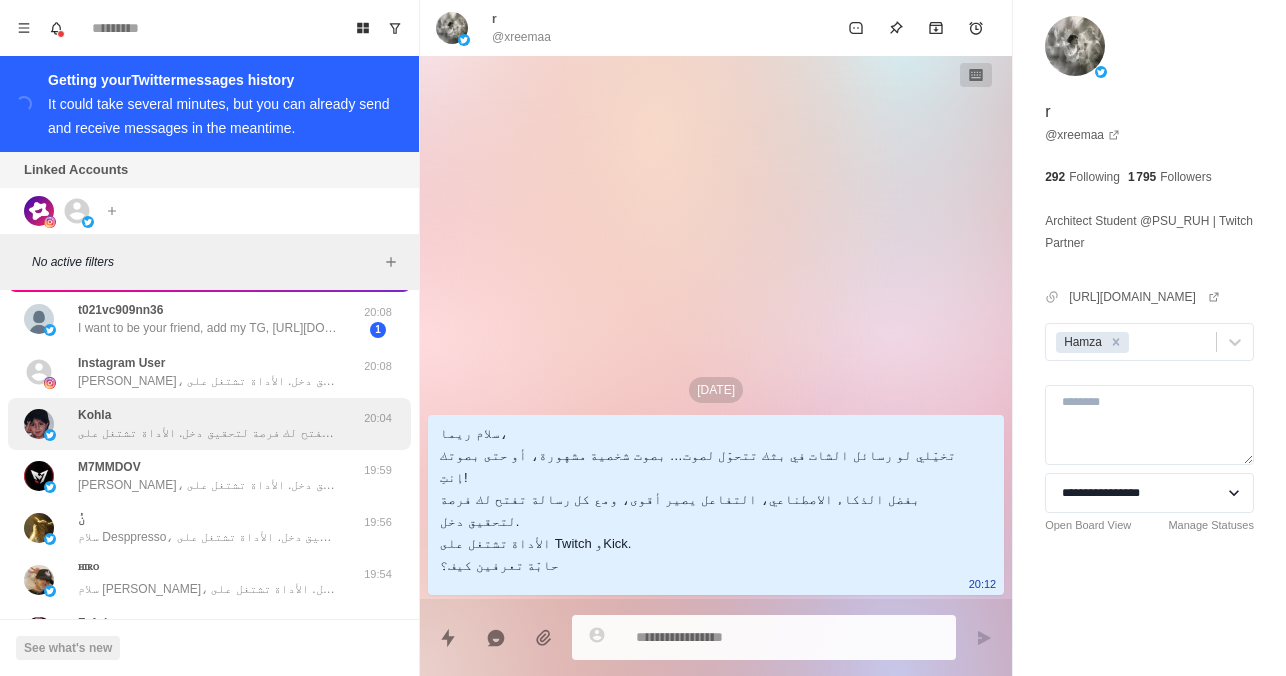 click on "سلام كوحلا،
تخيل لو رسائل الشات في بثك تتحول لصوت… بصوت شخصية مشهورة، أو حتى بصوتك!
بفضل الذكاء الاصطناعي، التفاعل يصير أقوى، ومع كل رسالة تفتح لك فرصة لتحقيق دخل.
الأداة تشتغل على Twitch وKick.
حاب تعرف كيف؟" at bounding box center (208, 433) 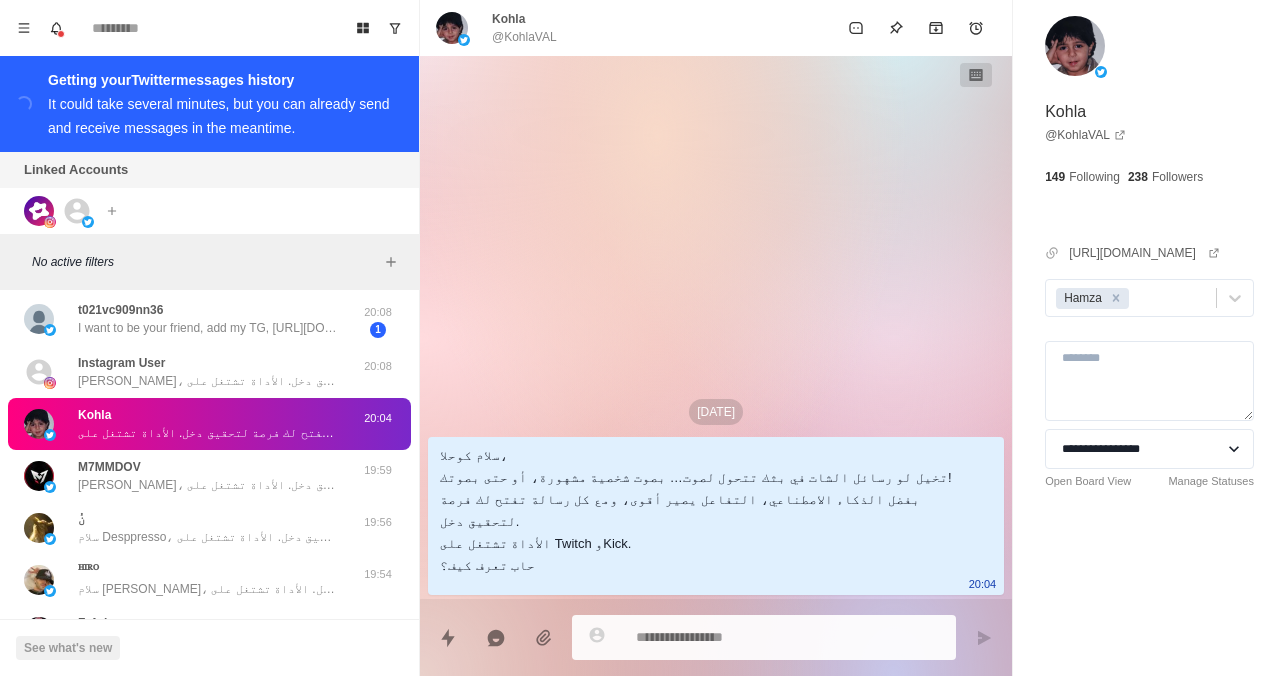 click on "Kohla سلام كوحلا،
تخيل لو رسائل الشات في بثك تتحول لصوت… بصوت شخصية مشهورة، أو حتى بصوتك!
بفضل الذكاء الاصطناعي، التفاعل يصير أقوى، ومع كل رسالة تفتح لك فرصة لتحقيق دخل.
الأداة تشتغل على Twitch وKick.
حاب تعرف كيف؟ 20:04" at bounding box center [209, 424] 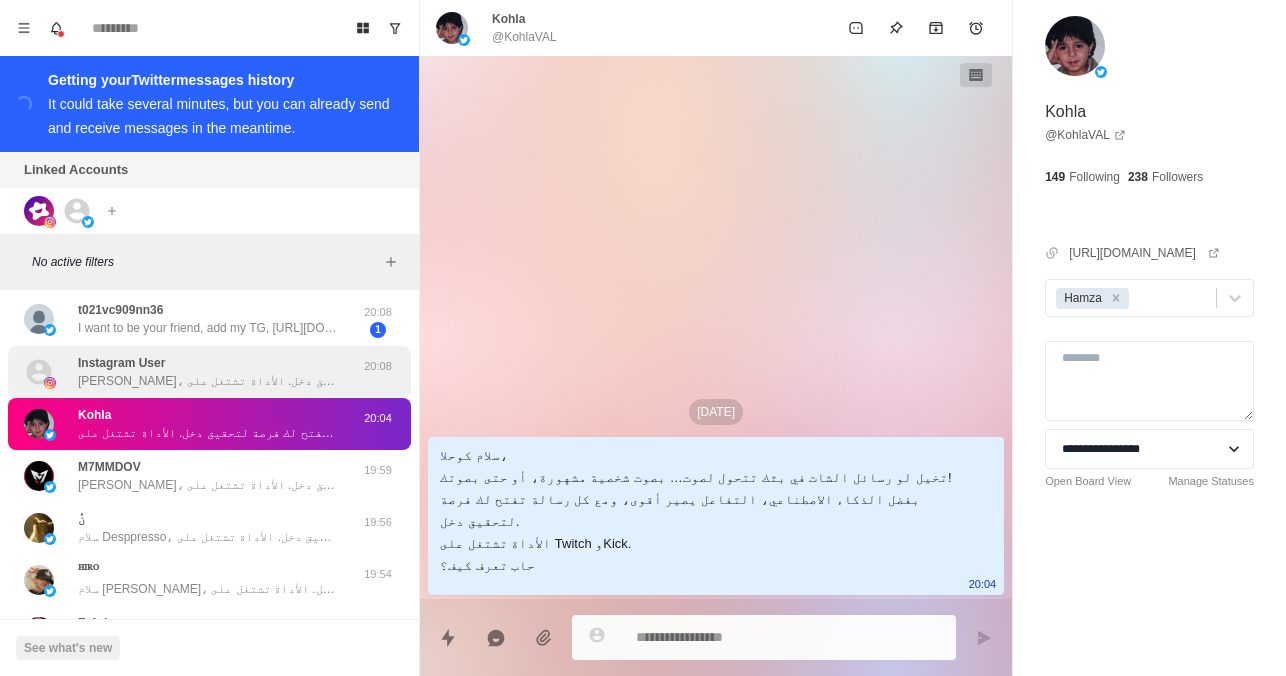 click on "[PERSON_NAME]،
تخيّلي لو رسائل الشات في بثك تتحوّل لصوت… بصوت شخصية مشهورة، أو حتى بصوتك إنتِ!
بفضل الذكاء الاصطناعي، التفاعل يصير أقوى، ومع كل رسالة تفتح لك فرصة لتحقيق دخل.
الأداة تشتغل على Twitch وKick.
حابّة تعرفين كيف؟" at bounding box center [208, 381] 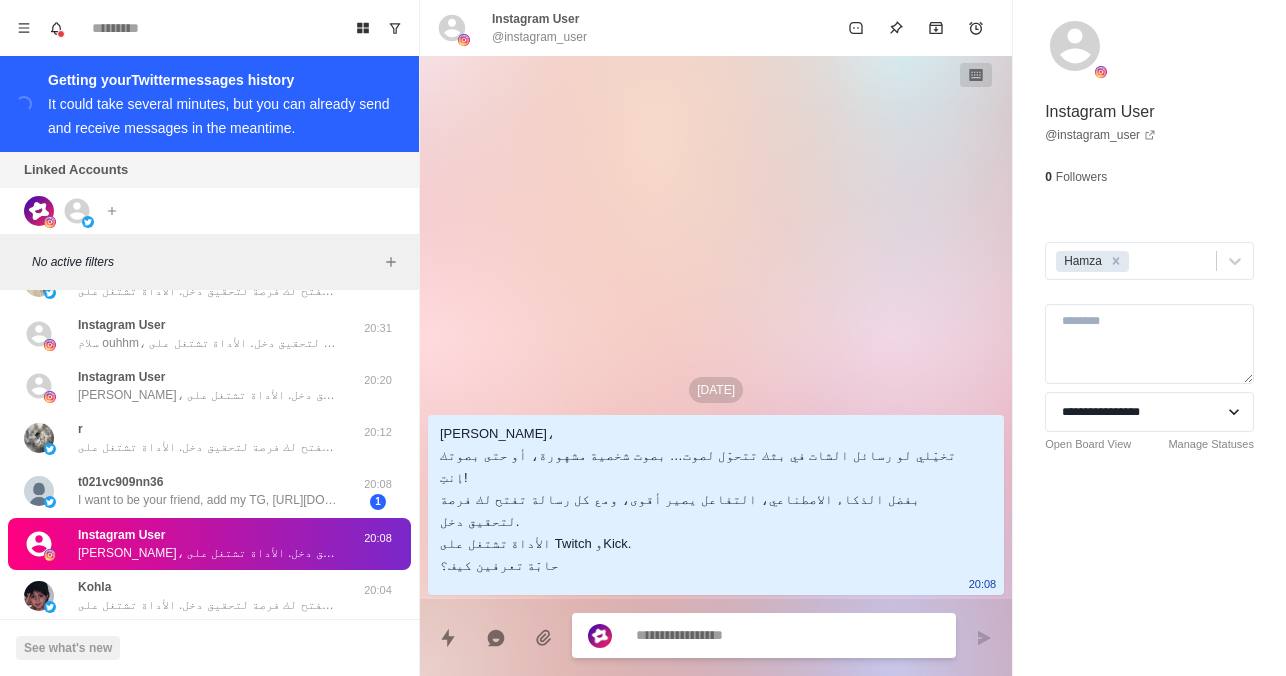 scroll, scrollTop: 353, scrollLeft: 0, axis: vertical 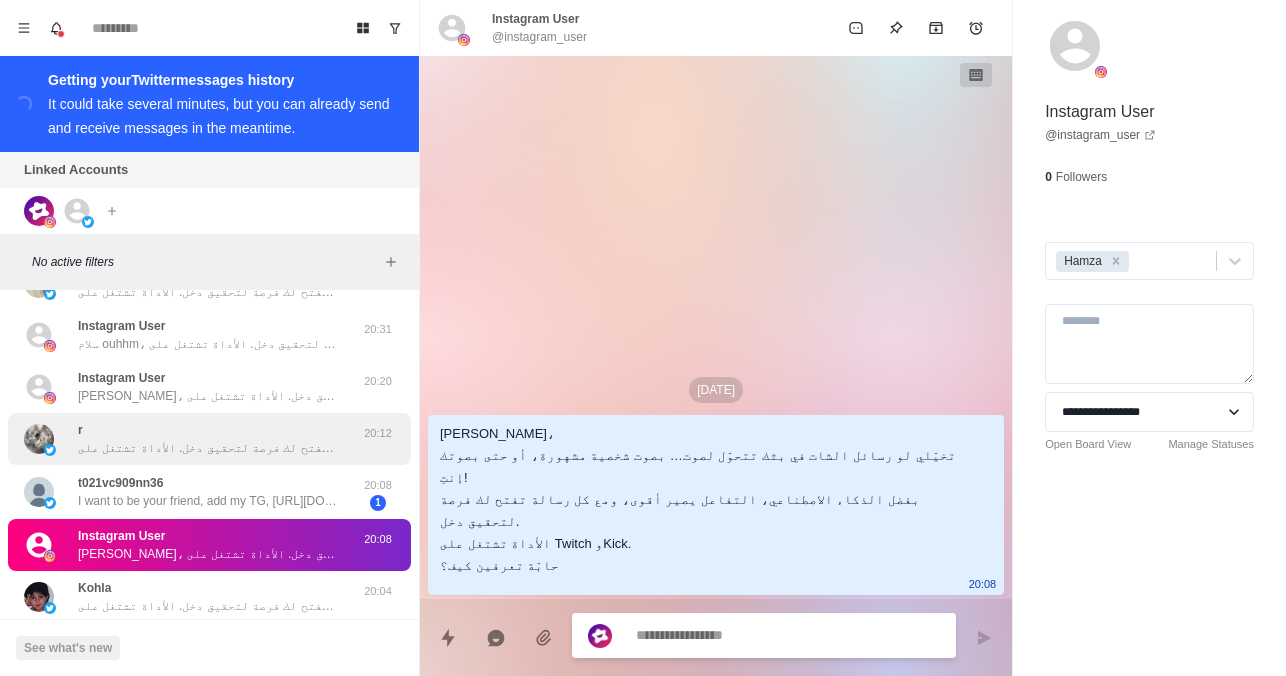 click on "r [PERSON_NAME]،
تخيّلي لو رسائل الشات في بثك تتحوّل لصوت… بصوت شخصية مشهورة، أو حتى بصوتك إنتِ!
بفضل الذكاء الاصطناعي، التفاعل يصير أقوى، ومع كل رسالة تفتح لك فرصة لتحقيق دخل.
الأداة تشتغل على Twitch وKick.
حابّة تعرفين كيف؟" at bounding box center [208, 439] 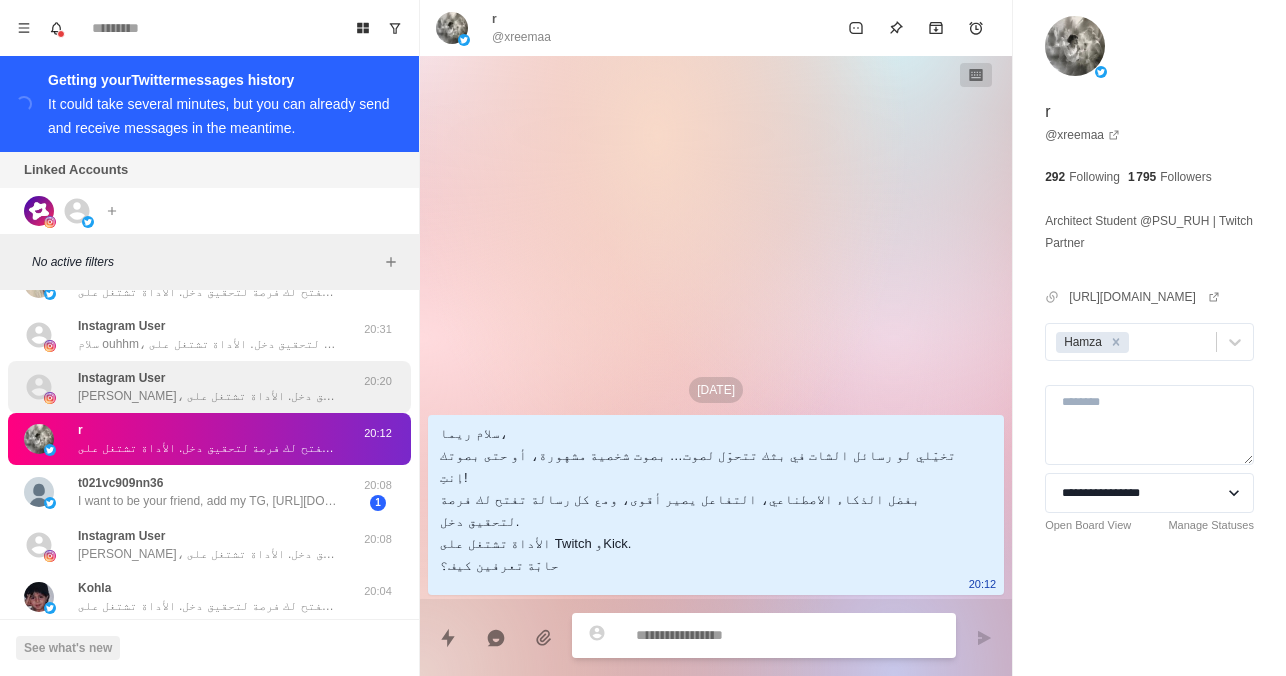click on "[PERSON_NAME]،
تخيّلي لو رسائل الشات في بثك تتحوّل لصوت… بصوت شخصية مشهورة، أو حتى بصوتك إنتِ!
بفضل الذكاء الاصطناعي، التفاعل يصير أقوى، ومع كل رسالة تفتح لك فرصة لتحقيق دخل.
الأداة تشتغل على Twitch وKick.
حابّة تعرفين كيف؟" at bounding box center (208, 396) 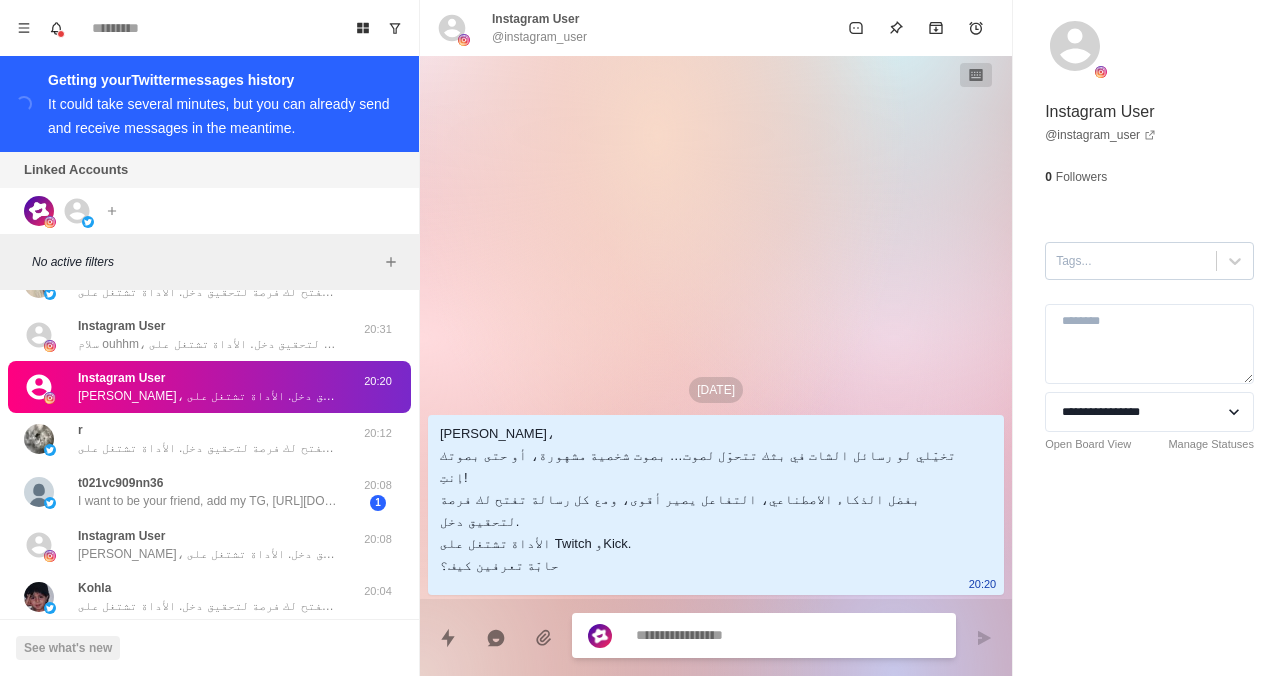 click at bounding box center [1131, 261] 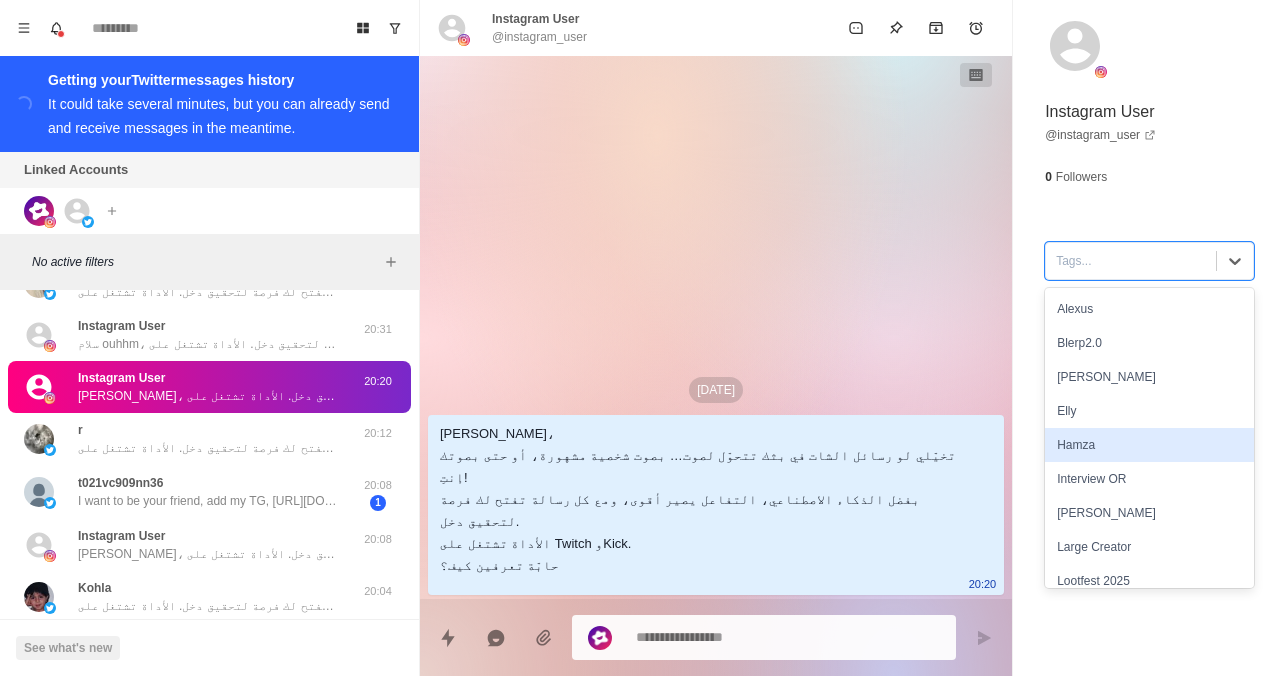 click on "Hamza" at bounding box center [1149, 445] 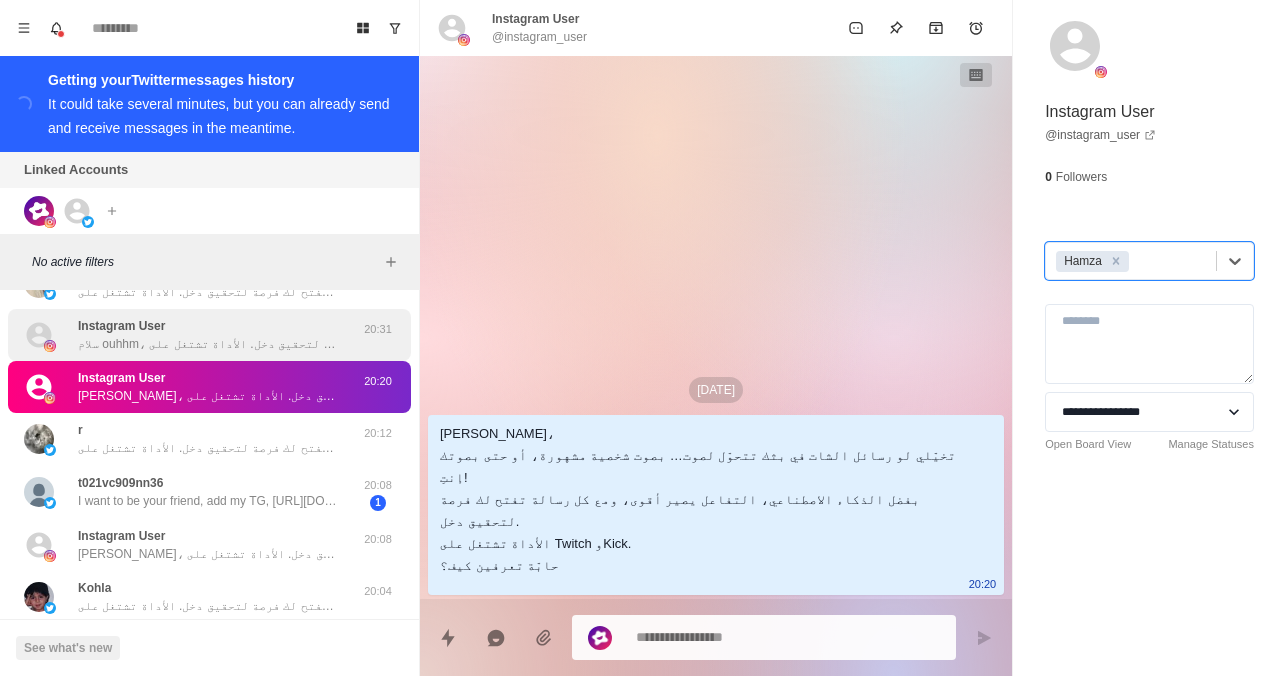 click on "سلام ouhhm،
تخيّلي لو رسائل الشات في بثك تتحوّل لصوت… بصوت شخصية مشهورة، أو حتى بصوتك إنتِ!
بفضل الذكاء الاصطناعي، التفاعل يصير أقوى، ومع كل رسالة تفتح لك فرصة لتحقيق دخل.
الأداة تشتغل على Twitch وKick.
حابّة تعرفين كيف؟" at bounding box center [208, 344] 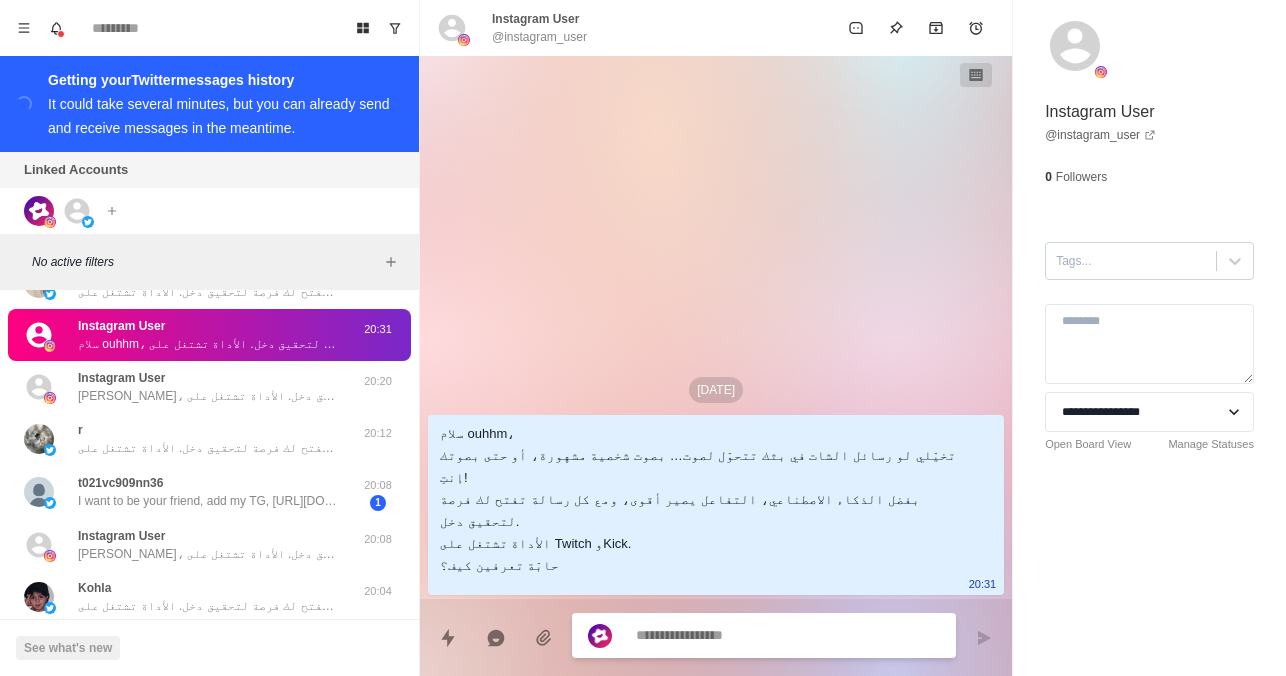 click on "Tags..." at bounding box center (1131, 261) 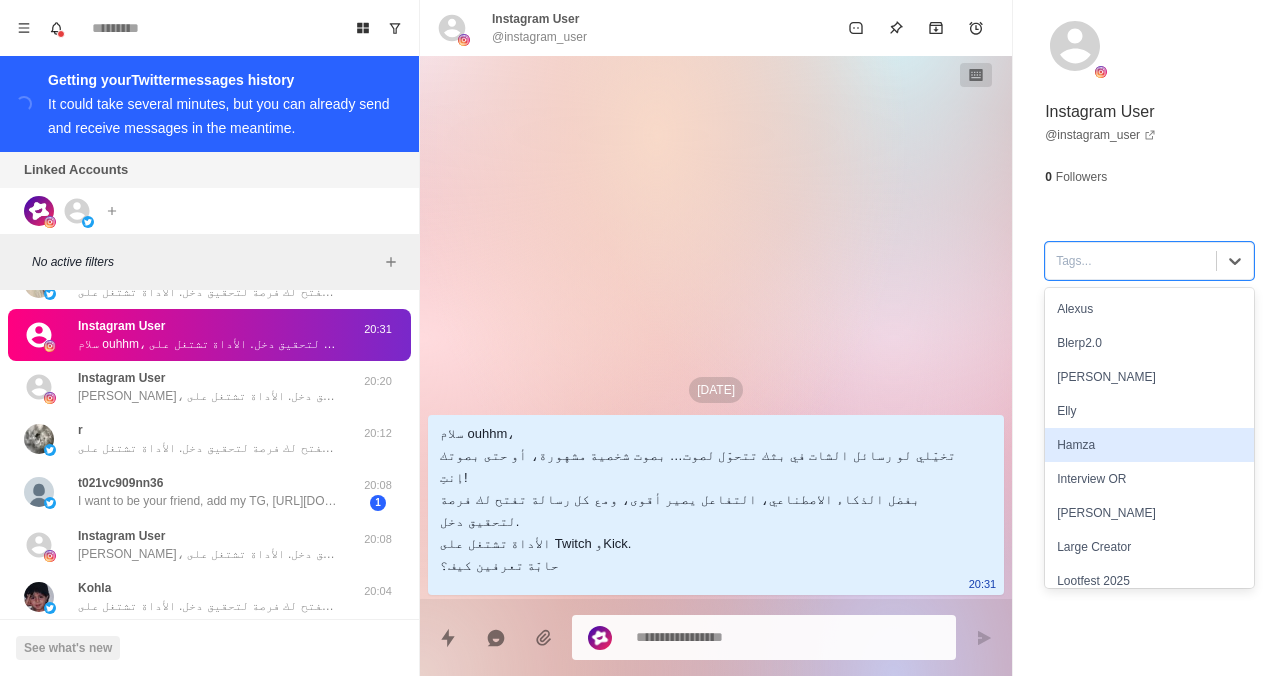 click on "Hamza" at bounding box center [1149, 445] 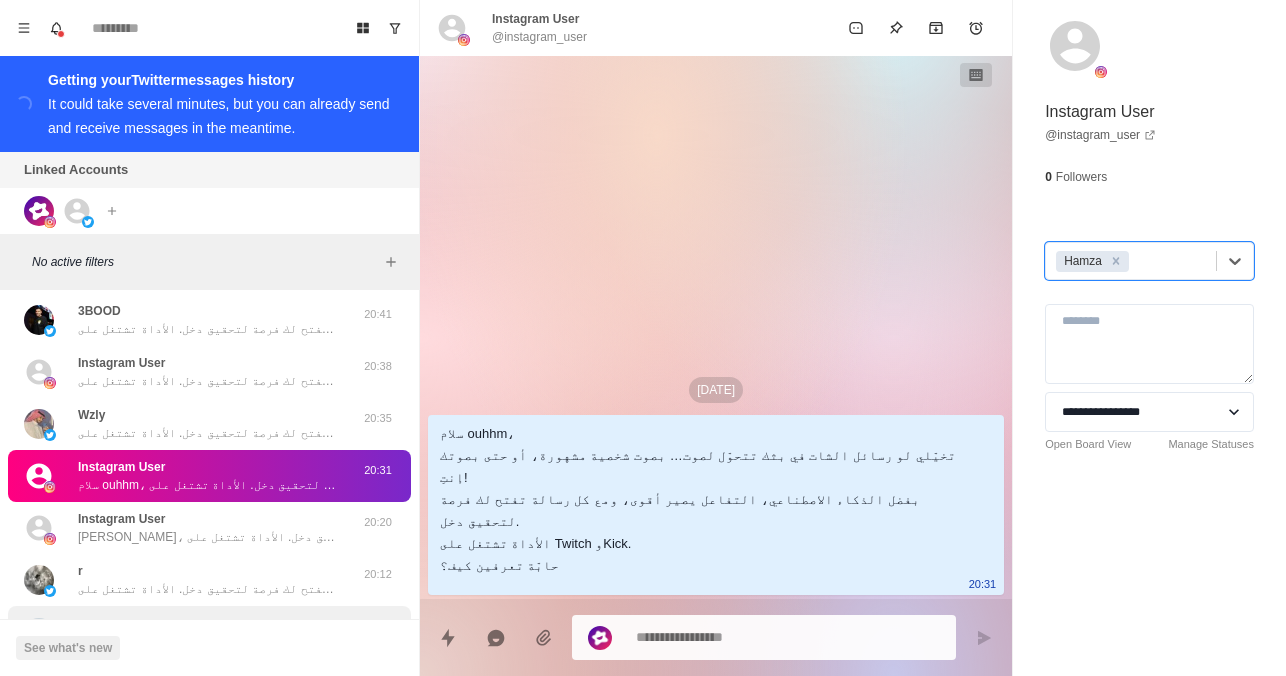 scroll, scrollTop: 204, scrollLeft: 0, axis: vertical 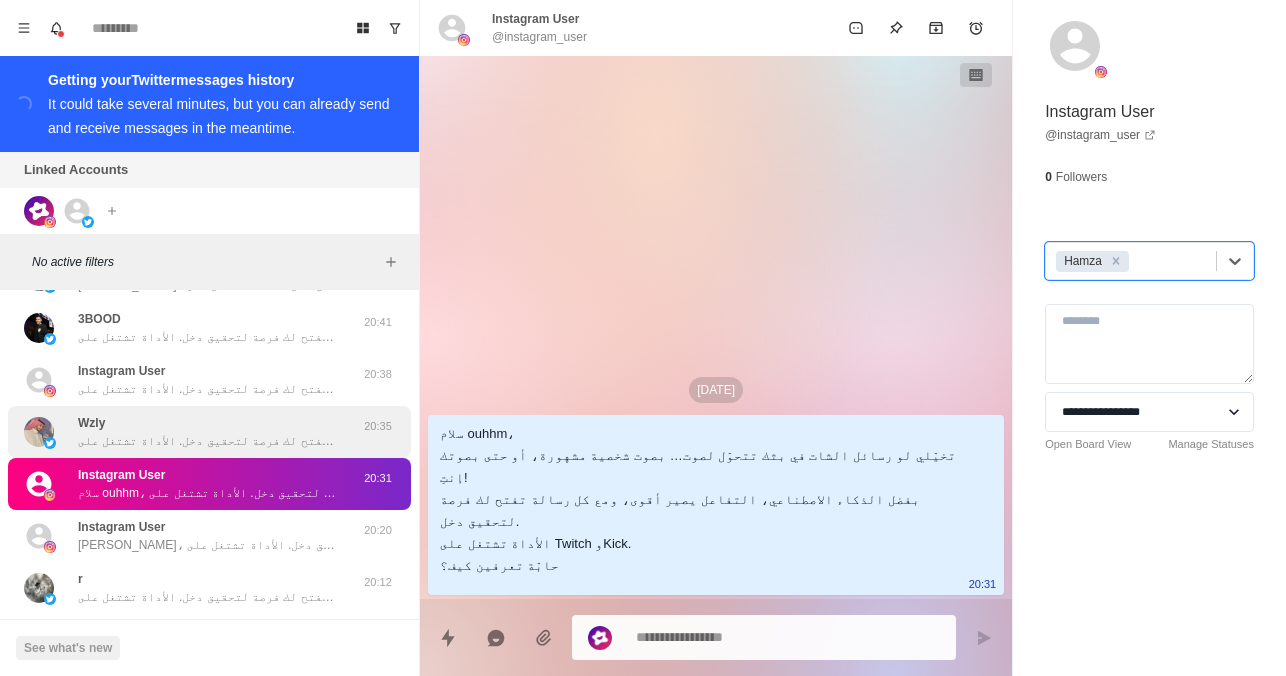 click on "Wzly سلام مشعل،
تخيل لو رسائل الشات في بثك تتحول لصوت… بصوت شخصية مشهورة، أو حتى بصوتك!
بفضل الذكاء الاصطناعي، التفاعل يصير أقوى، ومع كل رسالة تفتح لك فرصة لتحقيق دخل.
الأداة تشتغل على Twitch وKick.
حاب تعرف كيف؟" at bounding box center [208, 432] 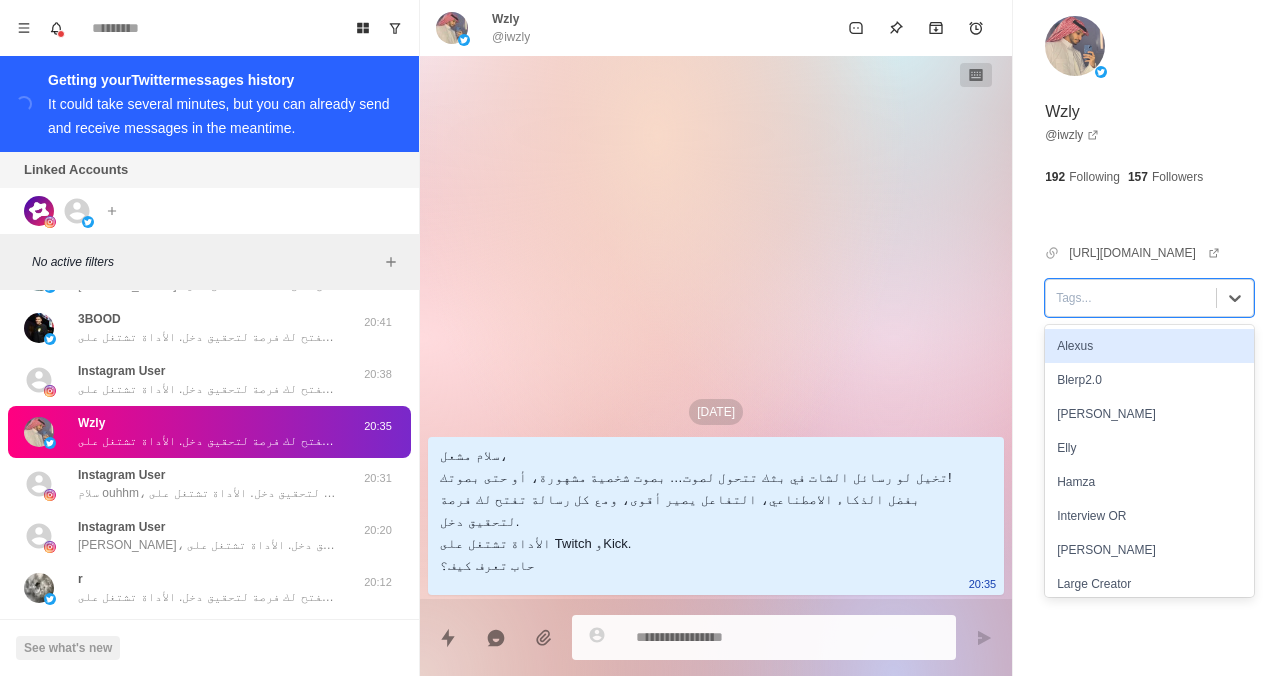 click at bounding box center [1131, 298] 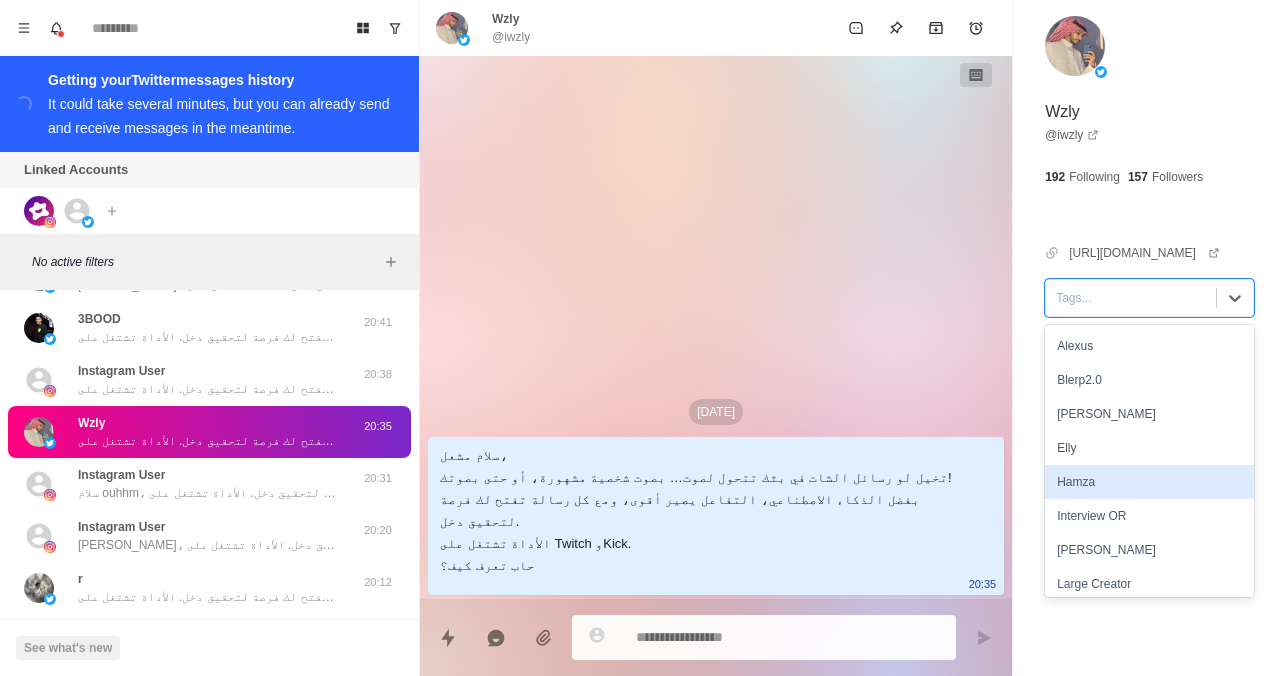 click on "Hamza" at bounding box center (1149, 482) 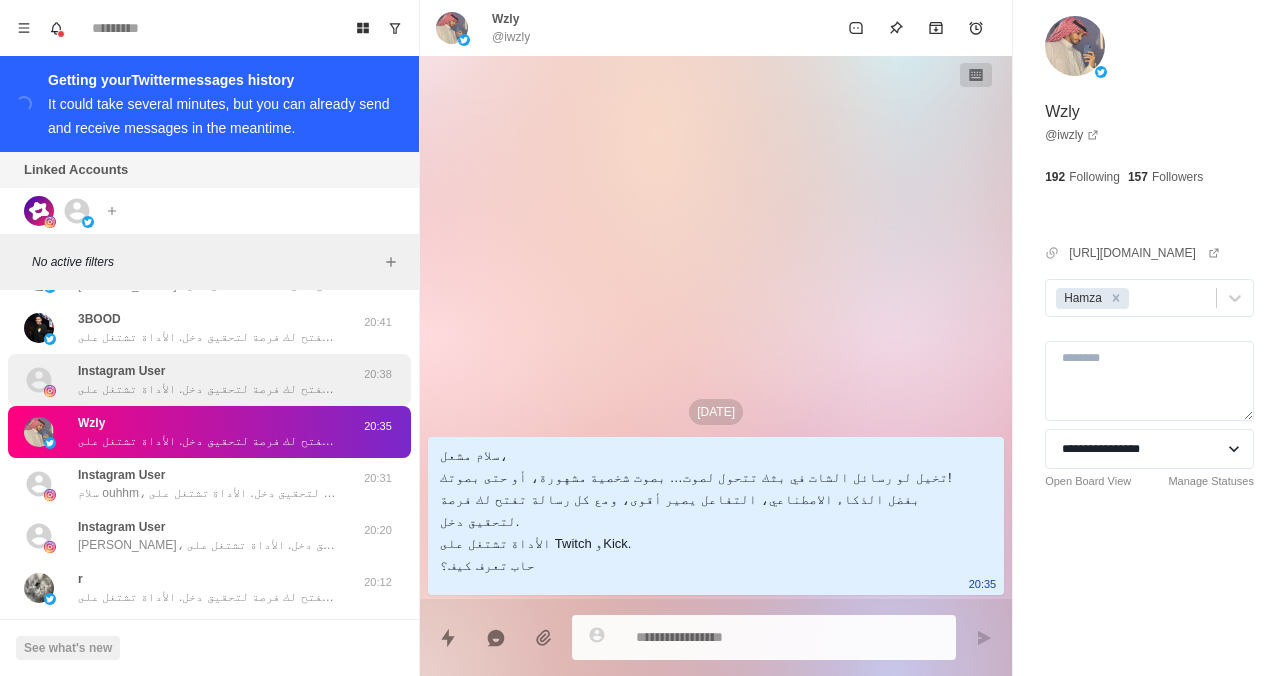 click on "Instagram User سلام بشاير،
تخيل لو رسائل الشات في بثك تتحول لصوت… بصوت شخصية مشهورة، أو حتى بصوتك!
بفضل الذكاء الاصطناعي، التفاعل يصير أقوى، ومع كل رسالة تفتح لك فرصة لتحقيق دخل.
الأداة تشتغل على Twitch وKick.
حاب تعرف كيف؟" at bounding box center [208, 380] 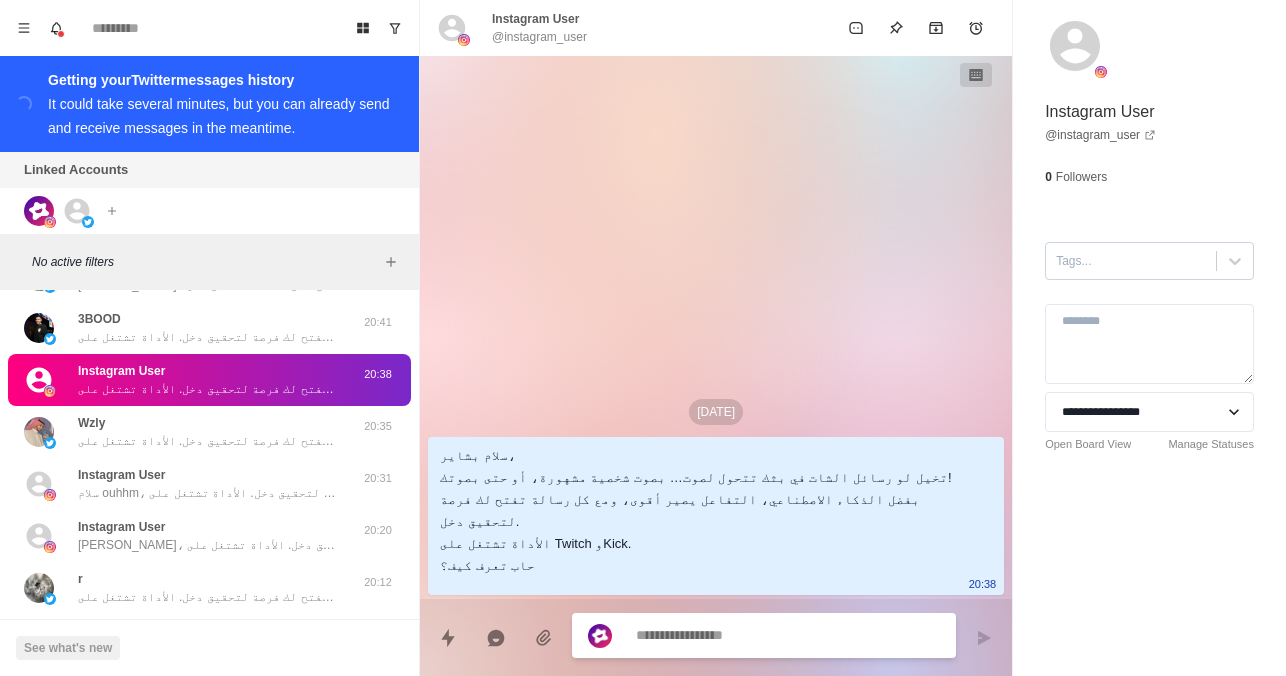 click on "Tags..." at bounding box center (1149, 261) 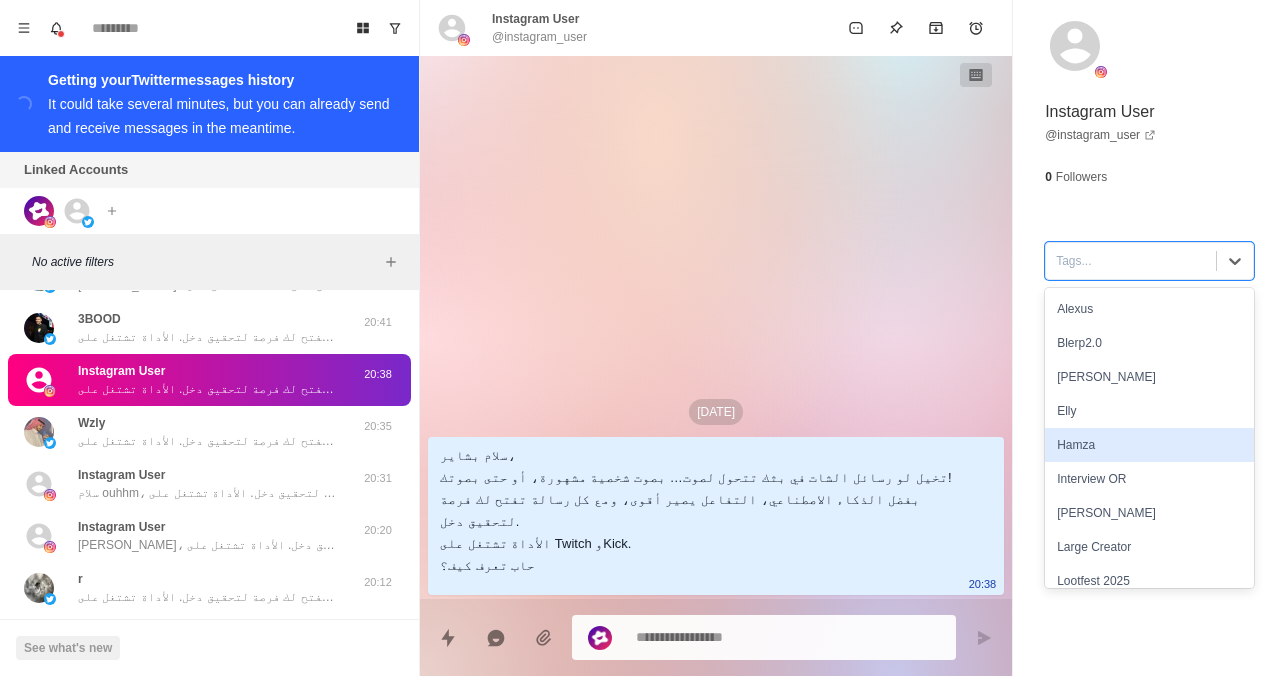 click on "Hamza" at bounding box center [1149, 445] 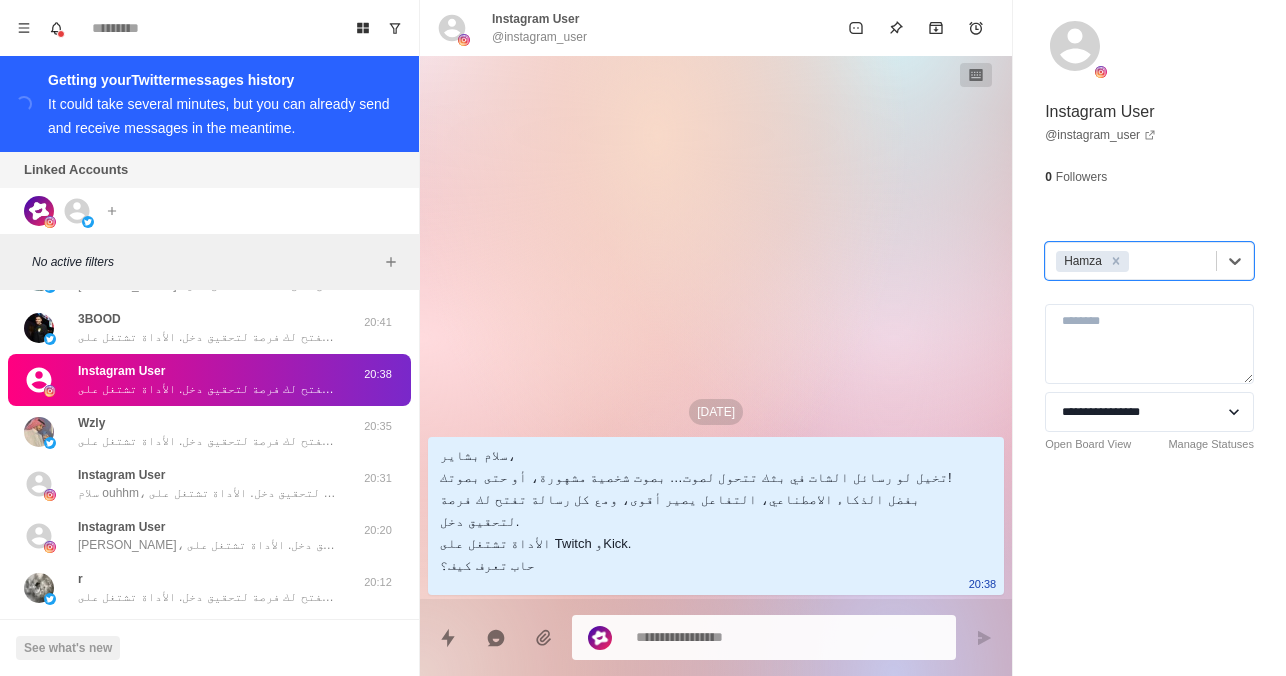 scroll, scrollTop: 116, scrollLeft: 0, axis: vertical 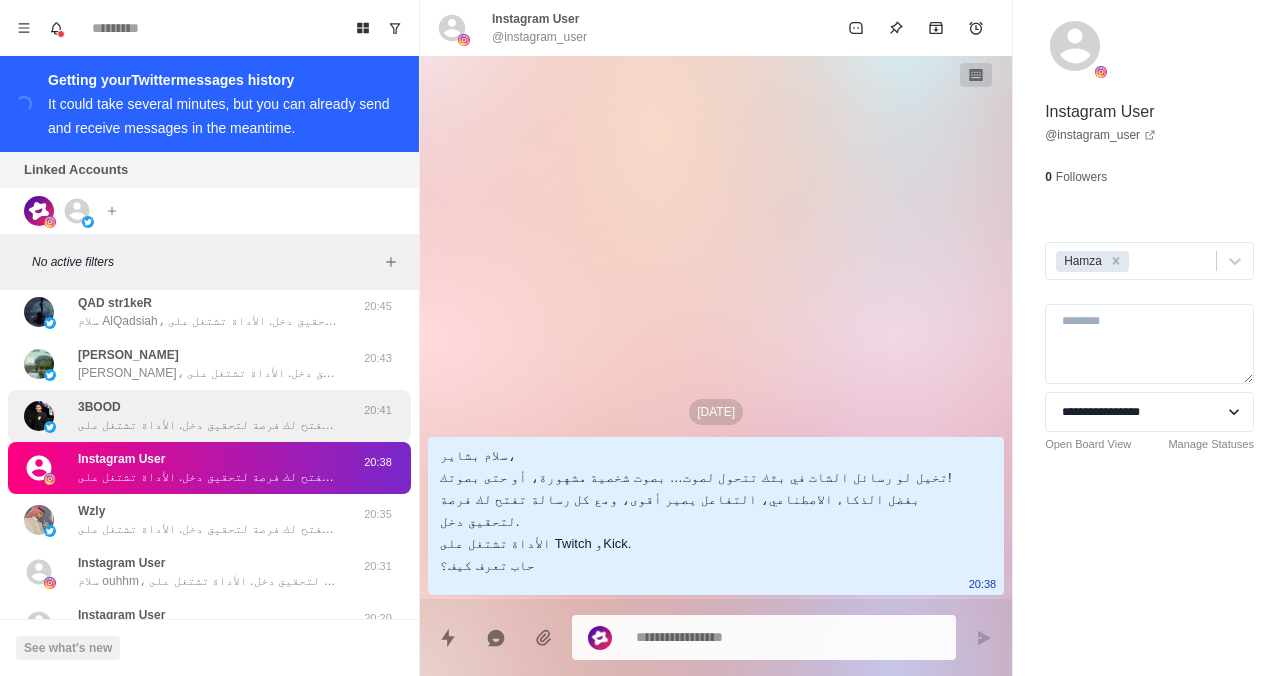 click on "سلام عبود،
تخيل لو رسائل الشات في بثك تتحول لصوت… بصوت شخصية مشهورة، أو حتى بصوتك!
بفضل الذكاء الاصطناعي، التفاعل يصير أقوى، ومع كل رسالة تفتح لك فرصة لتحقيق دخل.
الأداة تشتغل على Twitch وKick.
حاب تعرف كيف؟" at bounding box center [208, 425] 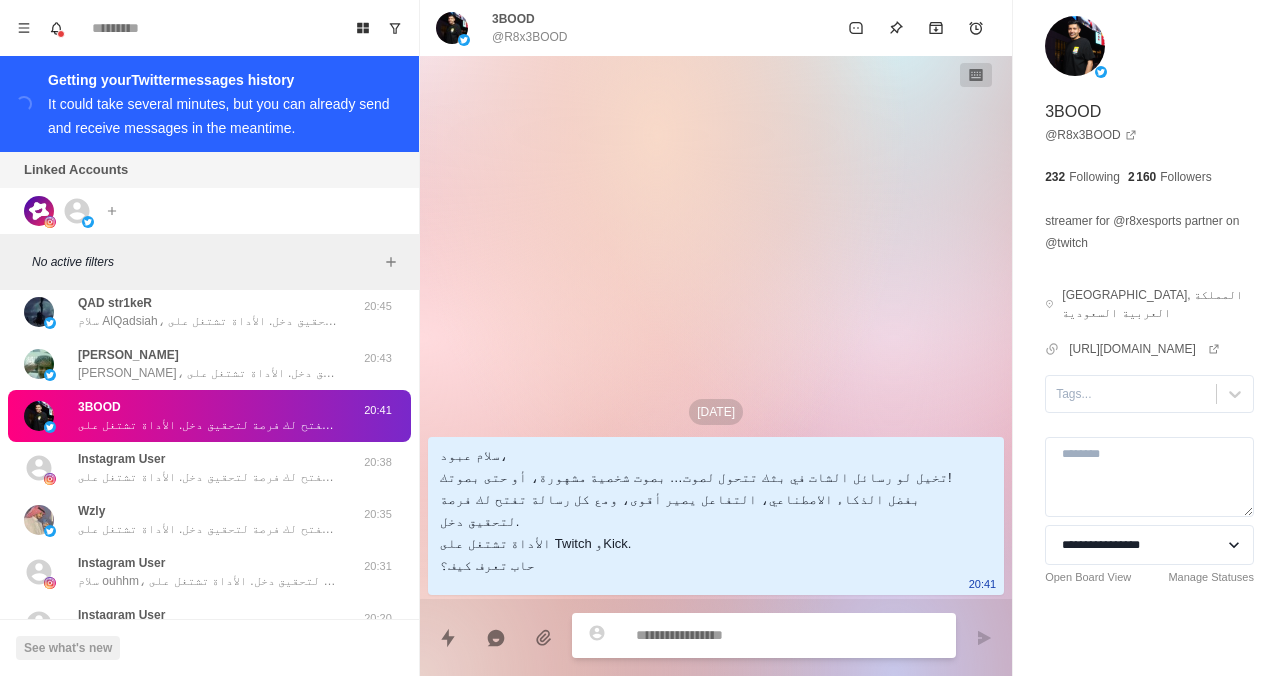 click on "**********" at bounding box center [1149, 337] 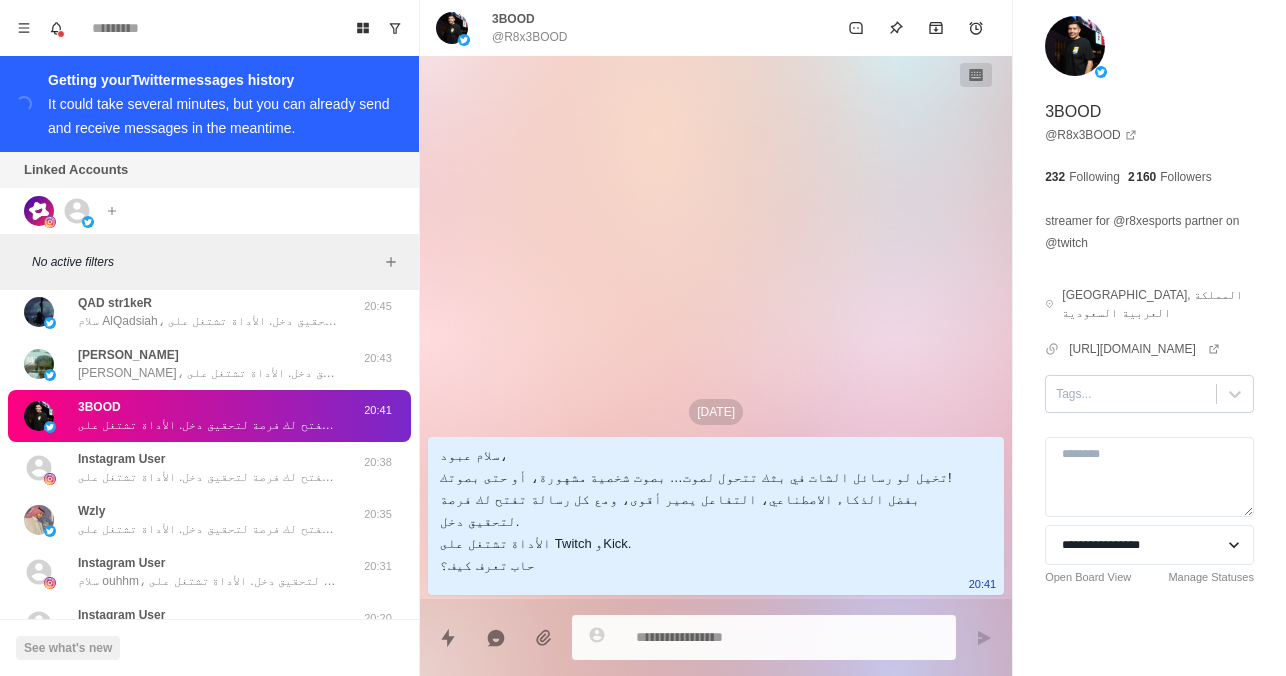 click at bounding box center (1131, 394) 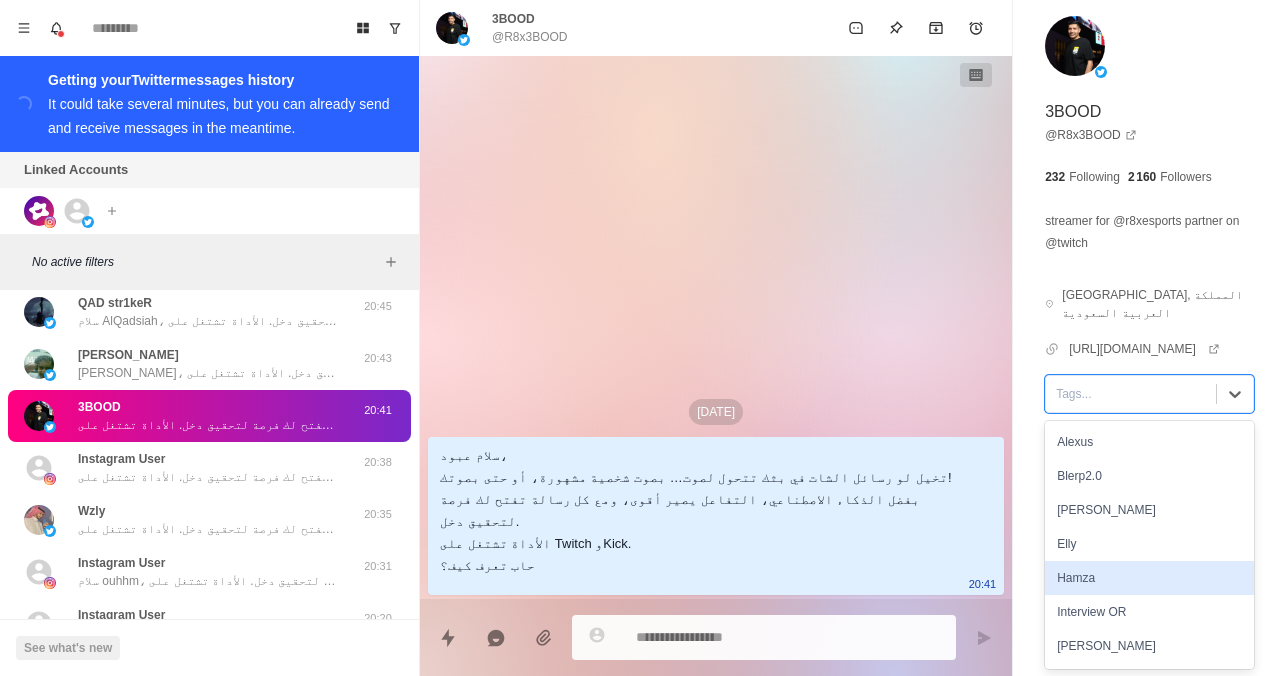 click on "Hamza" at bounding box center (1149, 578) 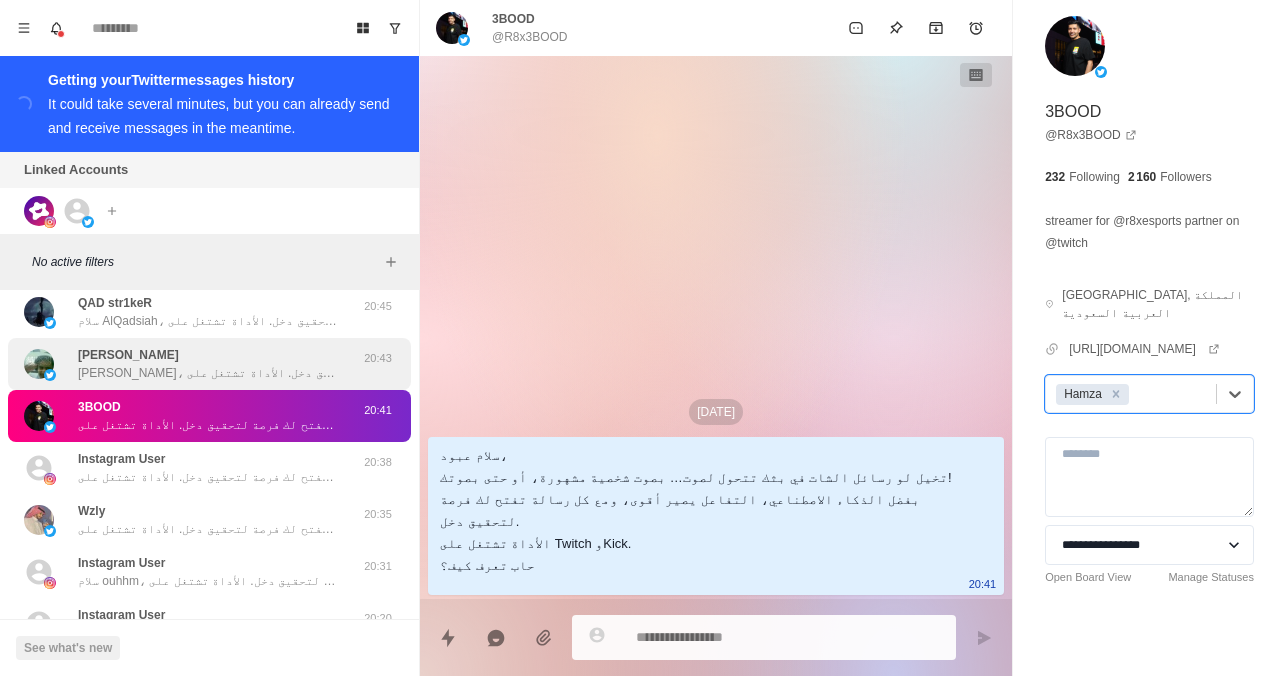click on "[PERSON_NAME]،
تخيل لو رسائل الشات في بثك تتحول لصوت… بصوت شخصية مشهورة، أو حتى بصوتك!
بفضل الذكاء الاصطناعي، التفاعل يصير أقوى، ومع كل رسالة تفتح لك فرصة لتحقيق دخل.
الأداة تشتغل على Twitch وKick.
حاب تعرف كيف؟" at bounding box center [208, 373] 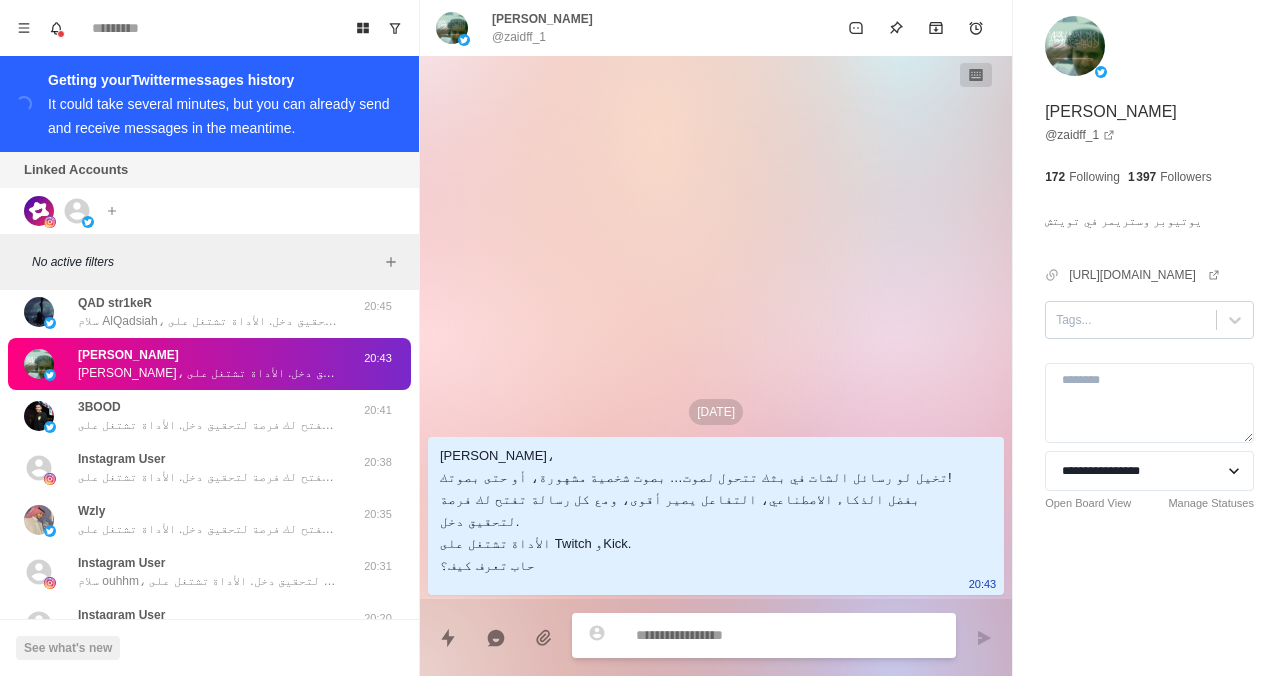 click at bounding box center [1131, 320] 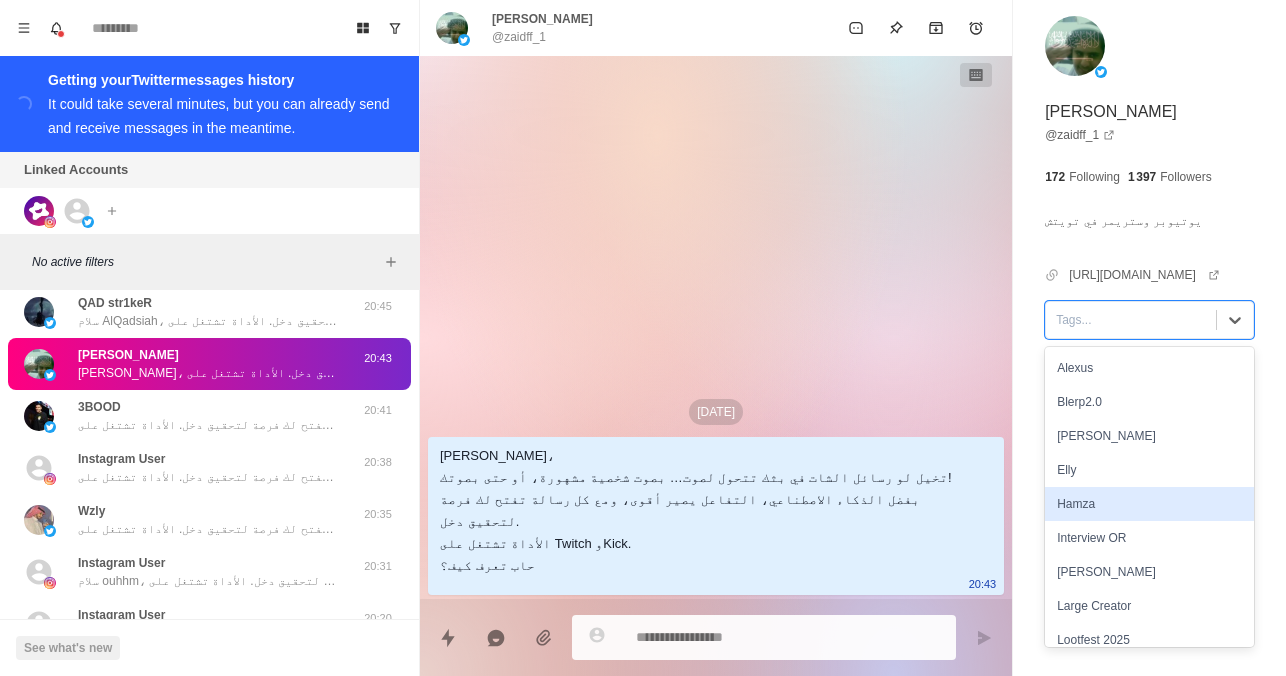 click on "Hamza" at bounding box center (1149, 504) 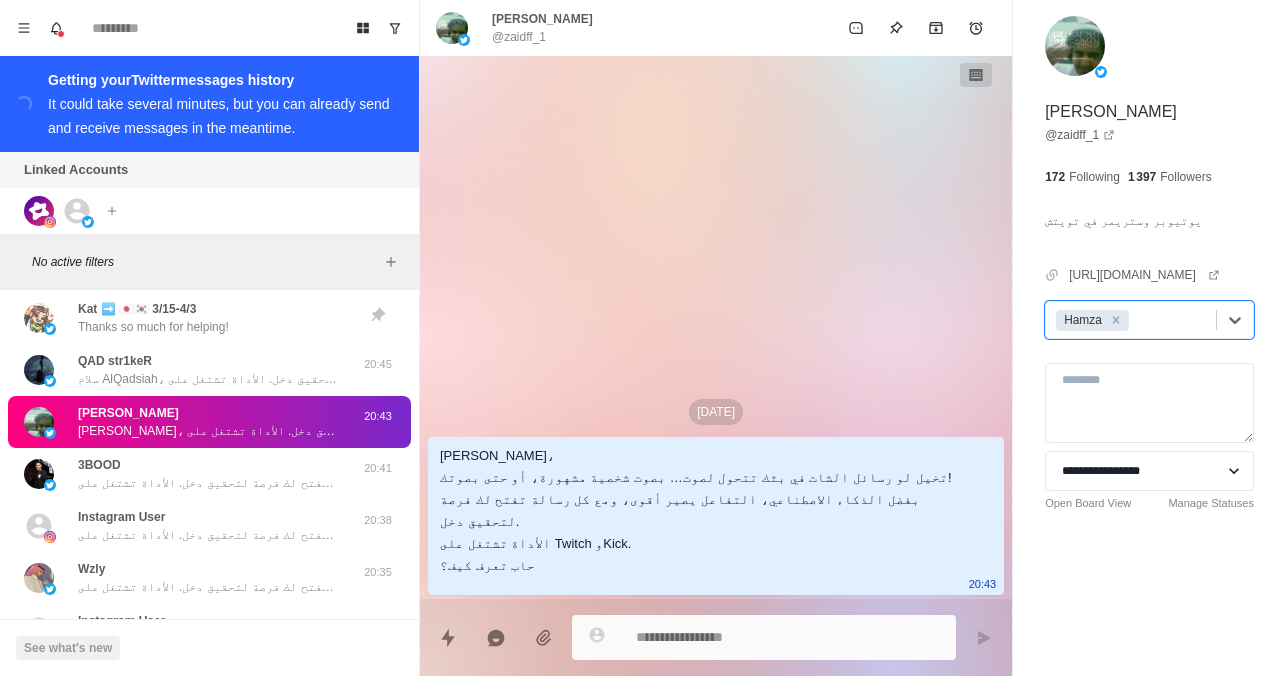 scroll, scrollTop: 54, scrollLeft: 0, axis: vertical 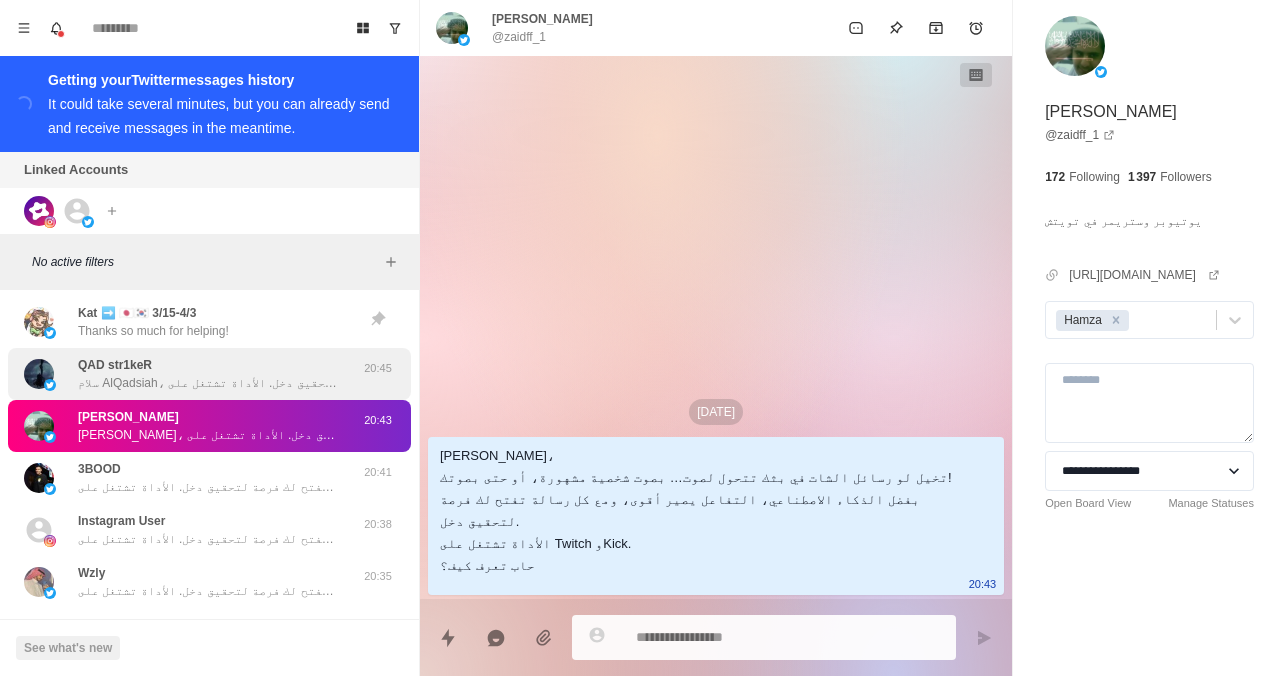 click on "QAD str1keR سلام AlQadsiah،
تخيل لو رسائل الشات في بثك تتحول لصوت… بصوت شخصية مشهورة، أو حتى بصوتك!
بفضل الذكاء الاصطناعي، التفاعل يصير أقوى، ومع كل رسالة تفتح لك فرصة لتحقيق دخل.
الأداة تشتغل على Twitch وKick.
حاب تعرف كيف؟" at bounding box center [208, 374] 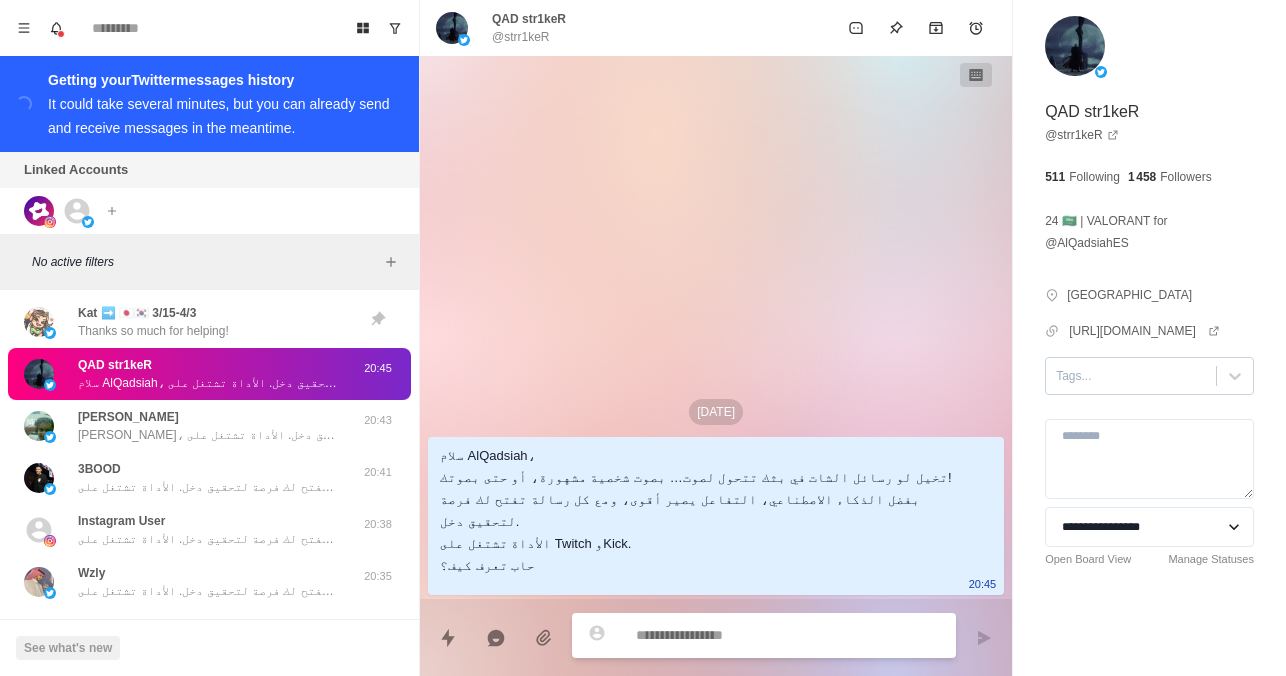 click at bounding box center (1131, 376) 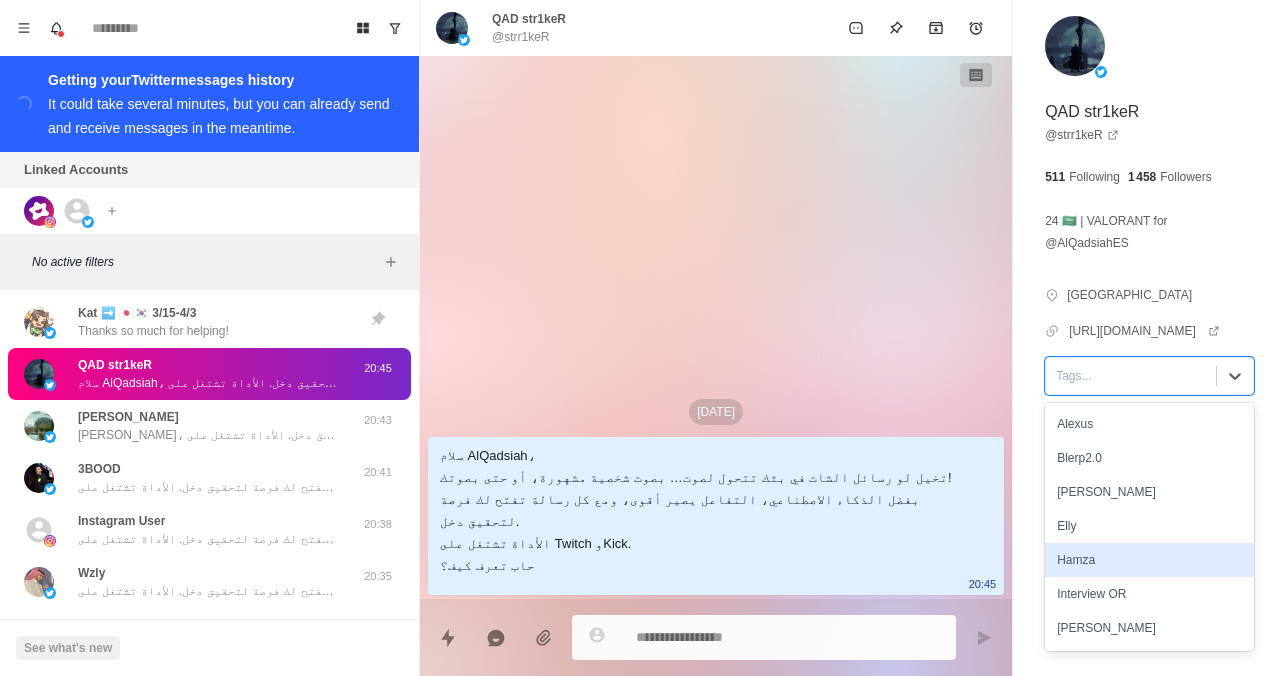 click on "Hamza" at bounding box center (1149, 560) 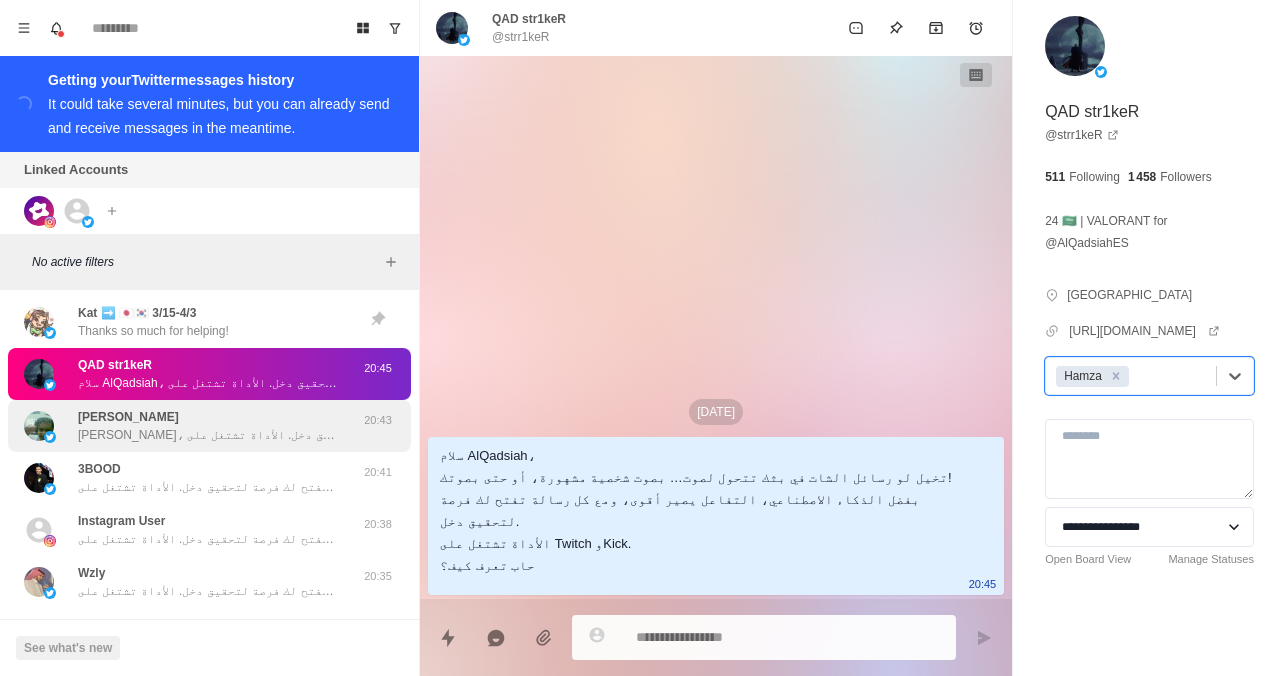 scroll, scrollTop: 0, scrollLeft: 0, axis: both 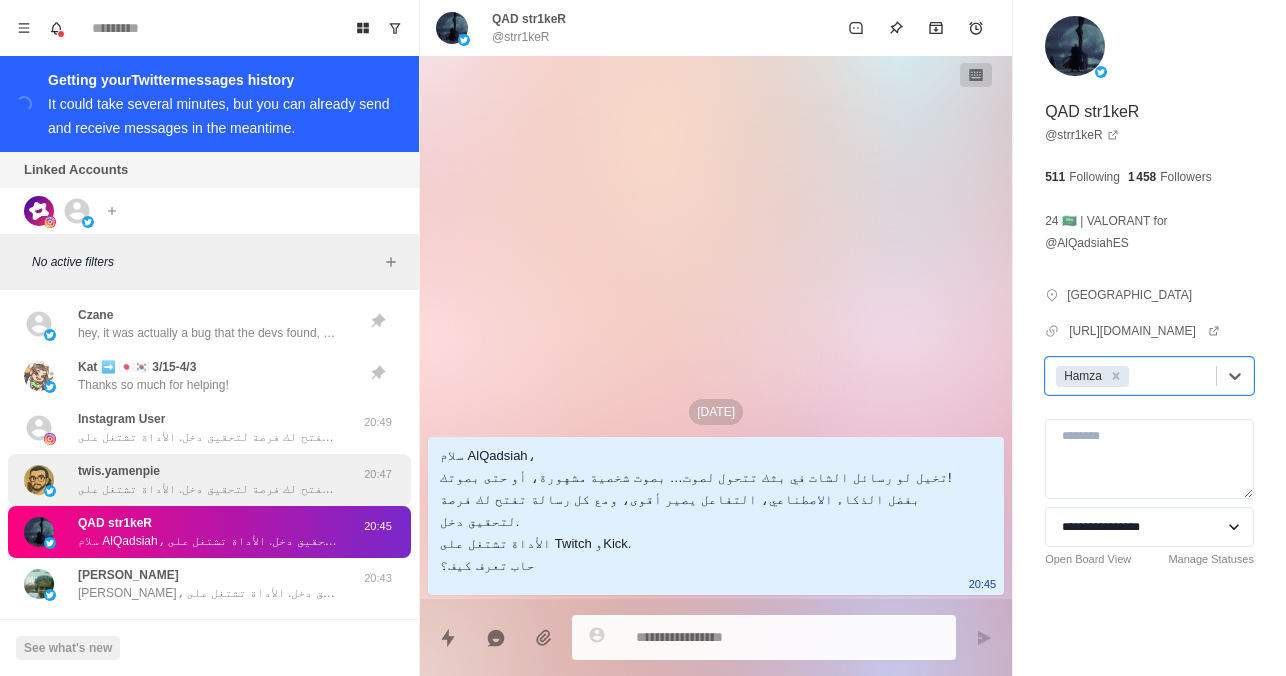 click on "سلام يامن،
تخيل لو رسائل الشات في بثك تتحول لصوت… بصوت شخصية مشهورة، أو حتى بصوتك!
بفضل الذكاء الاصطناعي، التفاعل يصير أقوى، ومع كل رسالة تفتح لك فرصة لتحقيق دخل.
الأداة تشتغل على Twitch وKick.
حاب تعرف كيف؟" at bounding box center (208, 489) 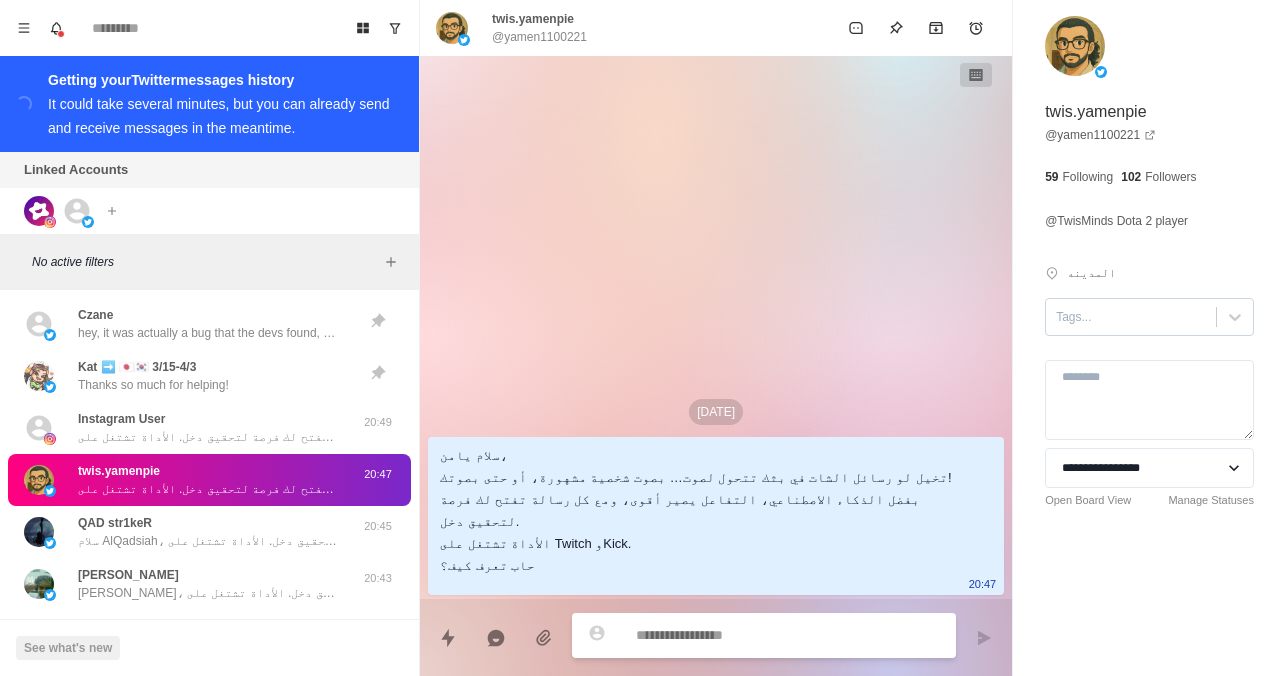 click at bounding box center [1131, 317] 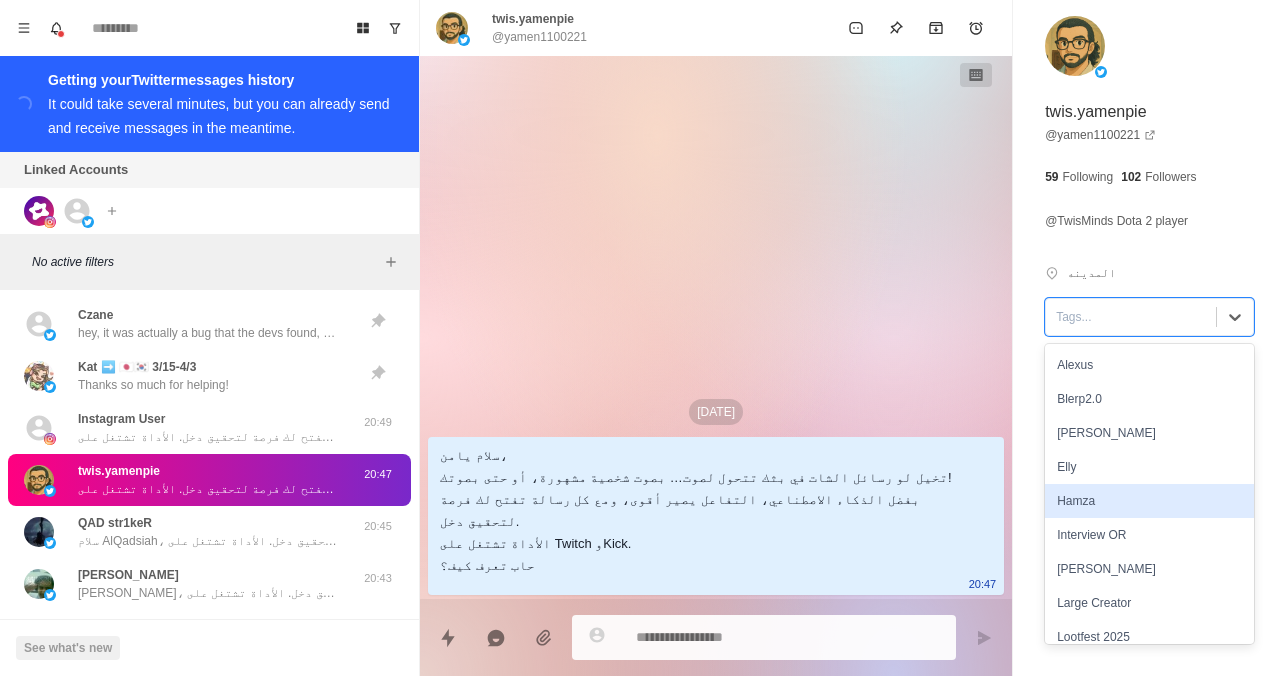 click on "Hamza" at bounding box center (1149, 501) 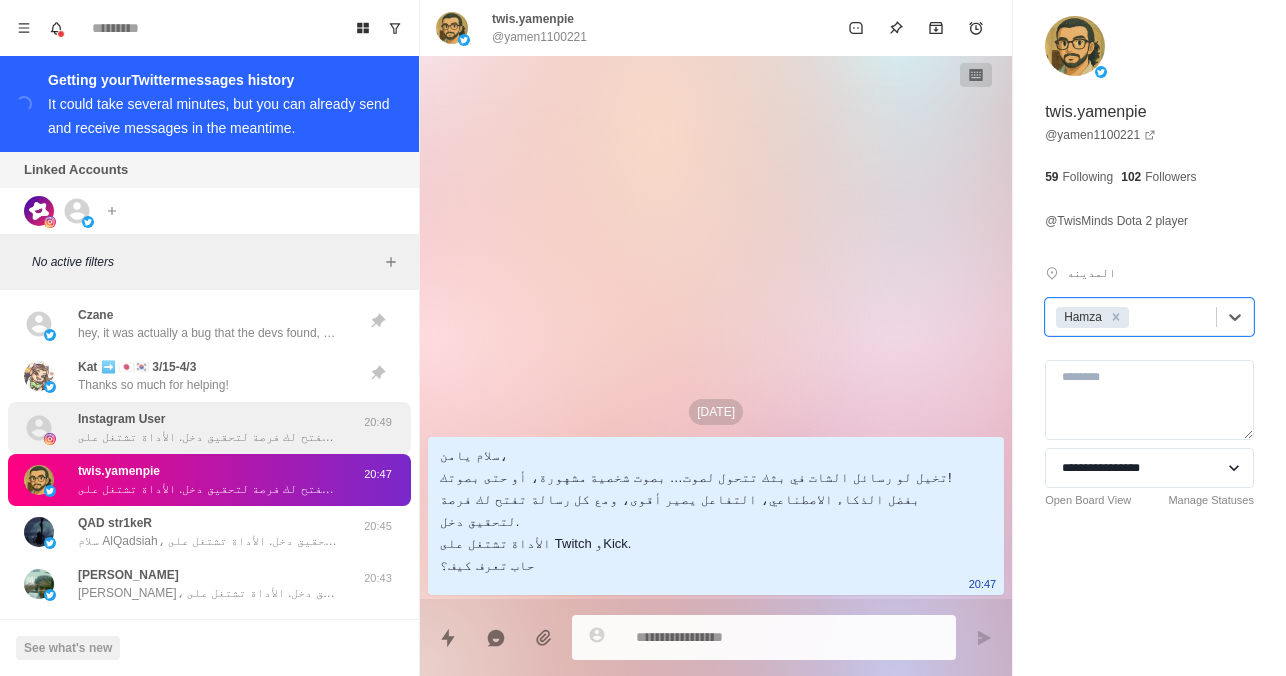click on "Instagram User سلام دوكس،
تخيل لو رسائل الشات في بثك تتحول لصوت… بصوت شخصية مشهورة، أو حتى بصوتك!
بفضل الذكاء الاصطناعي، التفاعل يصير أقوى، ومع كل رسالة تفتح لك فرصة لتحقيق دخل.
الأداة تشتغل على Twitch وKick.
حاب تعرف كيف؟" at bounding box center [208, 428] 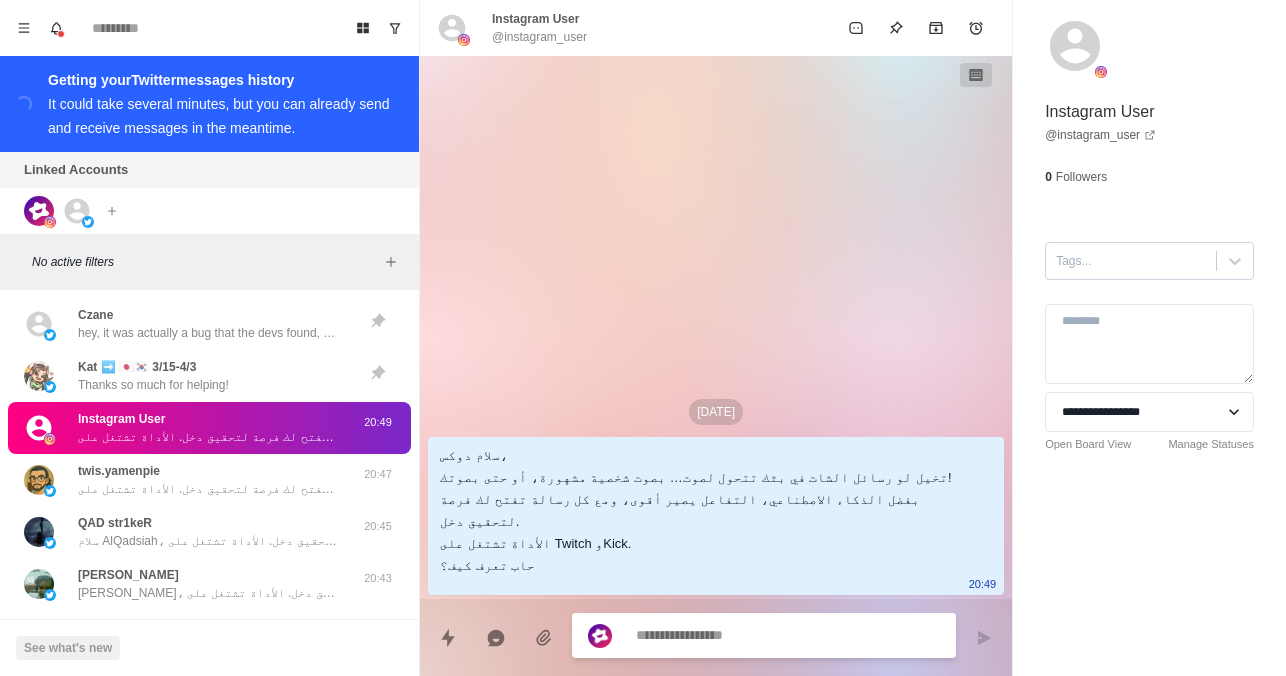 click at bounding box center (1131, 261) 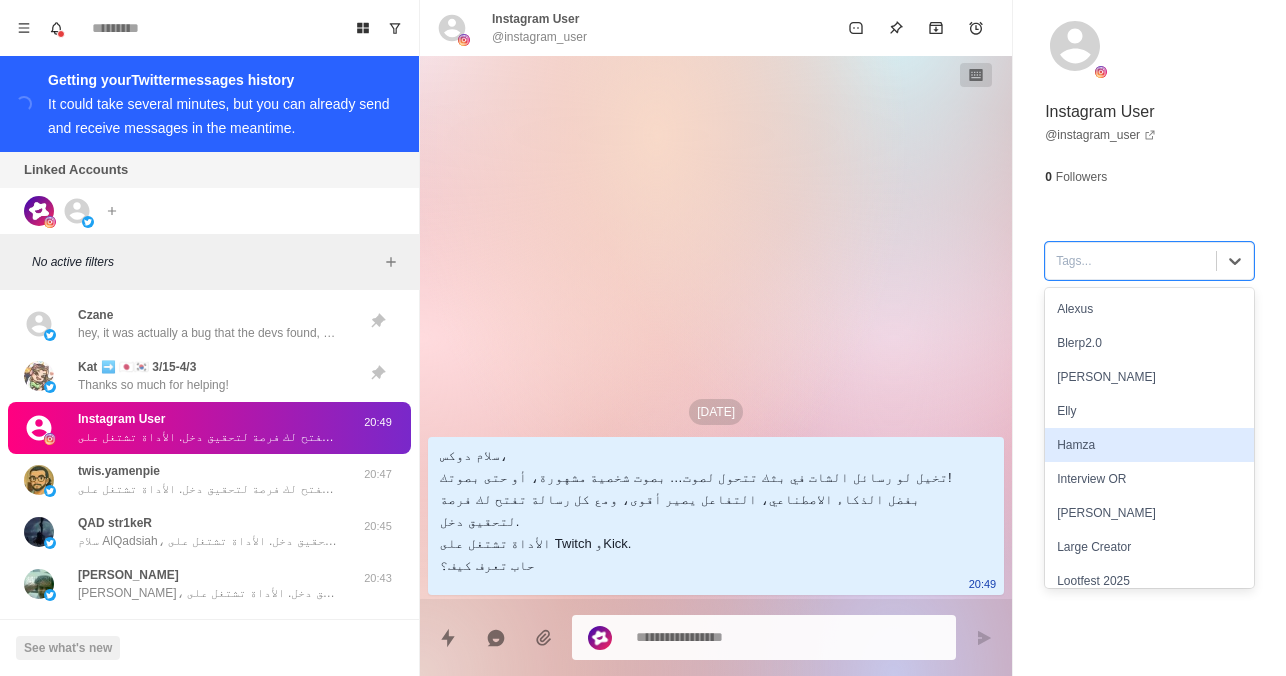 click on "Hamza" at bounding box center [1149, 445] 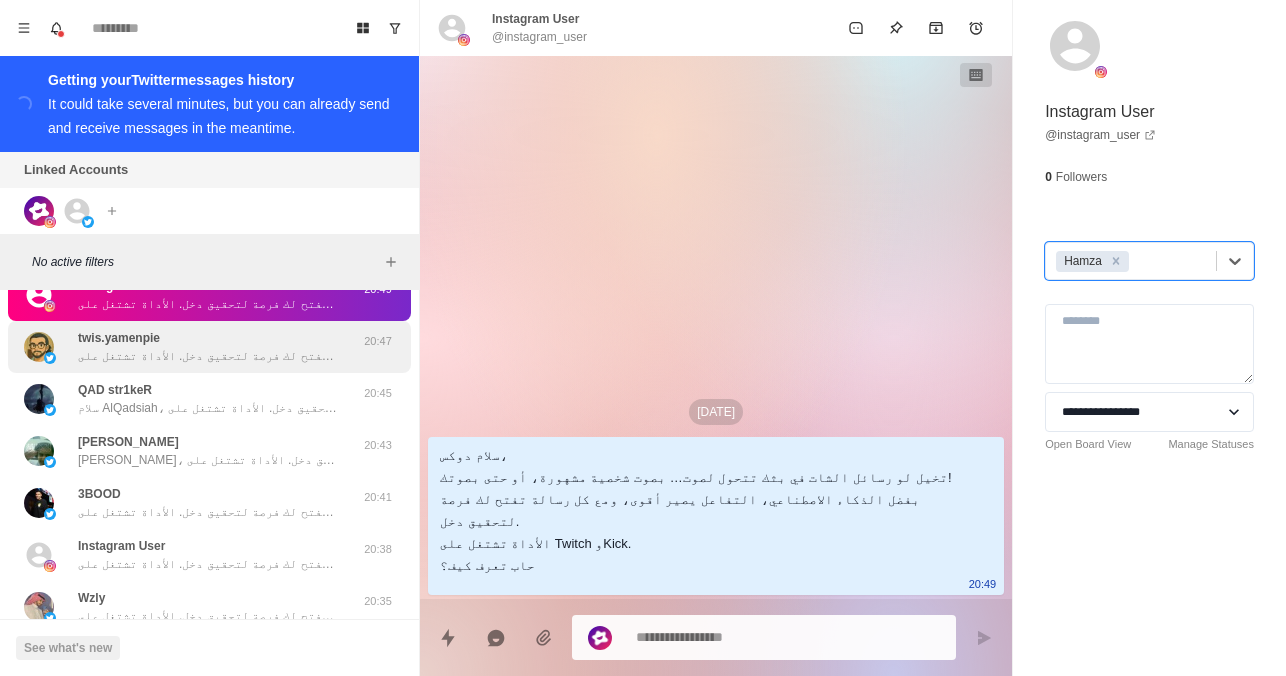 scroll, scrollTop: 153, scrollLeft: 0, axis: vertical 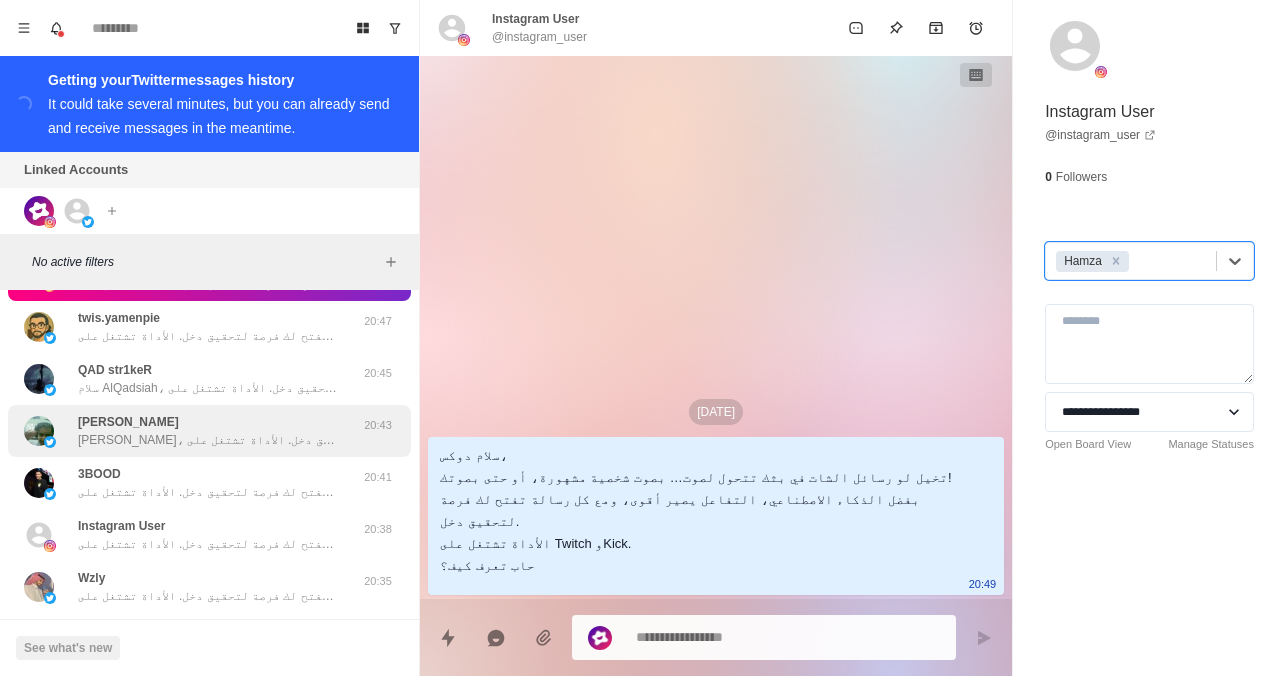 click on "[PERSON_NAME]،
تخيل لو رسائل الشات في بثك تتحول لصوت… بصوت شخصية مشهورة، أو حتى بصوتك!
بفضل الذكاء الاصطناعي، التفاعل يصير أقوى، ومع كل رسالة تفتح لك فرصة لتحقيق دخل.
الأداة تشتغل على Twitch وKick.
حاب تعرف كيف؟" at bounding box center [208, 440] 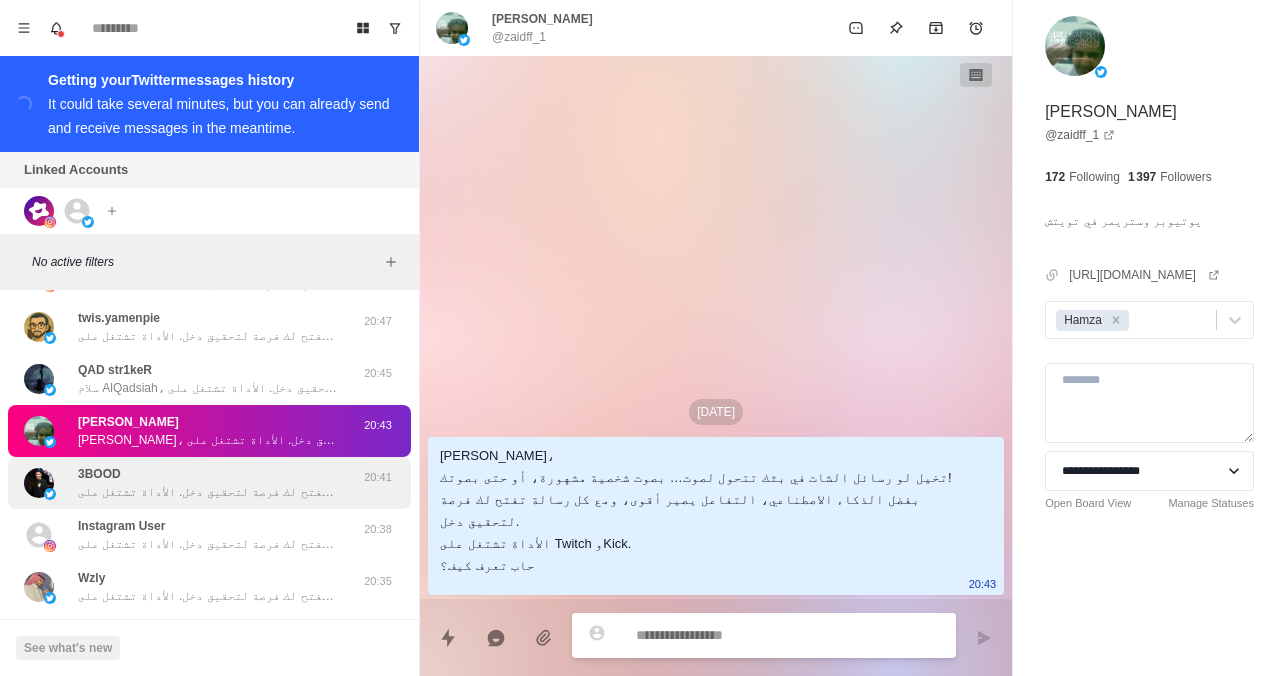 click on "سلام عبود،
تخيل لو رسائل الشات في بثك تتحول لصوت… بصوت شخصية مشهورة، أو حتى بصوتك!
بفضل الذكاء الاصطناعي، التفاعل يصير أقوى، ومع كل رسالة تفتح لك فرصة لتحقيق دخل.
الأداة تشتغل على Twitch وKick.
حاب تعرف كيف؟" at bounding box center (208, 492) 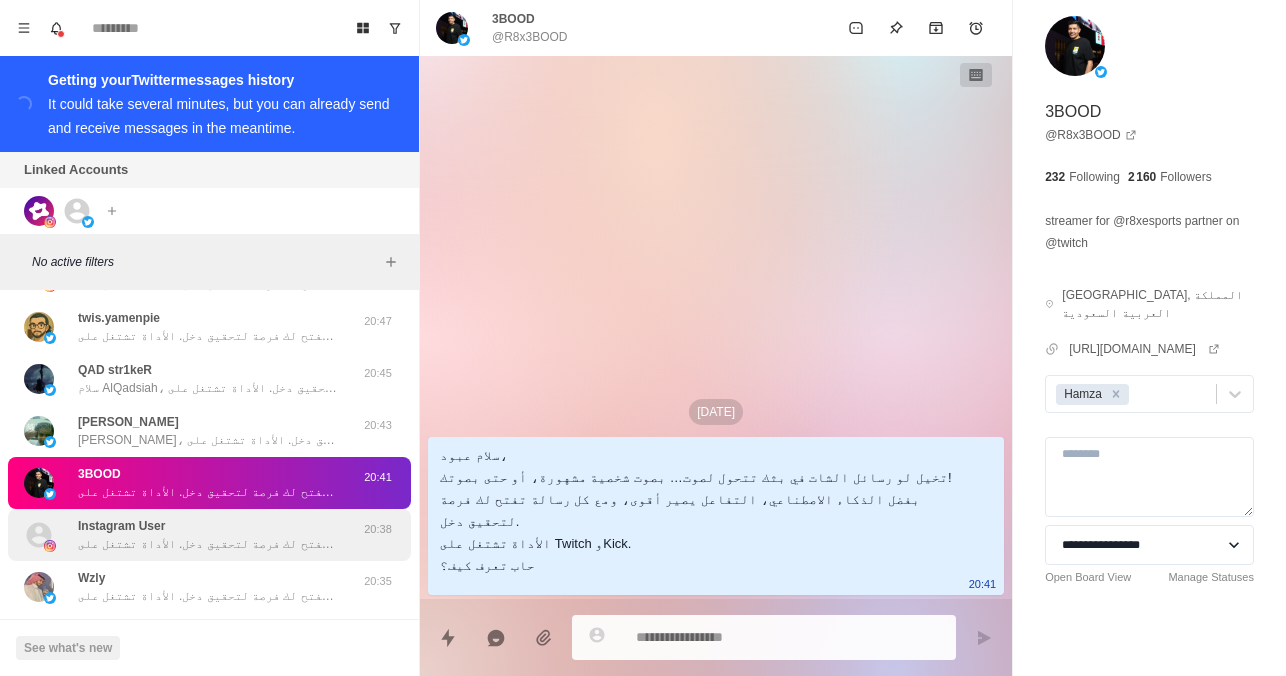 click on "سلام بشاير،
تخيل لو رسائل الشات في بثك تتحول لصوت… بصوت شخصية مشهورة، أو حتى بصوتك!
بفضل الذكاء الاصطناعي، التفاعل يصير أقوى، ومع كل رسالة تفتح لك فرصة لتحقيق دخل.
الأداة تشتغل على Twitch وKick.
حاب تعرف كيف؟" at bounding box center (208, 544) 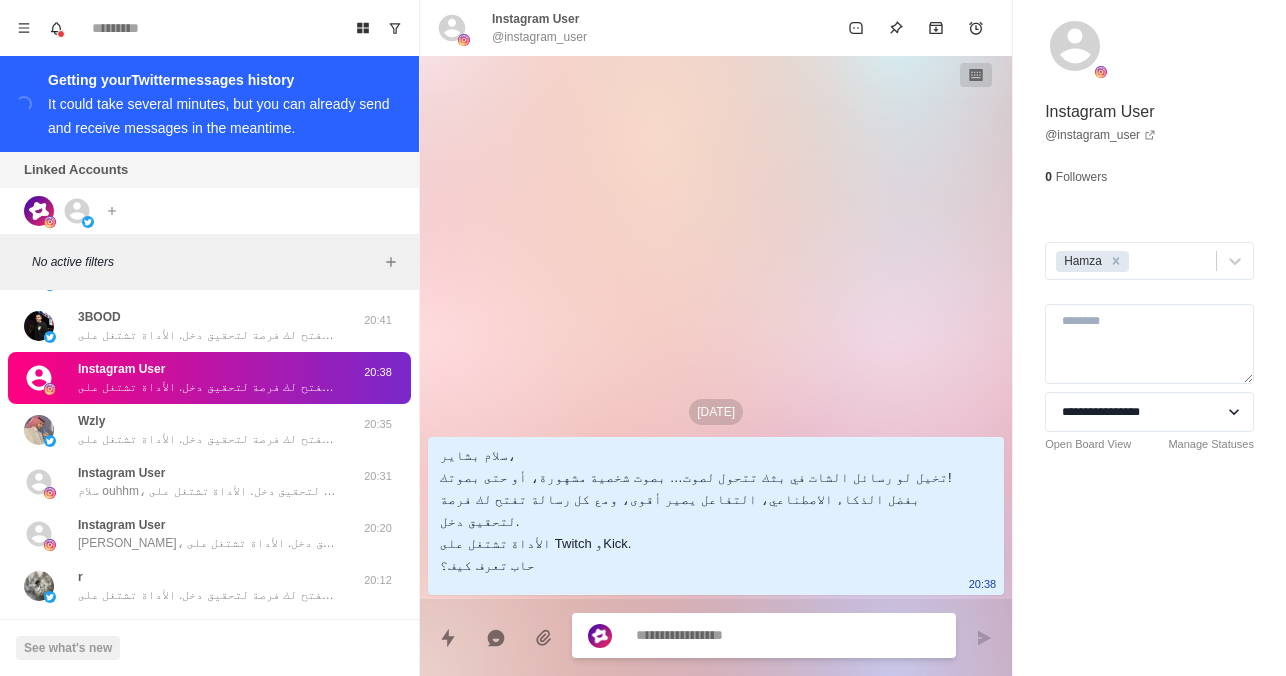 scroll, scrollTop: 311, scrollLeft: 0, axis: vertical 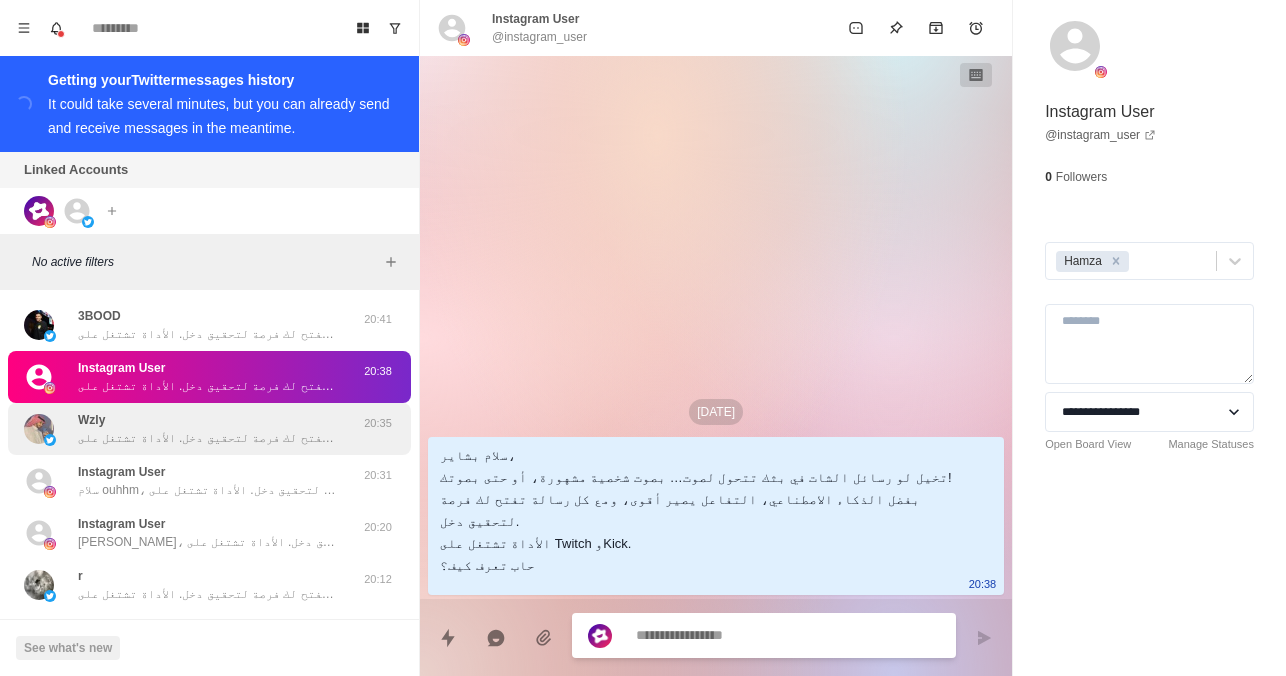 click on "Wzly سلام مشعل،
تخيل لو رسائل الشات في بثك تتحول لصوت… بصوت شخصية مشهورة، أو حتى بصوتك!
بفضل الذكاء الاصطناعي، التفاعل يصير أقوى، ومع كل رسالة تفتح لك فرصة لتحقيق دخل.
الأداة تشتغل على Twitch وKick.
حاب تعرف كيف؟" at bounding box center [208, 429] 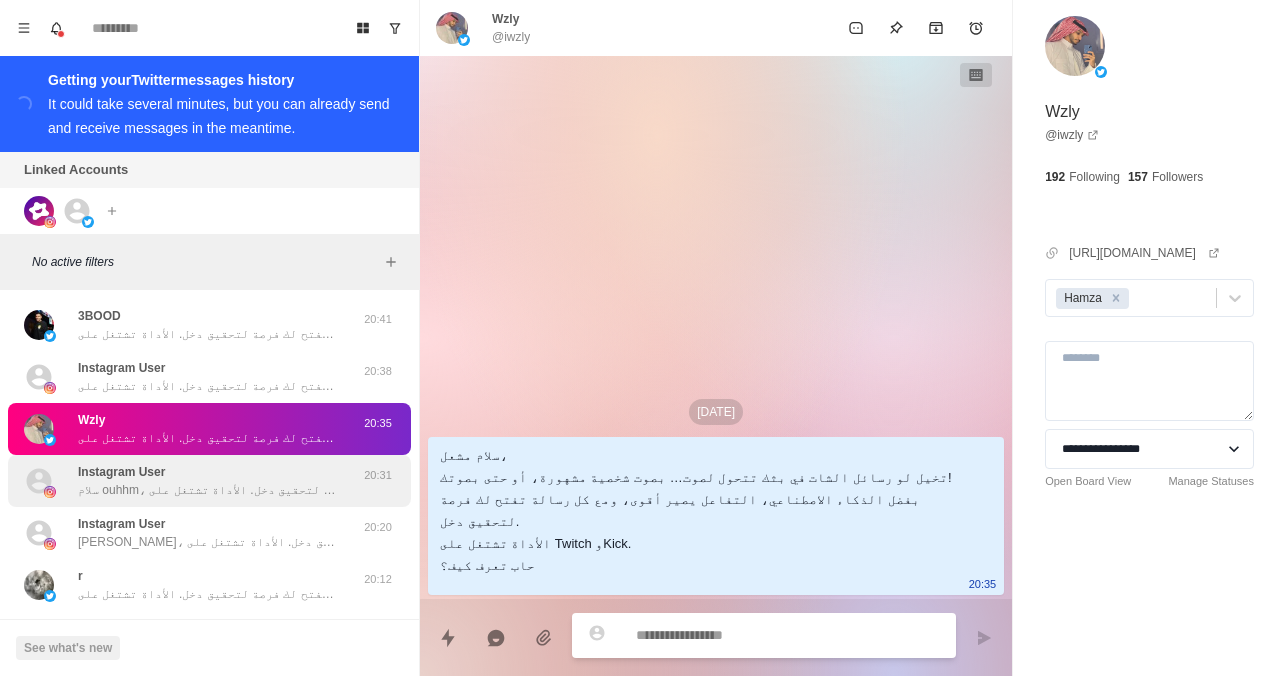 click on "Instagram User سلام ouhhm،
تخيّلي لو رسائل الشات في بثك تتحوّل لصوت… بصوت شخصية مشهورة، أو حتى بصوتك إنتِ!
بفضل الذكاء الاصطناعي، التفاعل يصير أقوى، ومع كل رسالة تفتح لك فرصة لتحقيق دخل.
الأداة تشتغل على Twitch وKick.
حابّة تعرفين كيف؟" at bounding box center [208, 481] 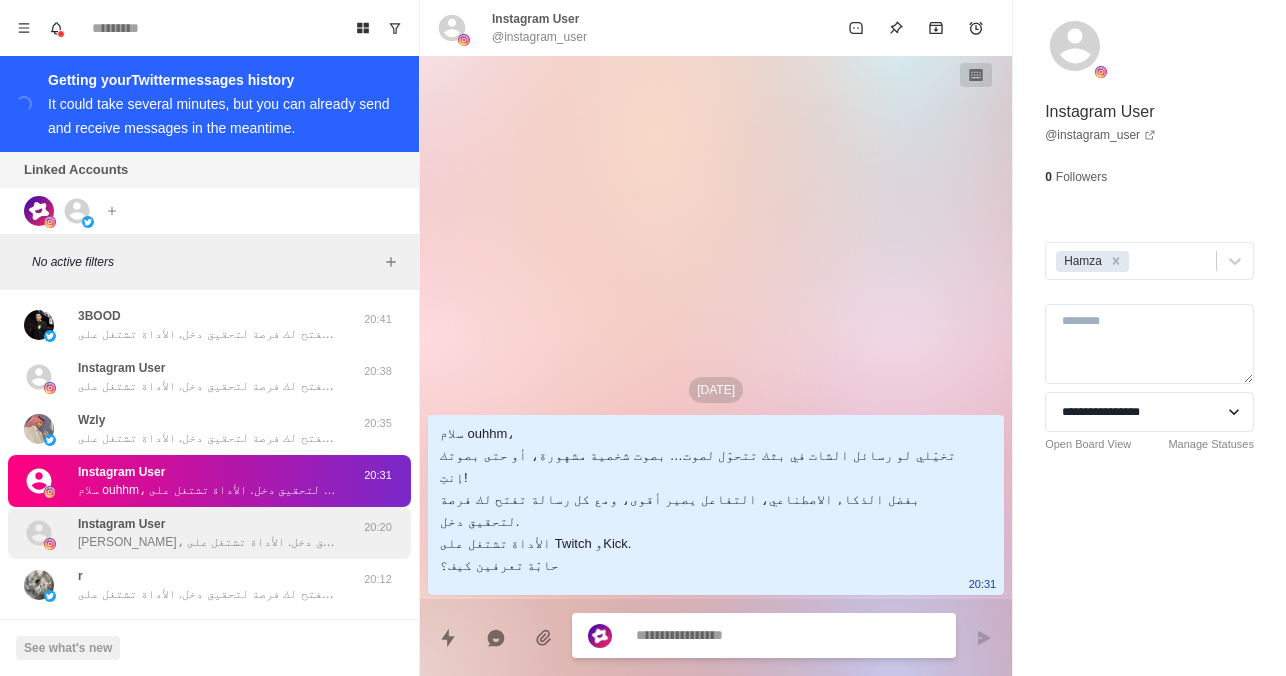click on "Instagram User [PERSON_NAME]،
تخيّلي لو رسائل الشات في بثك تتحوّل لصوت… بصوت شخصية مشهورة، أو حتى بصوتك إنتِ!
بفضل الذكاء الاصطناعي، التفاعل يصير أقوى، ومع كل رسالة تفتح لك فرصة لتحقيق دخل.
الأداة تشتغل على Twitch وKick.
حابّة تعرفين كيف؟ 20:20" at bounding box center [209, 533] 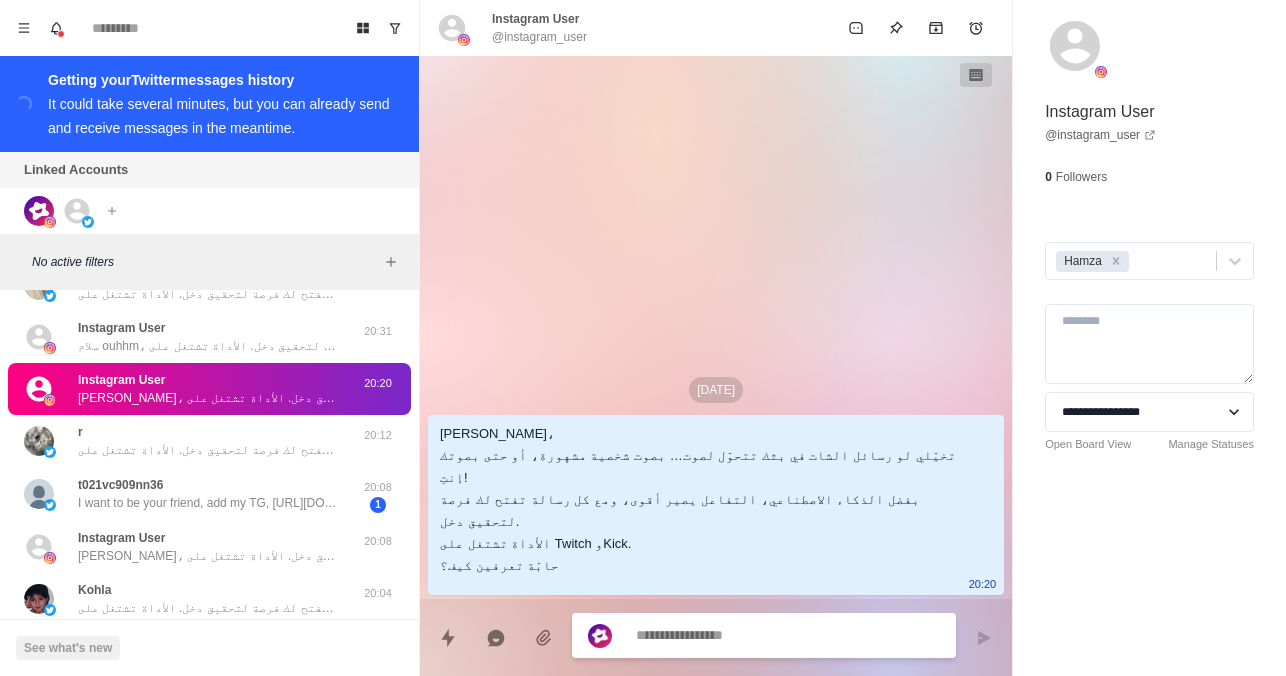 scroll, scrollTop: 457, scrollLeft: 0, axis: vertical 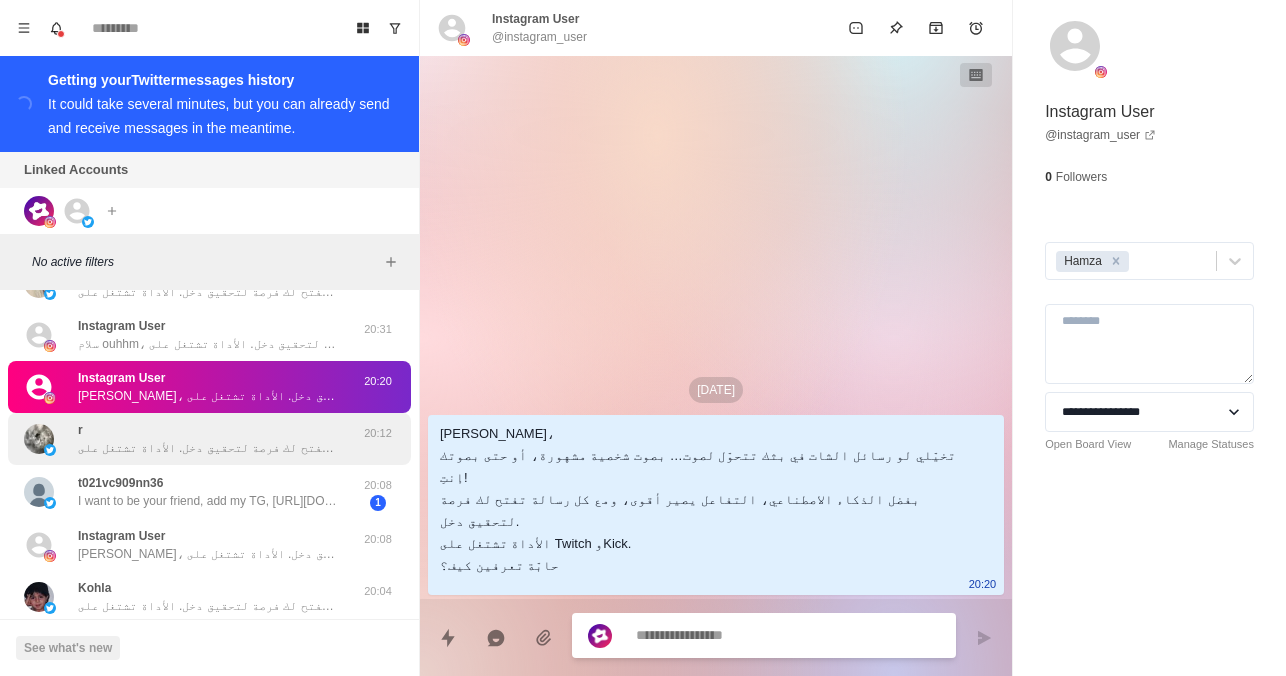 click on "r [PERSON_NAME]،
تخيّلي لو رسائل الشات في بثك تتحوّل لصوت… بصوت شخصية مشهورة، أو حتى بصوتك إنتِ!
بفضل الذكاء الاصطناعي، التفاعل يصير أقوى، ومع كل رسالة تفتح لك فرصة لتحقيق دخل.
الأداة تشتغل على Twitch وKick.
حابّة تعرفين كيف؟" at bounding box center (208, 439) 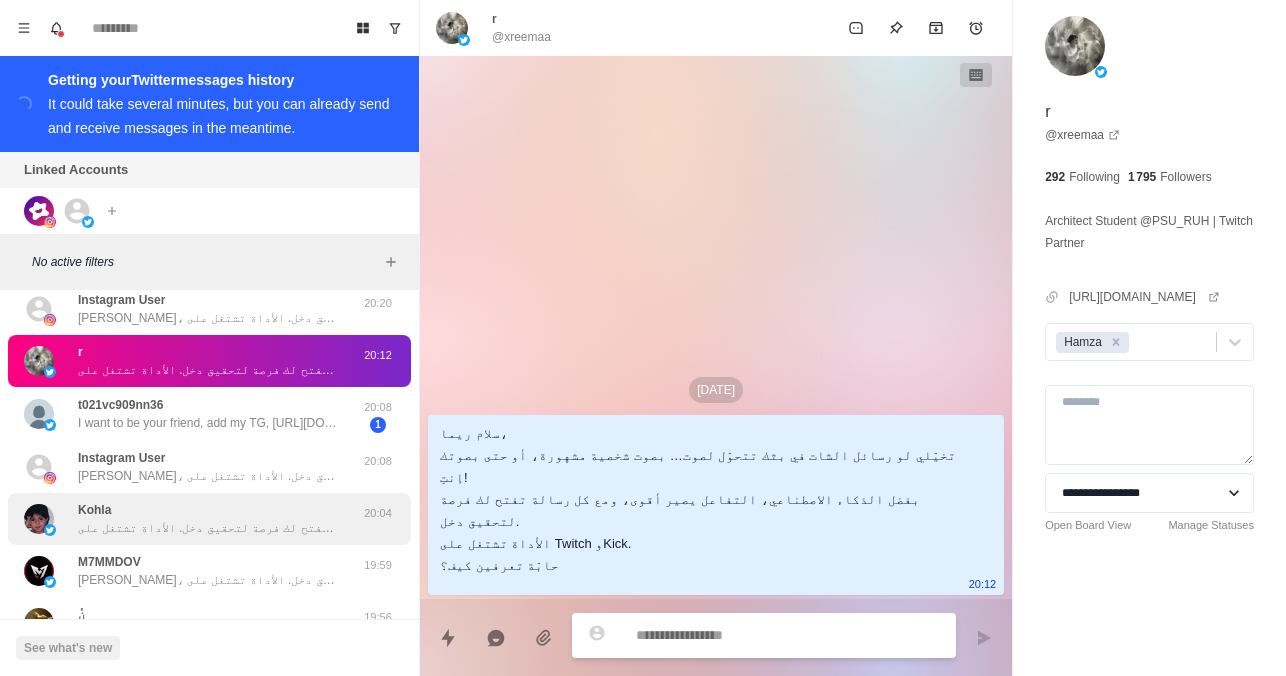 scroll, scrollTop: 537, scrollLeft: 0, axis: vertical 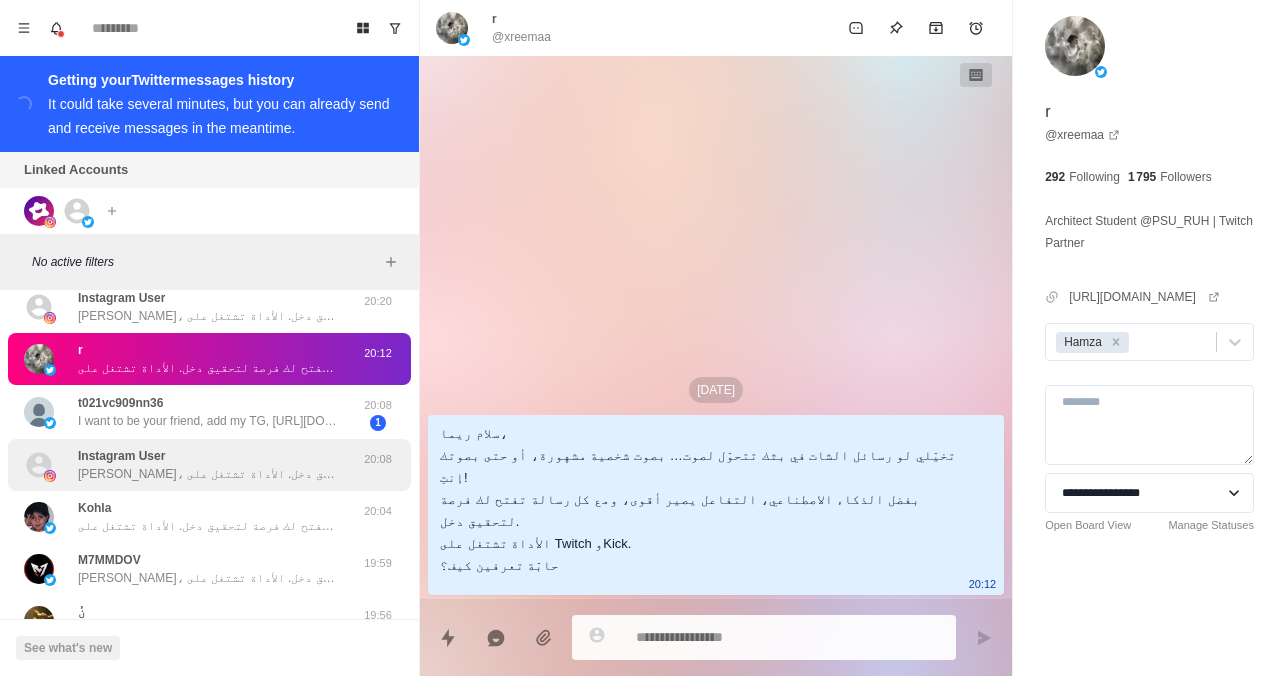 click on "[PERSON_NAME]،
تخيّلي لو رسائل الشات في بثك تتحوّل لصوت… بصوت شخصية مشهورة، أو حتى بصوتك إنتِ!
بفضل الذكاء الاصطناعي، التفاعل يصير أقوى، ومع كل رسالة تفتح لك فرصة لتحقيق دخل.
الأداة تشتغل على Twitch وKick.
حابّة تعرفين كيف؟" at bounding box center (208, 474) 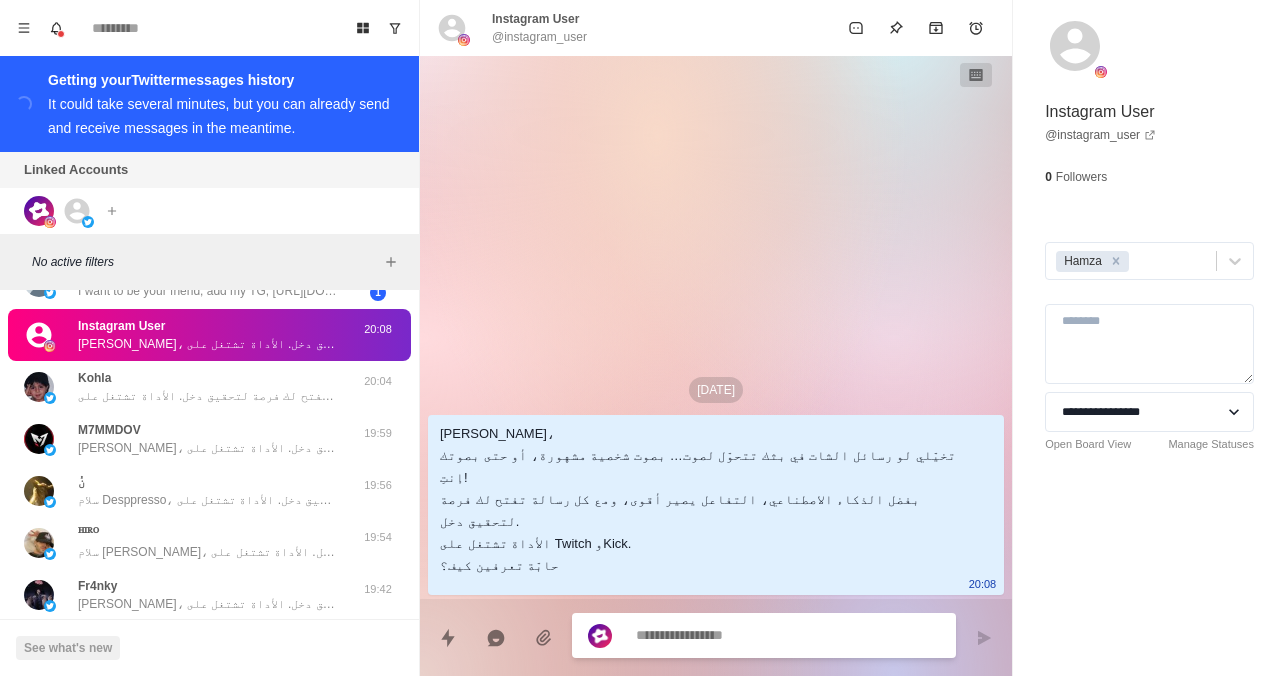 scroll, scrollTop: 668, scrollLeft: 0, axis: vertical 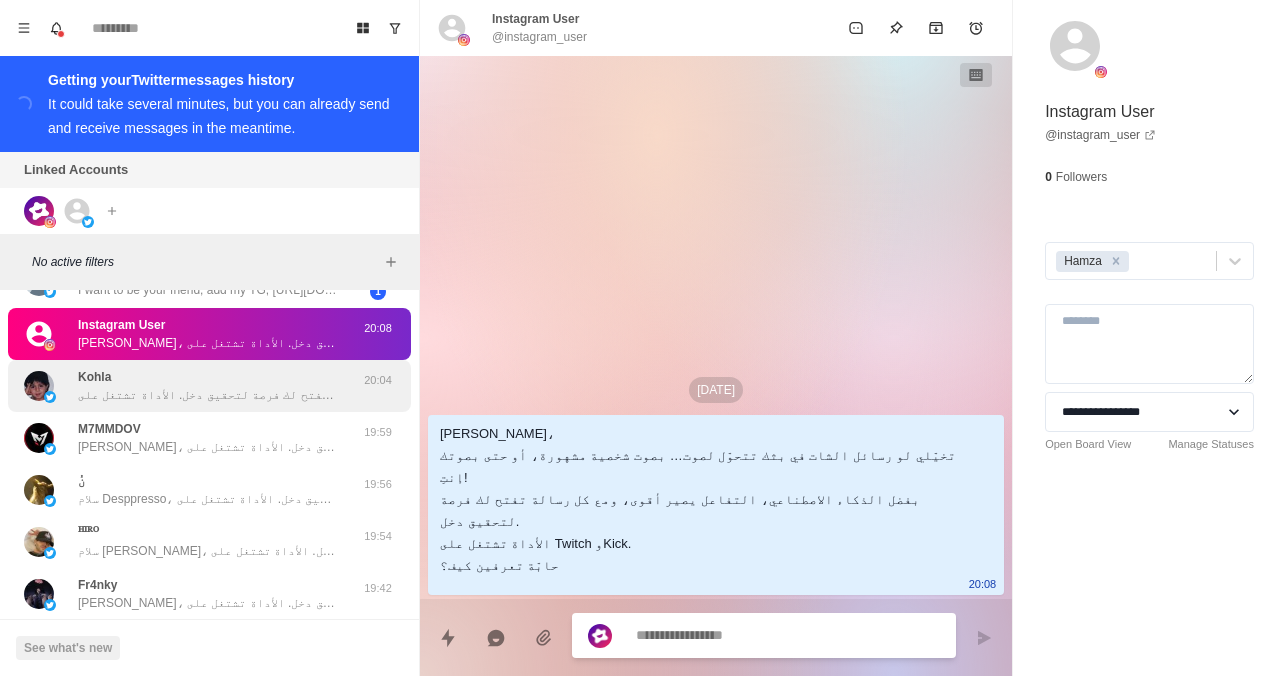 click on "سلام كوحلا،
تخيل لو رسائل الشات في بثك تتحول لصوت… بصوت شخصية مشهورة، أو حتى بصوتك!
بفضل الذكاء الاصطناعي، التفاعل يصير أقوى، ومع كل رسالة تفتح لك فرصة لتحقيق دخل.
الأداة تشتغل على Twitch وKick.
حاب تعرف كيف؟" at bounding box center (208, 395) 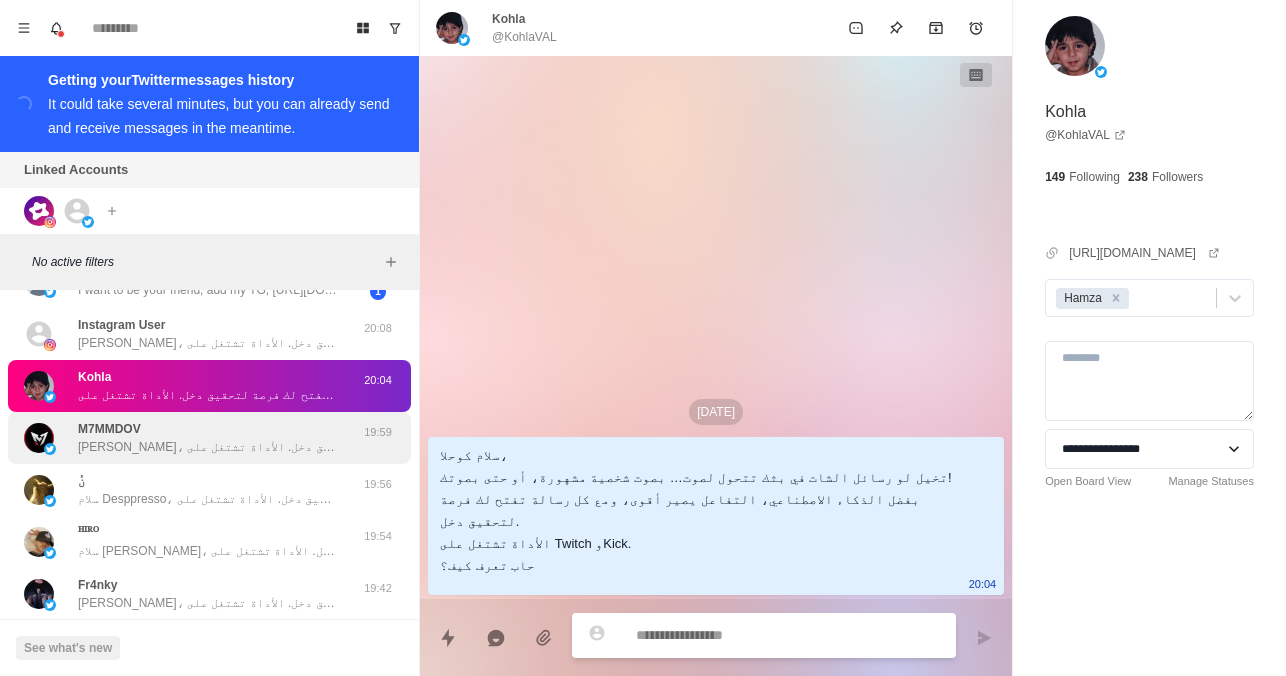 click on "M7MMDOV [PERSON_NAME]،
تخيل لو رسائل الشات في بثك تتحول لصوت… بصوت شخصية مشهورة، أو حتى بصوتك!
بفضل الذكاء الاصطناعي، التفاعل يصير أقوى، ومع كل رسالة تفتح لك فرصة لتحقيق دخل.
الأداة تشتغل على Twitch وKick.
حاب تعرف كيف؟" at bounding box center [208, 438] 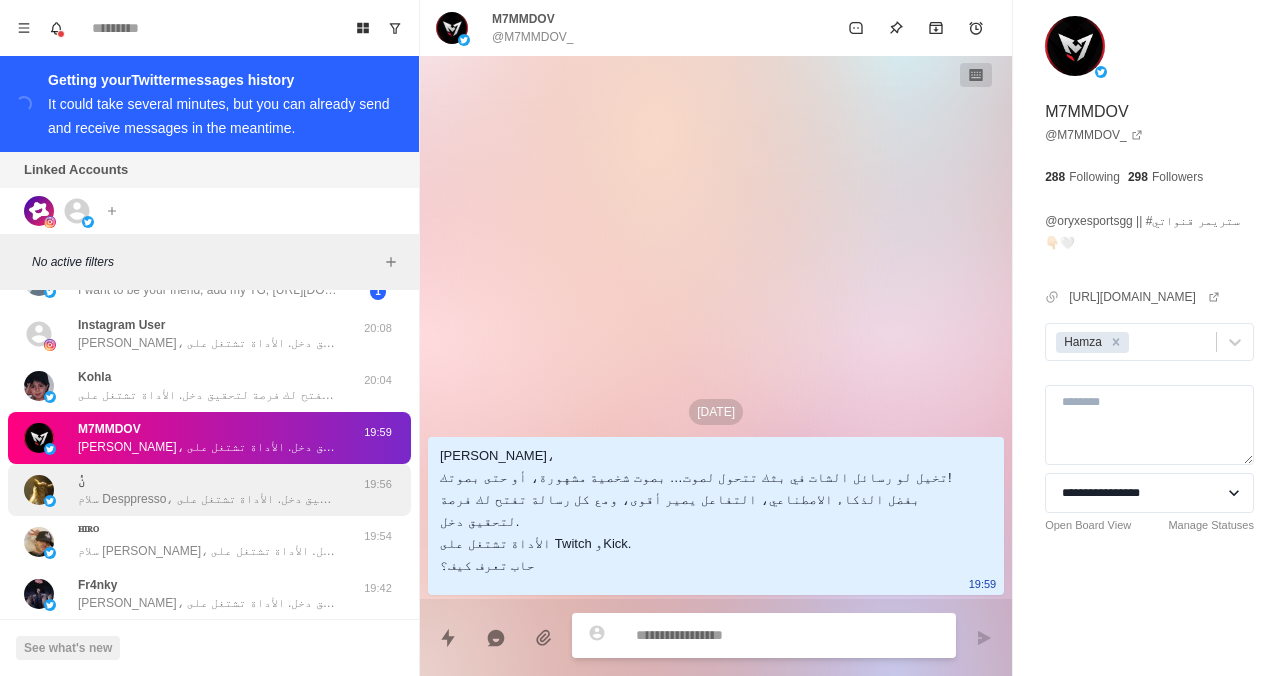 click on "سلام Desppresso،
تخيل لو رسائل الشات في بثك تتحول لصوت… بصوت شخصية مشهورة، أو حتى بصوتك!
بفضل الذكاء الاصطناعي، التفاعل يصير أقوى، ومع كل رسالة تفتح لك فرصة لتحقيق دخل.
الأداة تشتغل على Twitch وKick.
حاب تعرف كيف؟" at bounding box center (208, 499) 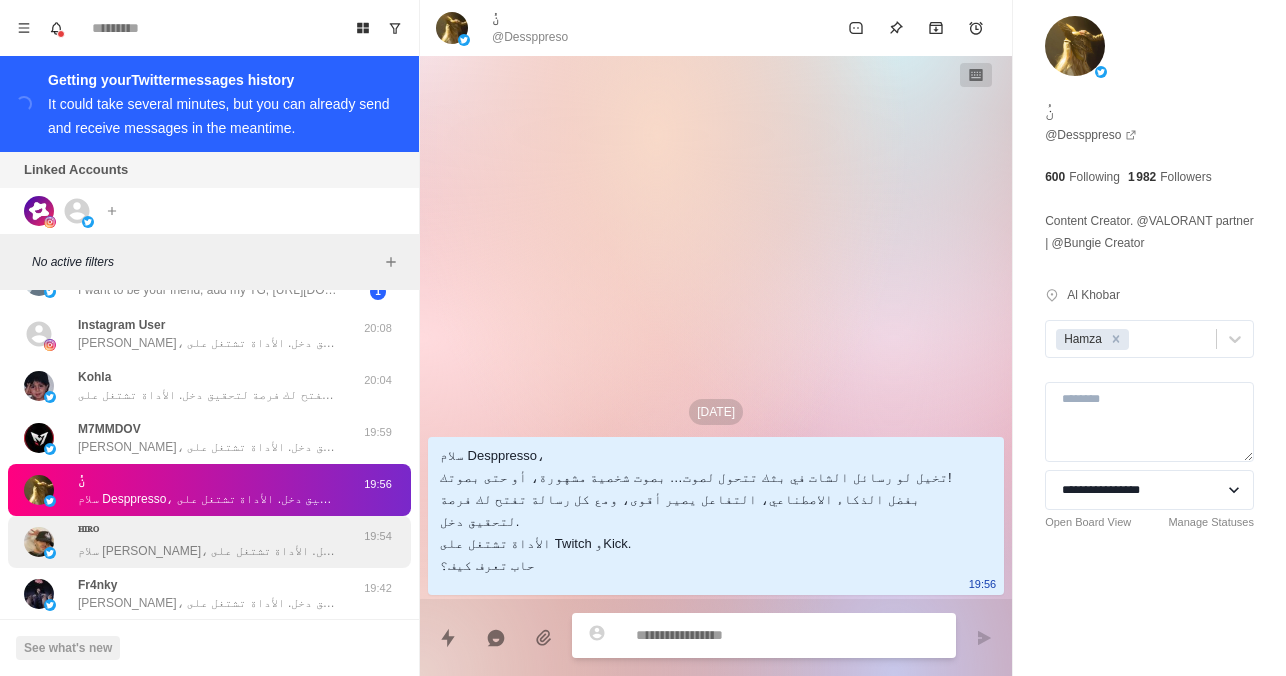 click on "سلام [PERSON_NAME]،
تخيل لو رسائل الشات في بثك تتحول لصوت… بصوت شخصية مشهورة، أو حتى بصوتك!
بفضل الذكاء الاصطناعي، التفاعل يصير أقوى، ومع كل رسالة تفتح لك فرصة لتحقيق دخل.
الأداة تشتغل على Twitch وKick.
حاب تعرف كيف؟" at bounding box center (208, 551) 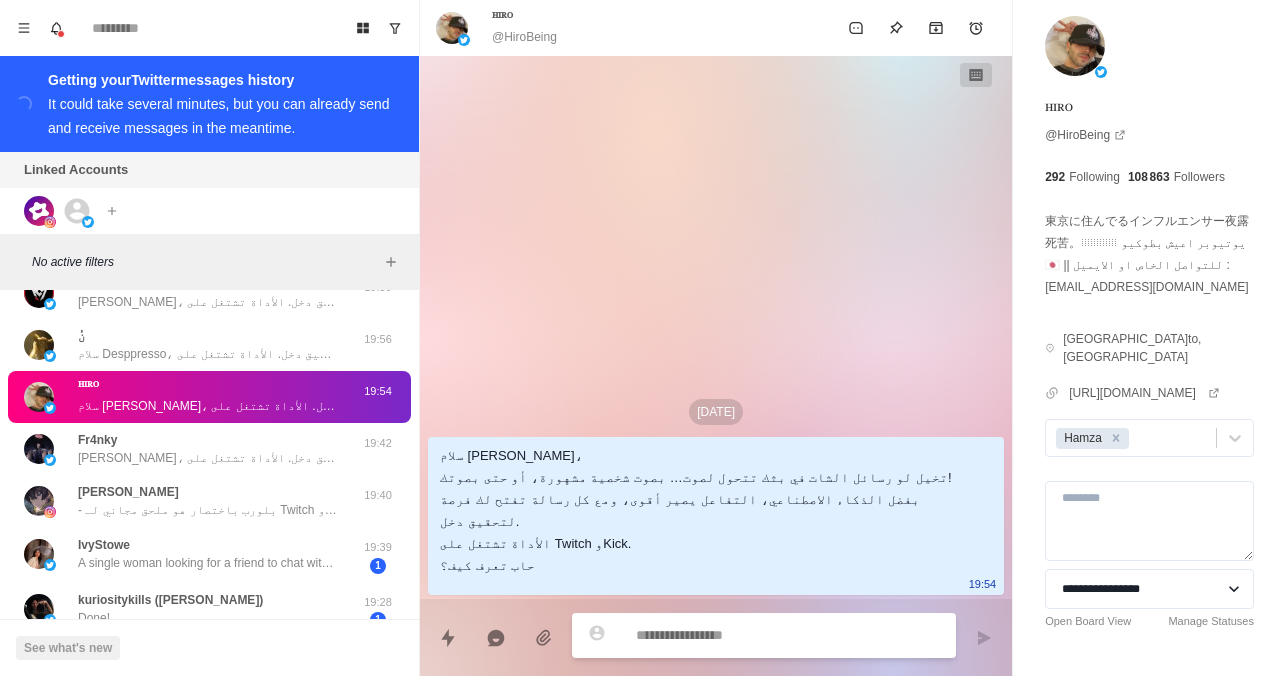 scroll, scrollTop: 815, scrollLeft: 0, axis: vertical 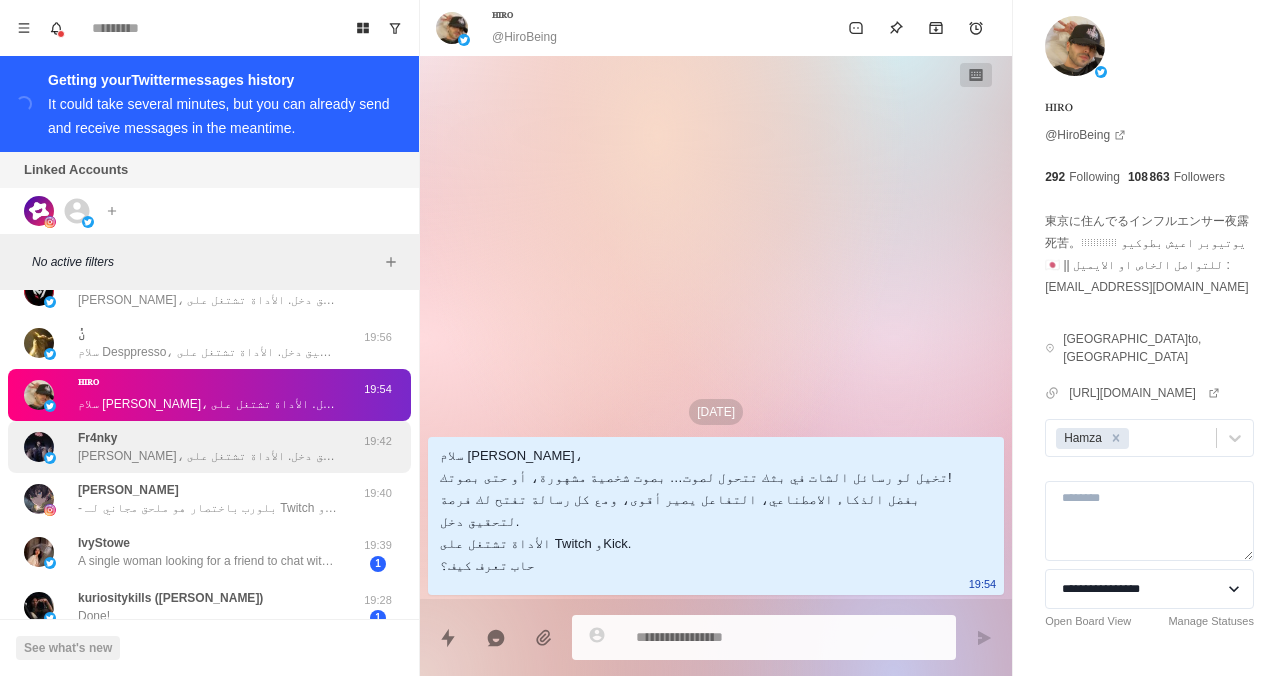 click on "[PERSON_NAME]،
لو رسائل الشات في بثك تتحول لصوت… بصوت شخصية مشهورة، أو حتى بصوتك!
بفضل الذكاء الاصطناعي، التفاعل يصير أقوى، ومع كل رسالة تفتح لك فرصة لتحقيق دخل.
الأداة تشتغل على Twitch وKick.
حاب تعرف كيف؟" at bounding box center (208, 456) 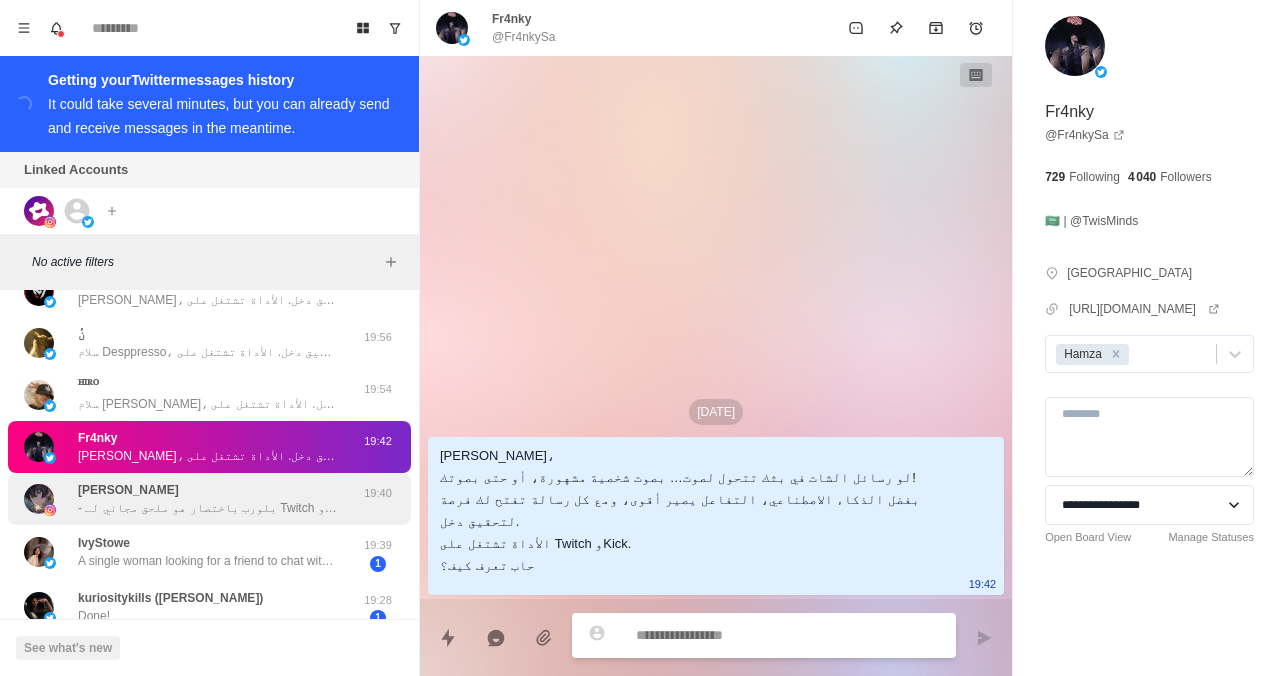 click on "- بلورب باختصار هو ملحق مجاني لـ Twitch و Kick يتيح لجمهورك إرسال رسائل صوتية (TTS) أو تشغيل تنبيهات صوتية تفاعلية مقابل البتات أو التبرعات.
- يساعدك على زيادة التفاعل، دعم المشاهدين، وتنويع الدخل من الشات بطرق مبتكرة.
- مجاني وسهل الإعداد - هل ترغب بتجربته؟" at bounding box center (208, 508) 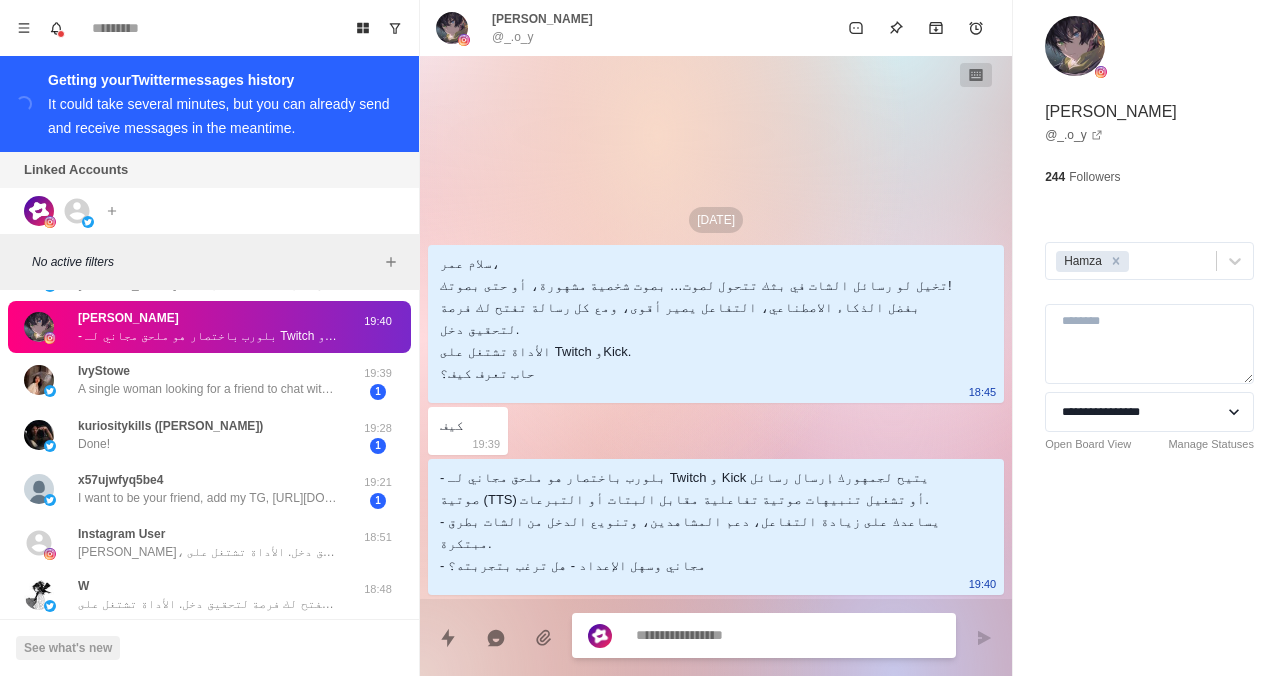 scroll, scrollTop: 989, scrollLeft: 0, axis: vertical 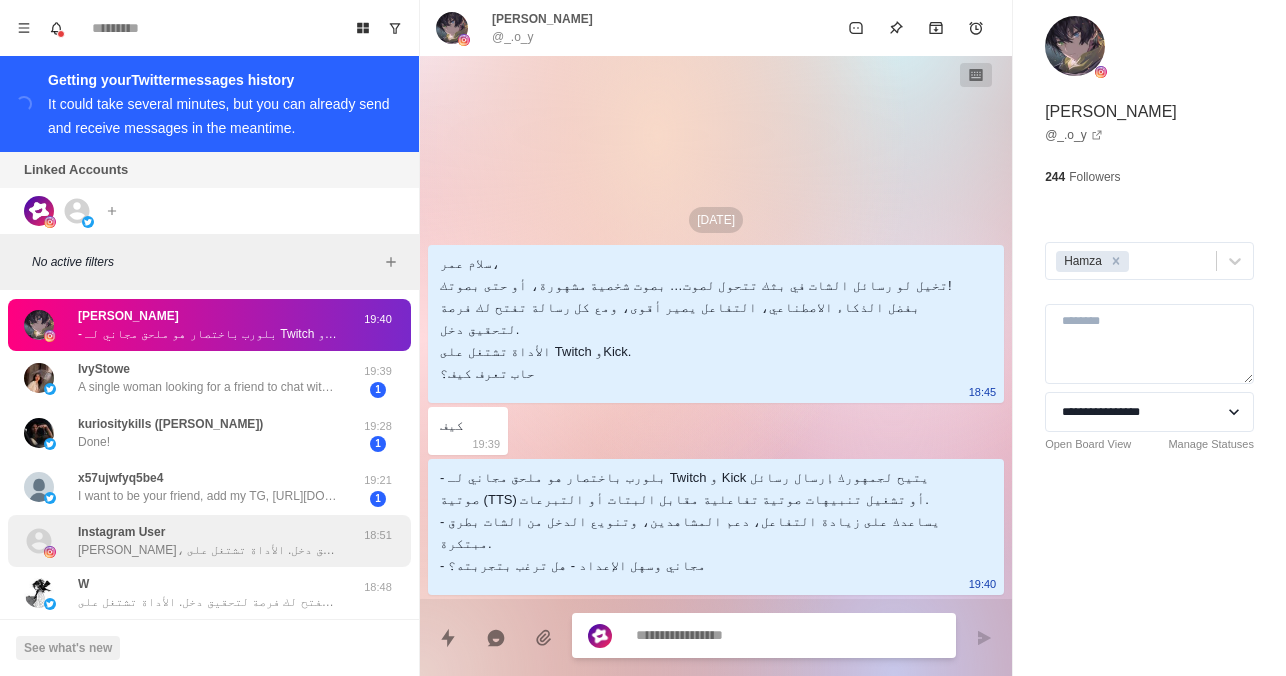 click on "[PERSON_NAME]،
تخيل لو رسائل الشات في بثك تتحول لصوت… بصوت شخصية مشهورة، أو حتى بصوتك!
بفضل الذكاء الاصطناعي، التفاعل يصير أقوى، ومع كل رسالة تفتح لك فرصة لتحقيق دخل.
الأداة تشتغل على Twitch وKick.
حاب تعرف كيف؟" at bounding box center [208, 550] 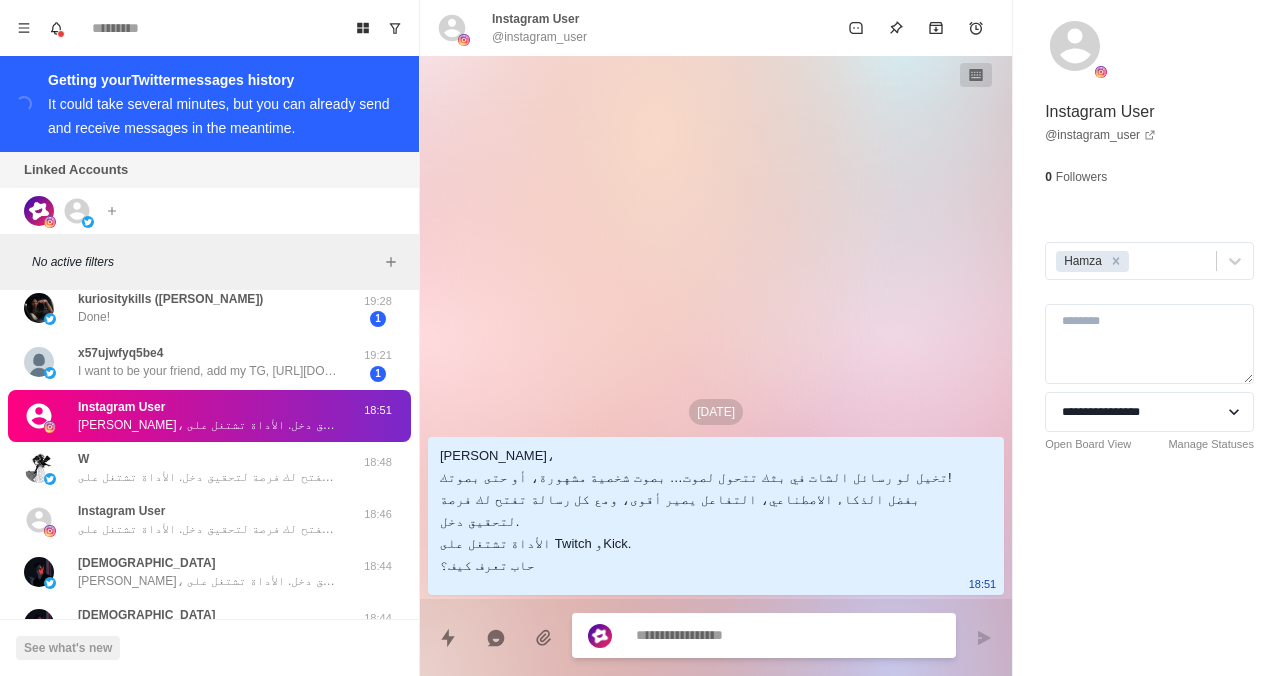 scroll, scrollTop: 1116, scrollLeft: 0, axis: vertical 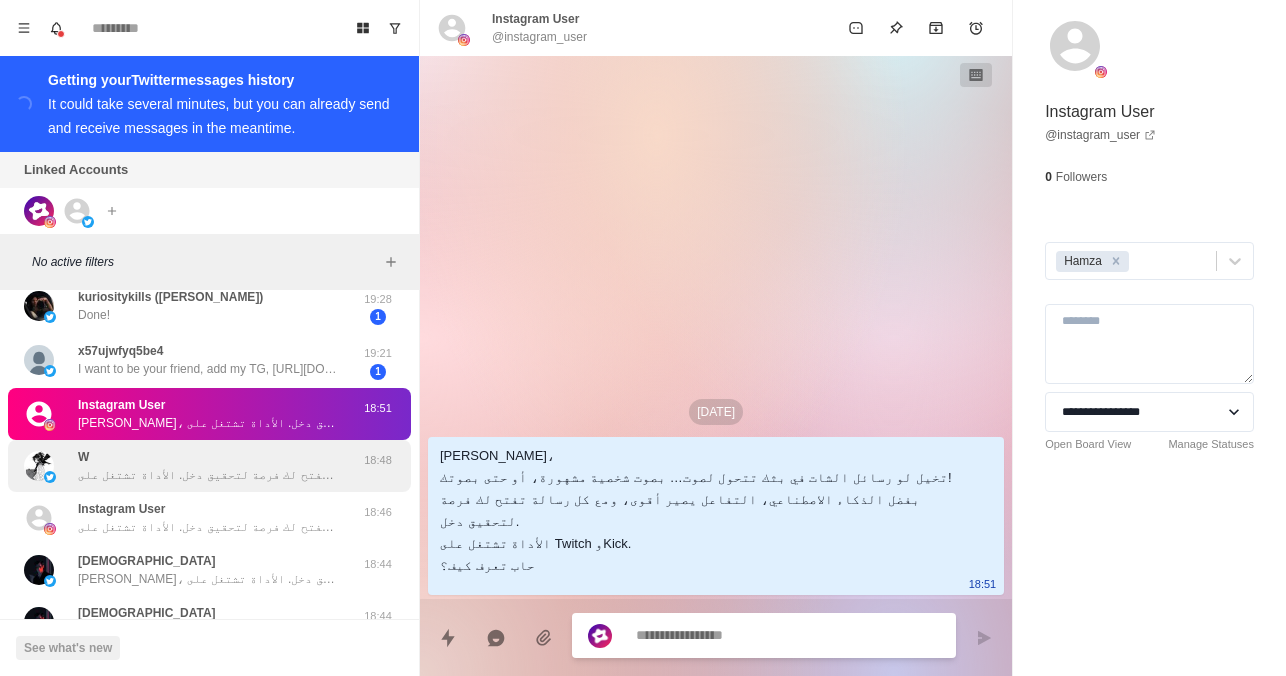 click on "سلام وليد،
تخيل لو رسائل الشات في بثك تتحول لصوت… بصوت شخصية مشهورة، أو حتى بصوتك!
بفضل الذكاء الاصطناعي، التفاعل يصير أقوى، ومع كل رسالة تفتح لك فرصة لتحقيق دخل.
الأداة تشتغل على Twitch وKick.
حاب تعرف كيف؟" at bounding box center [208, 475] 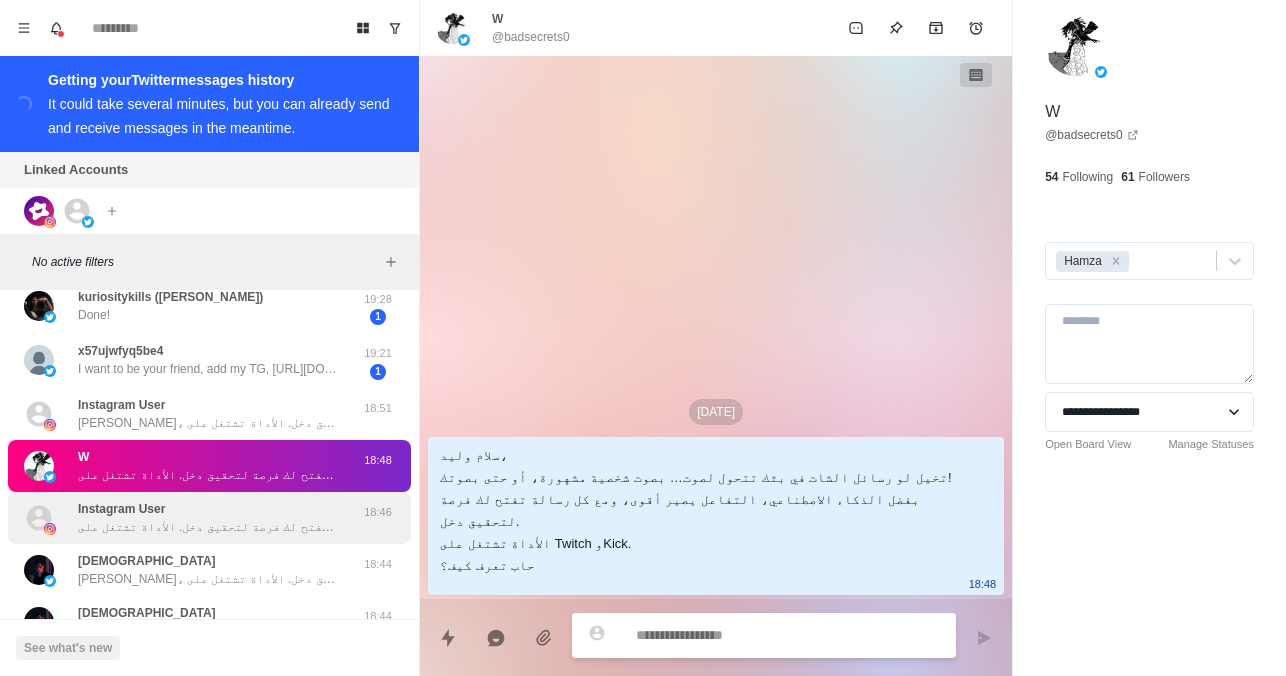 click on "Instagram User سلام عمر،
تخيل لو رسائل الشات في بثك تتحول لصوت… بصوت شخصية مشهورة، أو حتى بصوتك!
بفضل الذكاء الاصطناعي، التفاعل يصير أقوى، ومع كل رسالة تفتح لك فرصة لتحقيق دخل.
الأداة تشتغل على Twitch وKick.
حاب تعرف كيف؟" at bounding box center (208, 518) 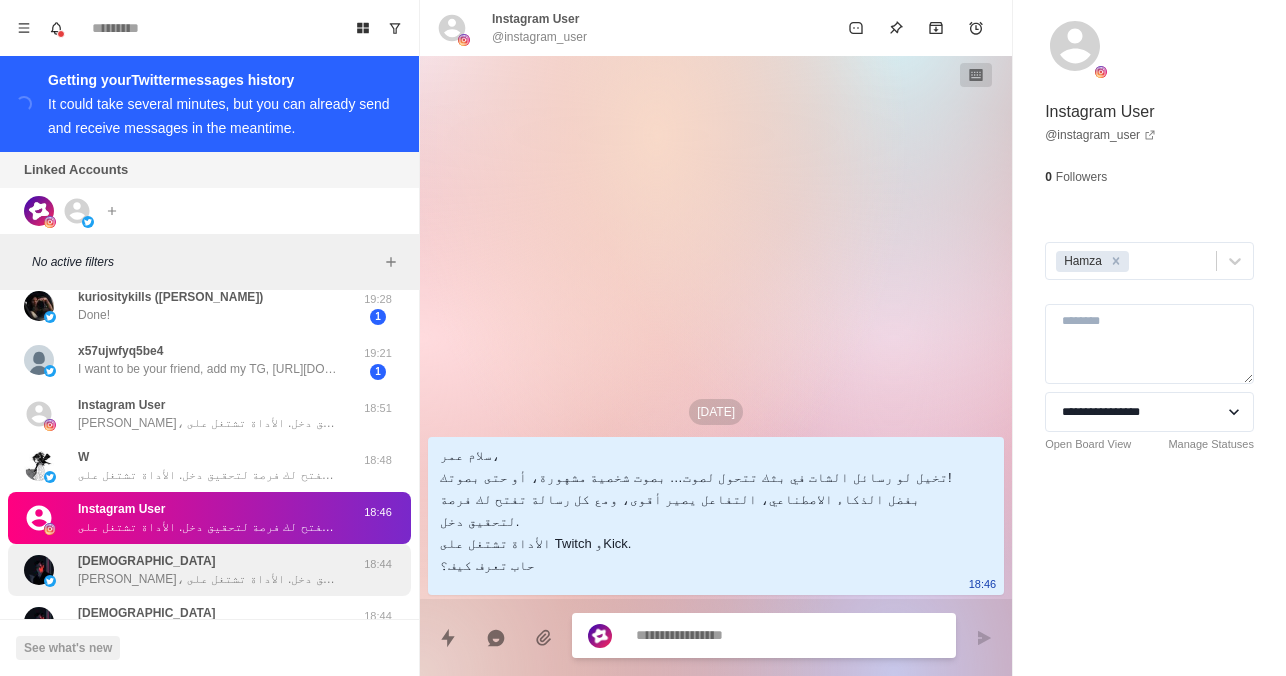 click on "[PERSON_NAME]،
تخيل لو رسائل الشات في بثك تتحول لصوت… بصوت شخصية مشهورة، أو حتى بصوتك!
بفضل الذكاء الاصطناعي، التفاعل يصير أقوى، ومع كل رسالة تفتح لك فرصة لتحقيق دخل.
الأداة تشتغل على Twitch وKick.
حاب تعرف كيف؟" at bounding box center [208, 570] 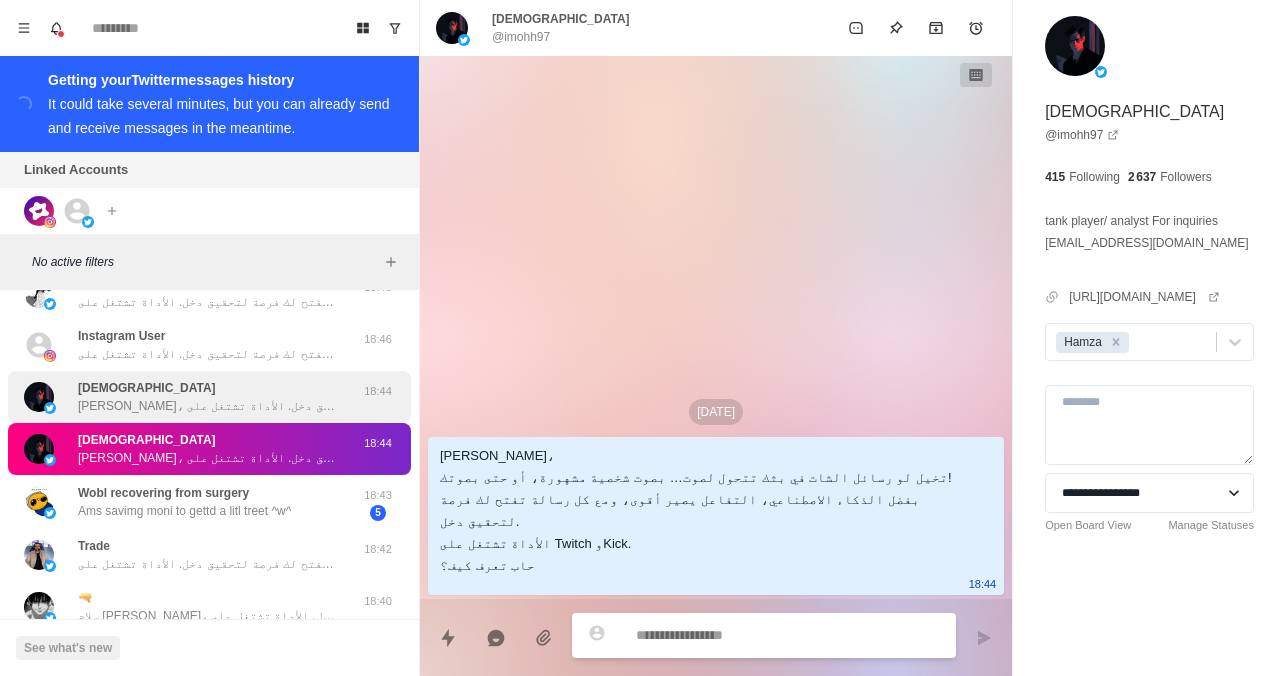 scroll, scrollTop: 1290, scrollLeft: 0, axis: vertical 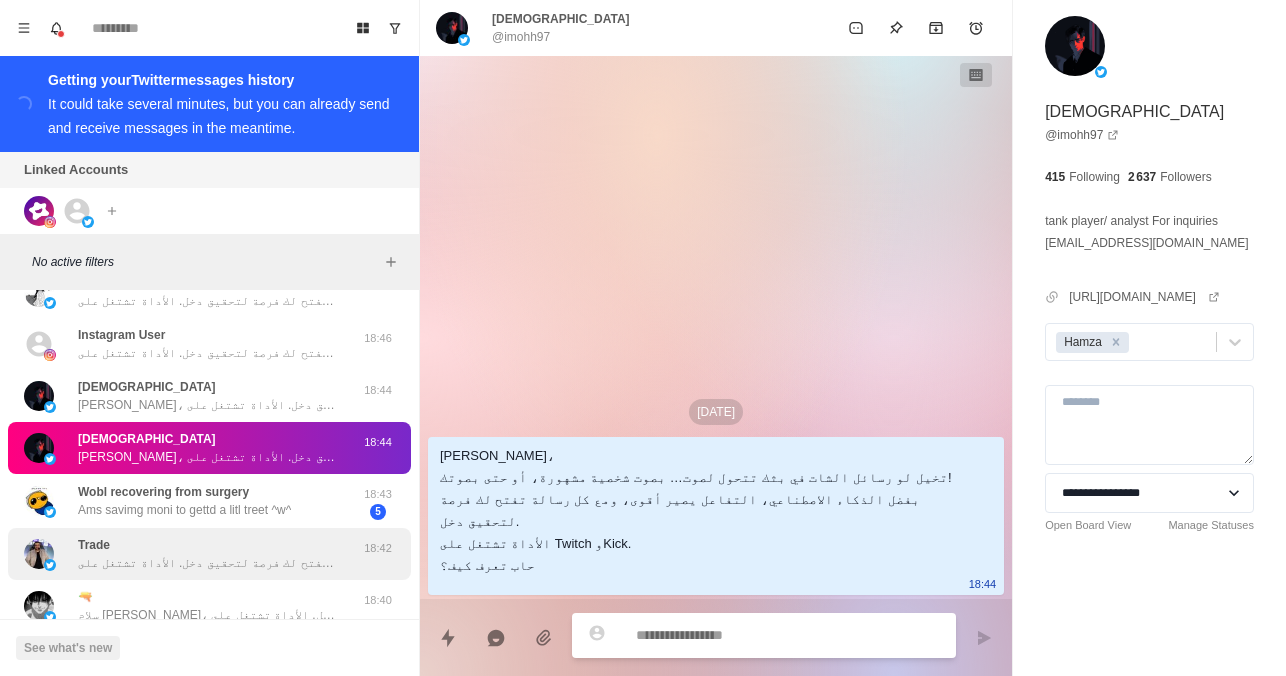click on "سلام تريد،
تخيل لو رسائل الشات في بثك تتحول لصوت… بصوت شخصية مشهورة، أو حتى بصوتك!
بفضل الذكاء الاصطناعي، التفاعل يصير أقوى، ومع كل رسالة تفتح لك فرصة لتحقيق دخل.
الأداة تشتغل على Twitch وKick.
حاب تعرف كيف؟" at bounding box center (208, 563) 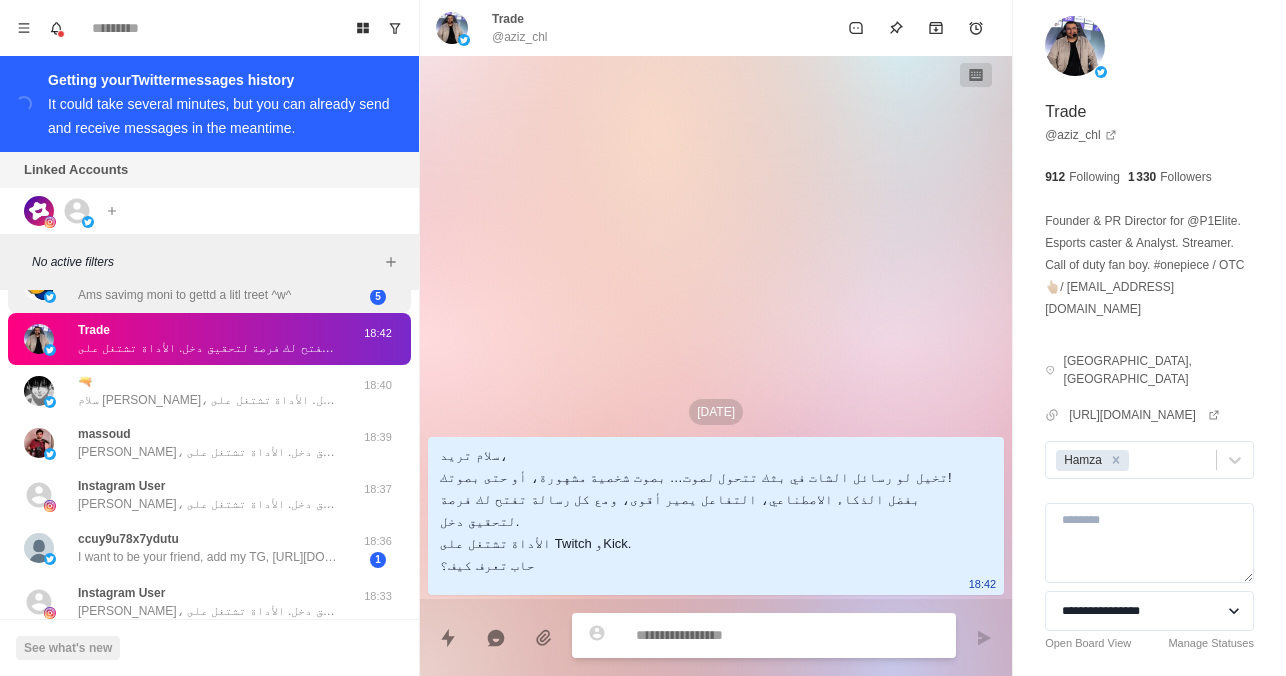 scroll, scrollTop: 1506, scrollLeft: 0, axis: vertical 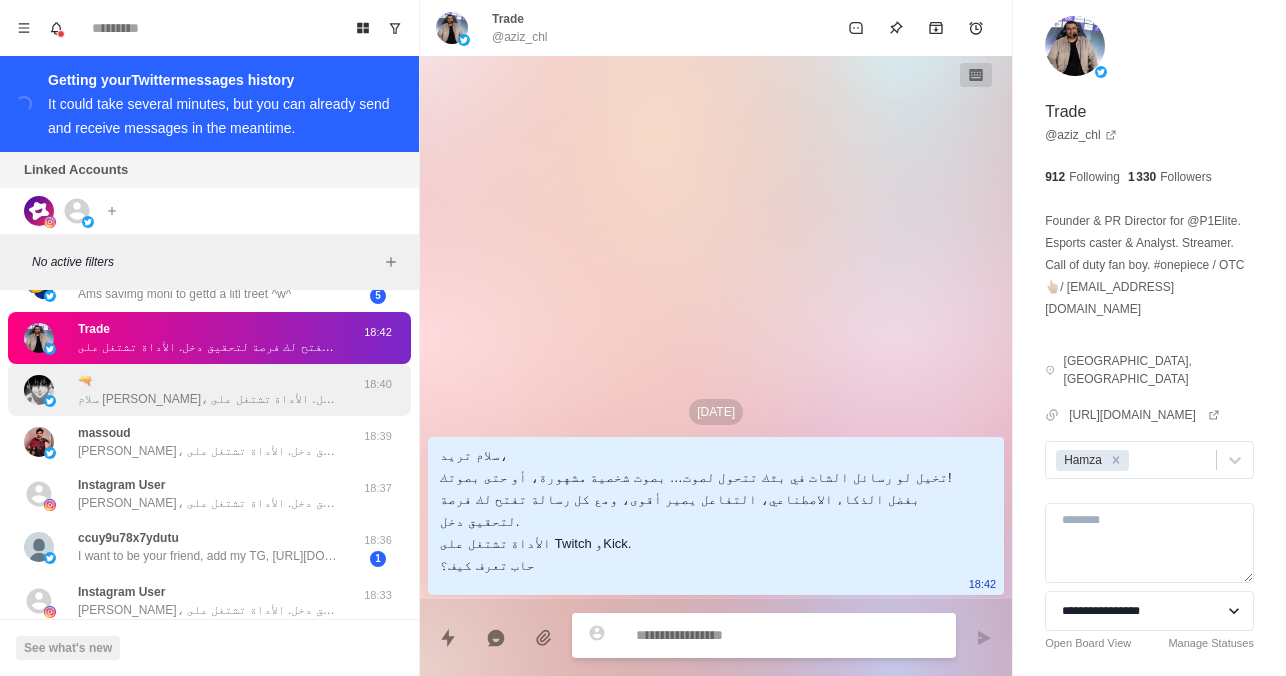 click on "🔫 سلام [PERSON_NAME]،
تخيل لو رسائل الشات في بثك تتحول لصوت… بصوت شخصية مشهورة، أو حتى بصوتك!
بفضل الذكاء الاصطناعي، التفاعل يصير أقوى، ومع كل رسالة تفتح لك فرصة لتحقيق دخل.
الأداة تشتغل على Twitch وKick.
حاب تعرف كيف؟" at bounding box center [208, 390] 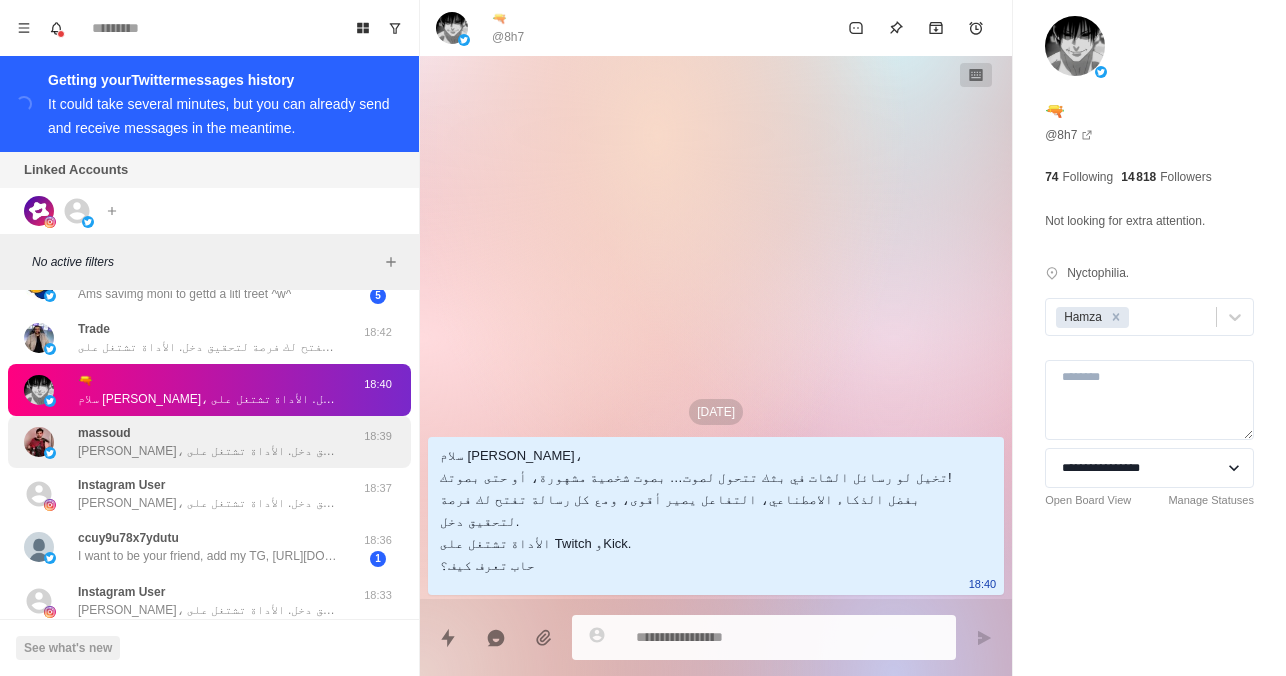 click on "[PERSON_NAME]،
تخيل لو رسائل الشات في بثك تتحول لصوت… بصوت شخصية مشهورة، أو حتى بصوتك!
بفضل الذكاء الاصطناعي، التفاعل يصير أقوى، ومع كل رسالة تفتح لك فرصة لتحقيق دخل.
الأداة تشتغل على Twitch وKick.
حاب تعرف كيف؟" at bounding box center (208, 451) 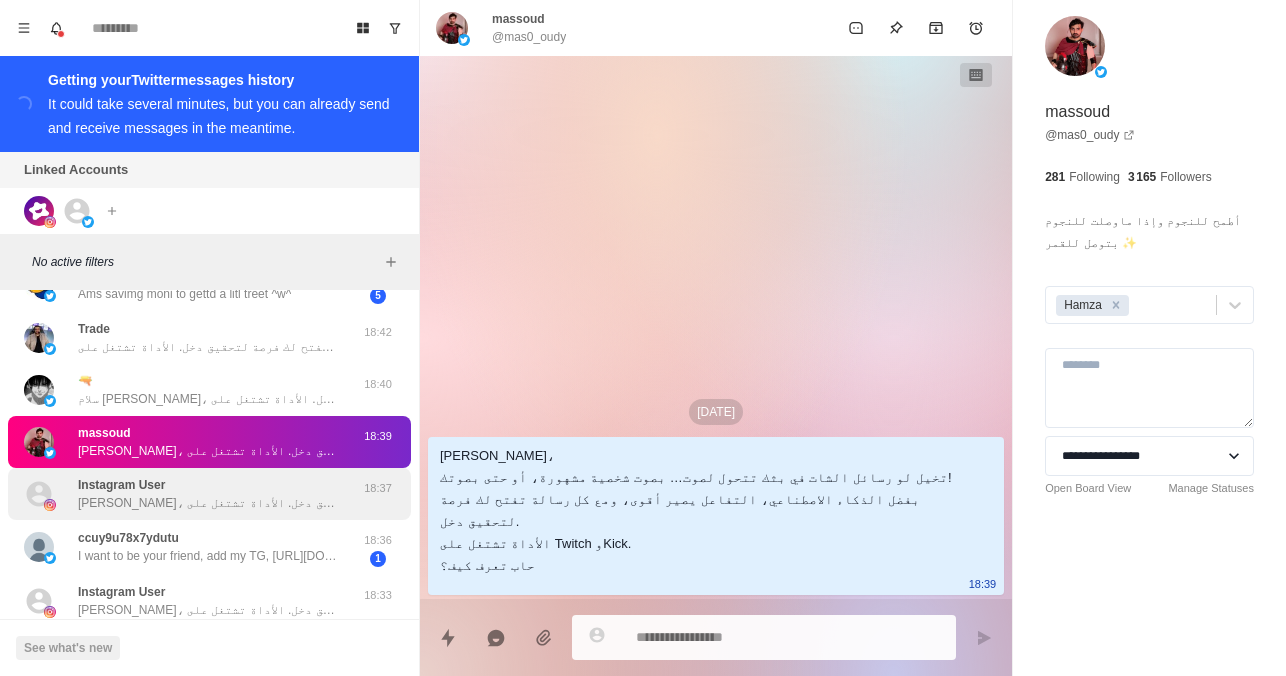 click on "Instagram User [PERSON_NAME]،
تخيّلي لو رسائل الشات في بثك تتحوّل لصوت… بصوت شخصية مشهورة، أو حتى بصوتك إنتِ!
بفضل الذكاء الاصطناعي، التفاعل يصير أقوى، ومع كل رسالة تفتح لك فرصة لتحقيق دخل.
الأداة تشتغل على Twitch وKick.
حابّة تعرفين كيف؟" at bounding box center (208, 494) 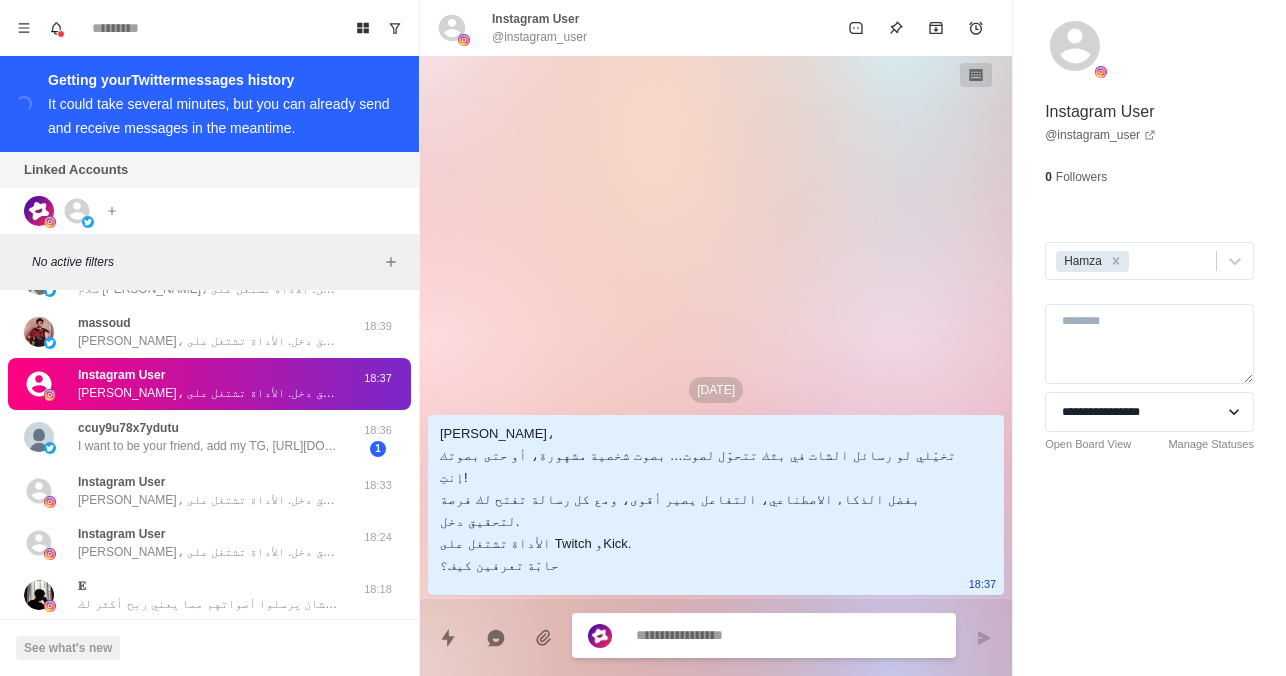 scroll, scrollTop: 1617, scrollLeft: 0, axis: vertical 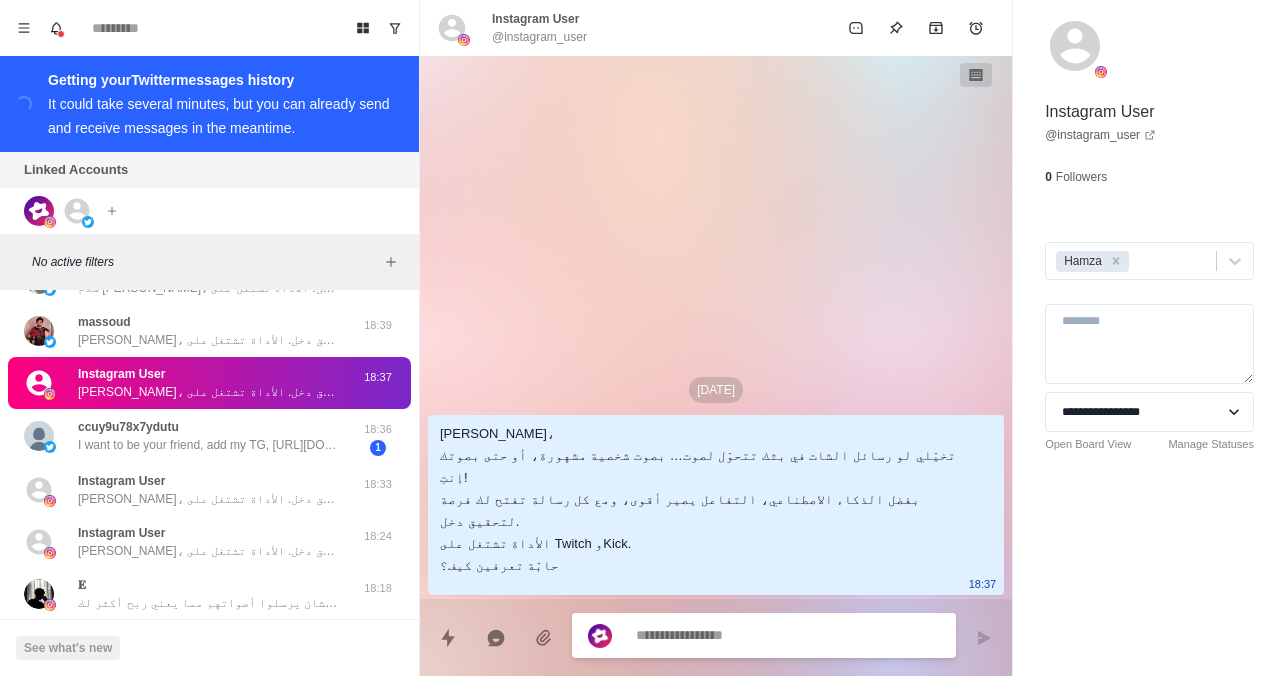 click on "[PERSON_NAME]،
تخيل لو رسائل الشات في بثك تتحول لصوت… بصوت شخصية مشهورة، أو حتى بصوتك!
بفضل الذكاء الاصطناعي، التفاعل يصير أقوى، ومع كل رسالة تفتح لك فرصة لتحقيق دخل.
الأداة تشتغل على Twitch وKick.
حاب تعرف كيف؟" at bounding box center (208, 499) 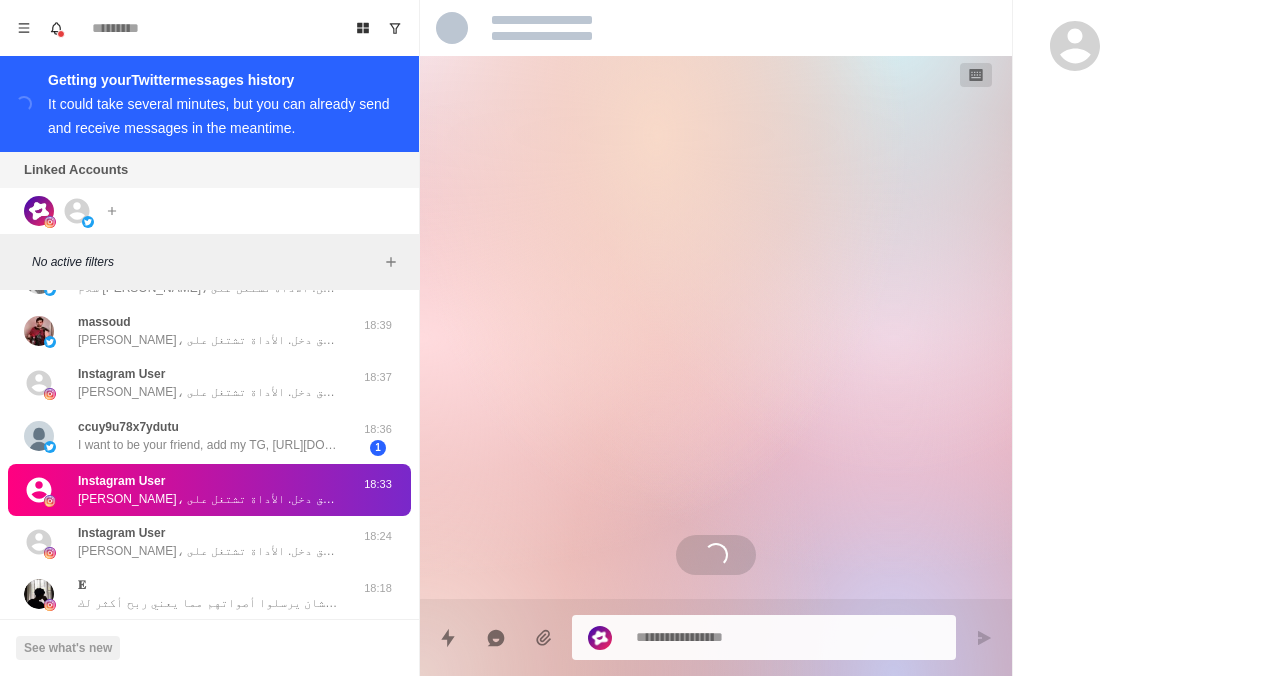 click on "[PERSON_NAME]،
تخيل لو رسائل الشات في بثك تتحول لصوت… بصوت شخصية مشهورة، أو حتى بصوتك!
بفضل الذكاء الاصطناعي، التفاعل يصير أقوى، ومع كل رسالة تفتح لك فرصة لتحقيق دخل.
الأداة تشتغل على Twitch وKick.
حاب تعرف كيف؟" at bounding box center [208, 499] 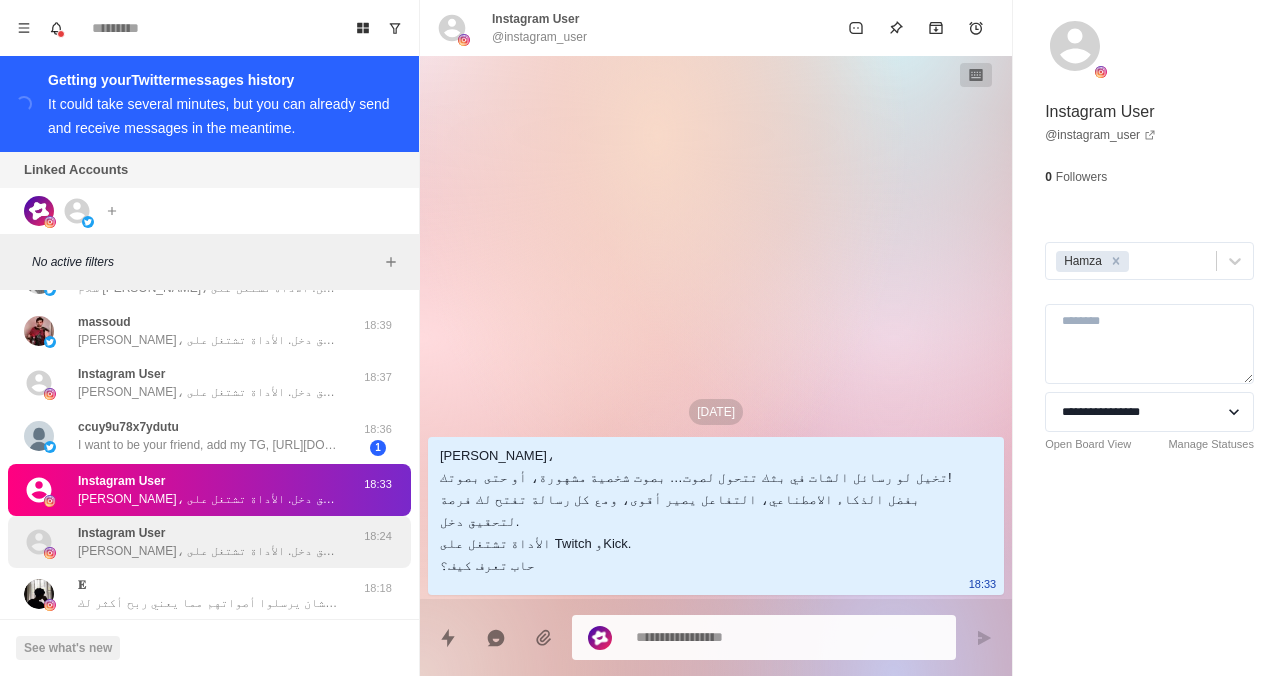 drag, startPoint x: 221, startPoint y: 495, endPoint x: 163, endPoint y: 551, distance: 80.622574 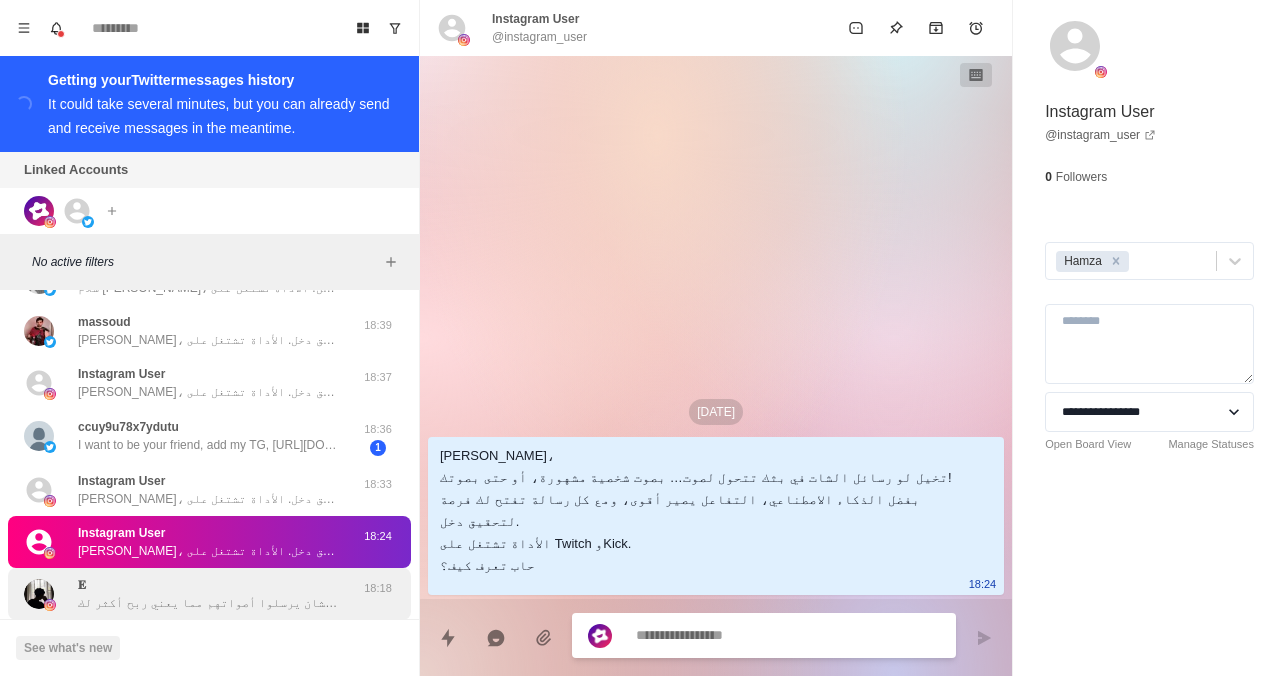 click on "و المتبعين بيتسابقو عشان يرسلوا أصواتهم مما يعني ربح أكثر لك" at bounding box center [208, 603] 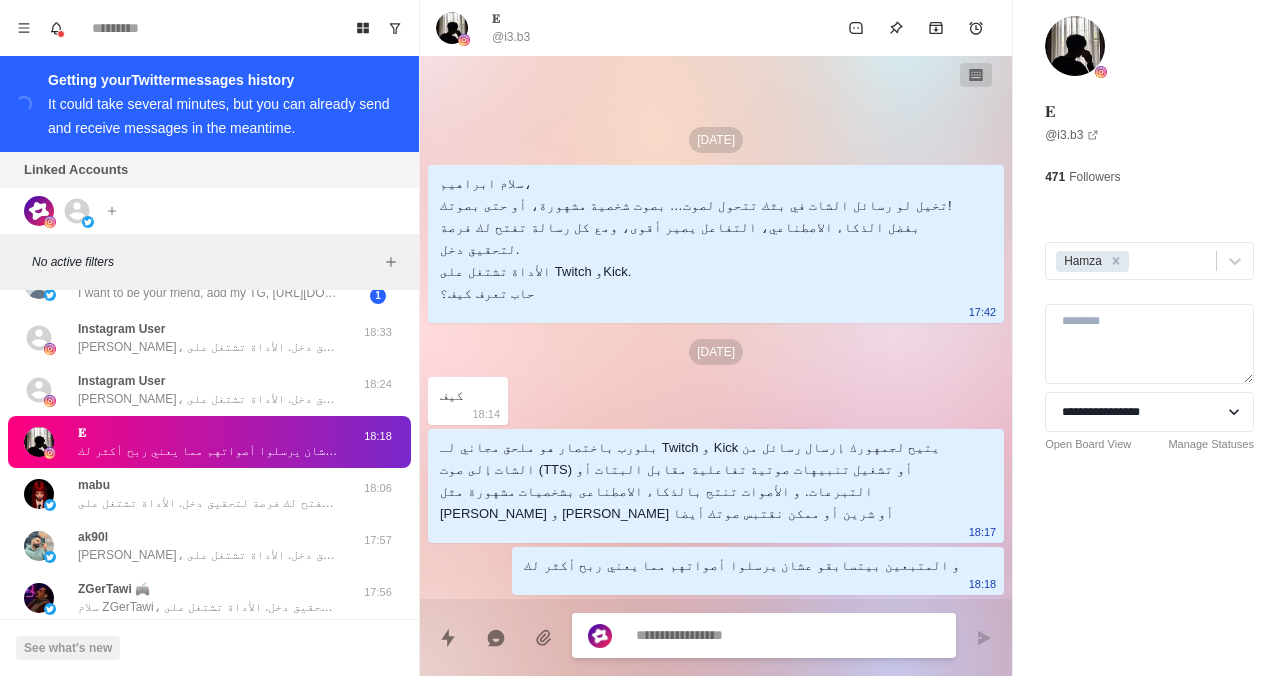 scroll, scrollTop: 1776, scrollLeft: 0, axis: vertical 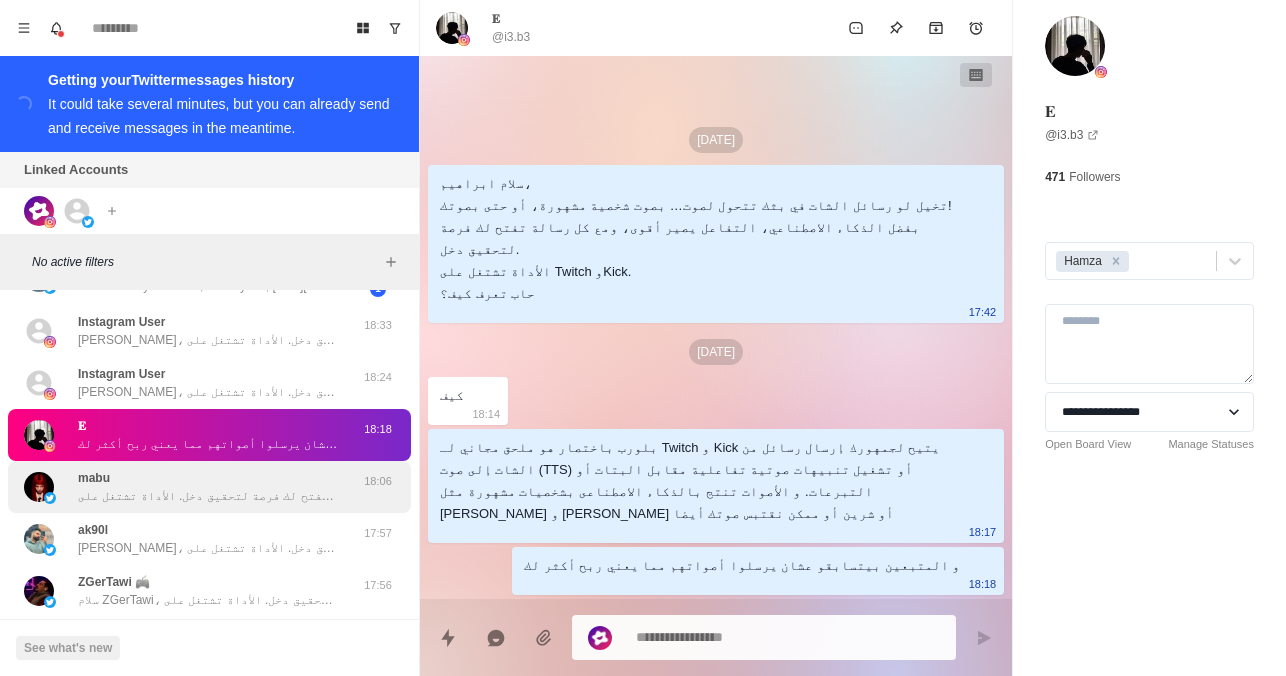 click on "سلام مابو،
تخيل لو رسائل الشات في بثك تتحول لصوت… بصوت شخصية مشهورة، أو حتى بصوتك!
بفضل الذكاء الاصطناعي، التفاعل يصير أقوى، ومع كل رسالة تفتح لك فرصة لتحقيق دخل.
الأداة تشتغل على Twitch وKick.
حاب تعرف كيف؟" at bounding box center (208, 496) 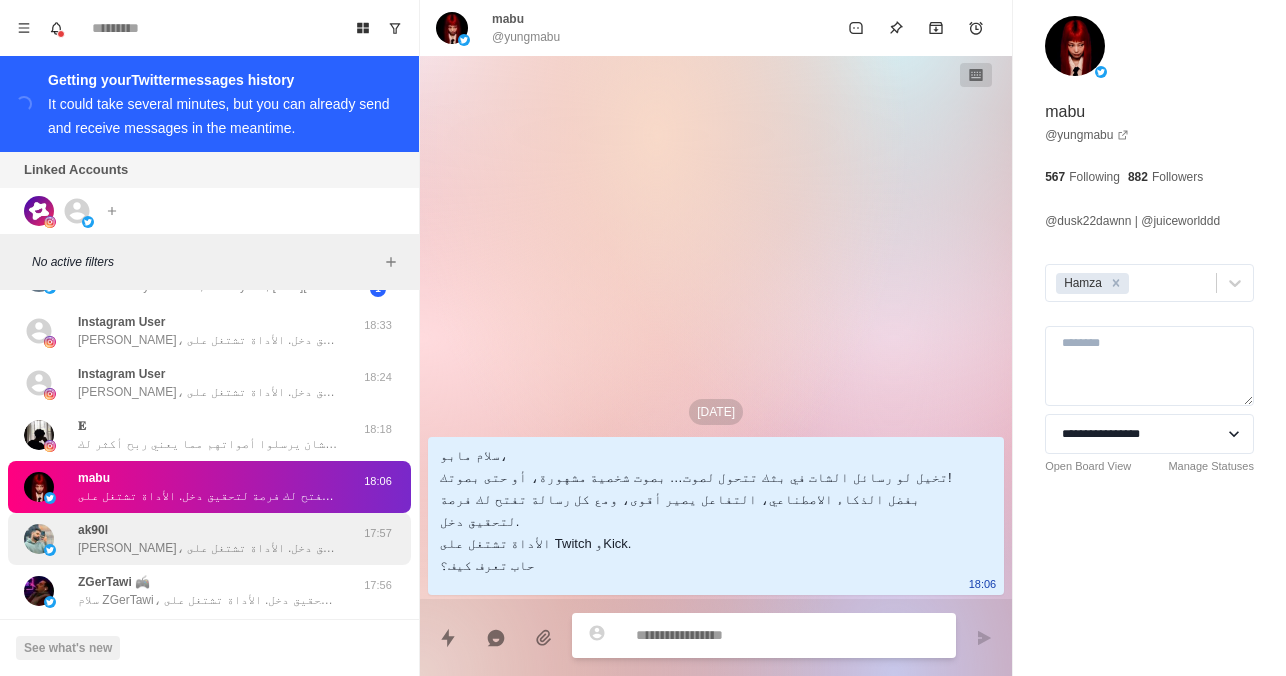 click on "ak90l سلام [PERSON_NAME]،
تخيل لو رسائل الشات في بثك تتحول لصوت… بصوت شخصية مشهورة، أو حتى بصوتك!
بفضل الذكاء الاصطناعي، التفاعل يصير أقوى، ومع كل رسالة تفتح لك فرصة لتحقيق دخل.
الأداة تشتغل على Twitch وKick.
حاب تعرف كيف؟" at bounding box center (208, 539) 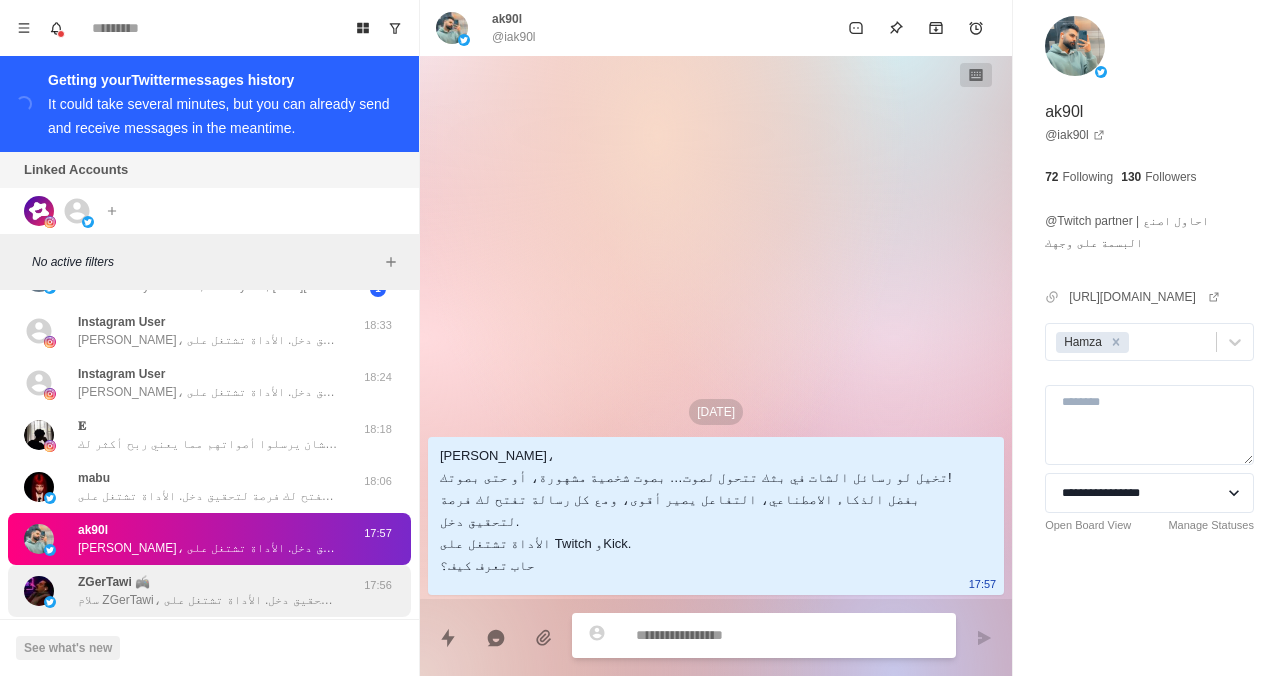 click on "ZGerTawi 🎮 سلام ZGerTawi،
تخيل لو رسائل الشات في بثك تتحول لصوت… بصوت شخصية مشهورة، أو حتى بصوتك!
بفضل الذكاء الاصطناعي، التفاعل يصير أقوى، ومع كل رسالة تفتح لك فرصة لتحقيق دخل.
الأداة تشتغل على Twitch وKick.
حاب تعرف كيف؟" at bounding box center (208, 591) 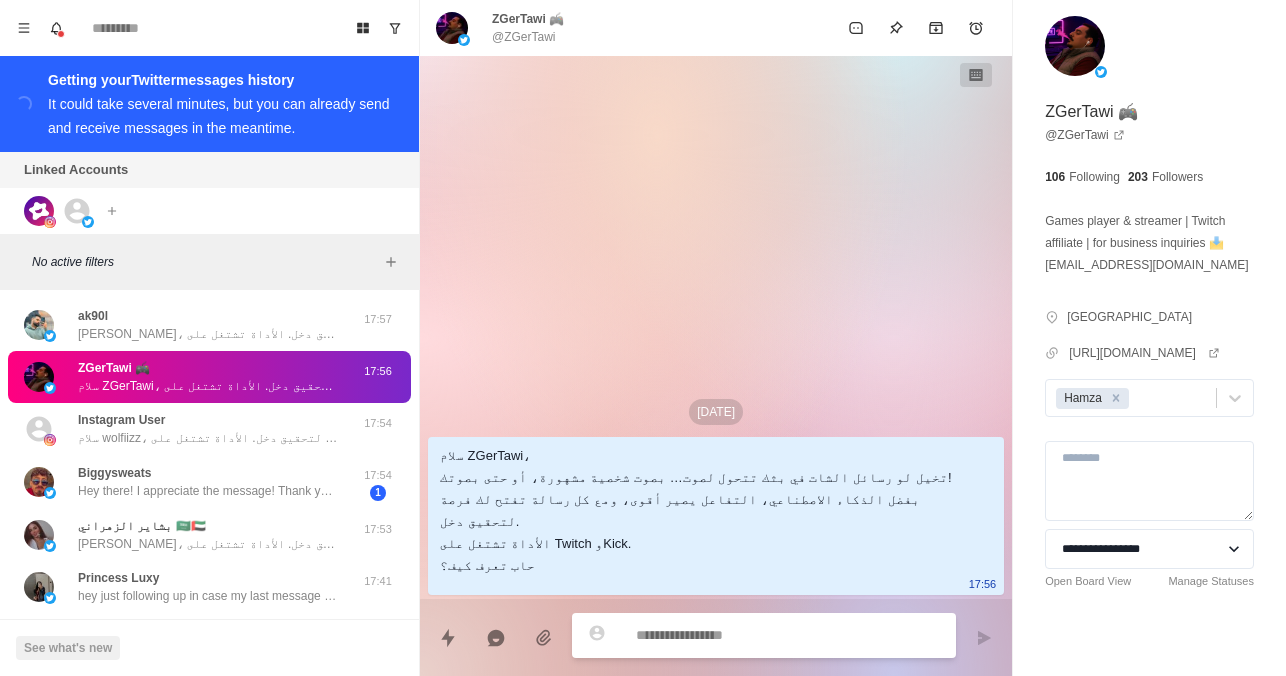 scroll, scrollTop: 1992, scrollLeft: 0, axis: vertical 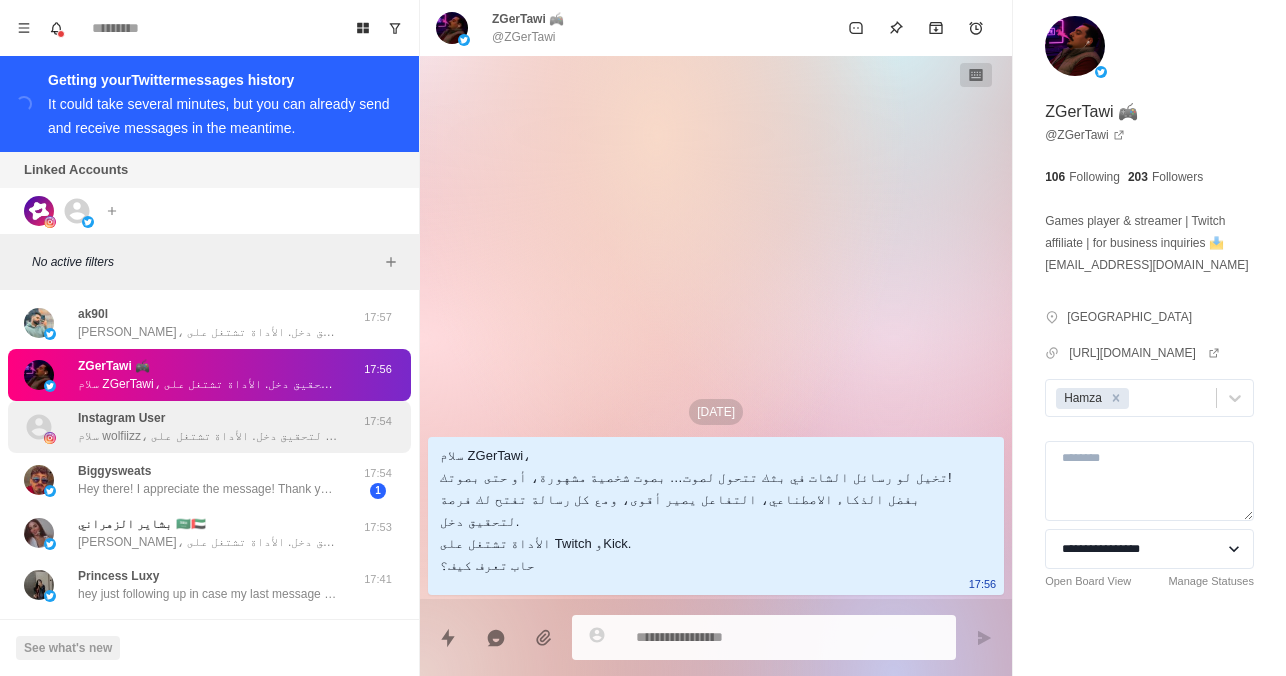 click on "سلام wolfiizz،
تخيل لو رسائل الشات في بثك تتحول لصوت… بصوت شخصية مشهورة، أو حتى بصوتك!
بفضل الذكاء الاصطناعي، التفاعل يصير أقوى، ومع كل رسالة تفتح لك فرصة لتحقيق دخل.
الأداة تشتغل على Twitch وKick.
حاب تعرف كيف؟" at bounding box center (208, 436) 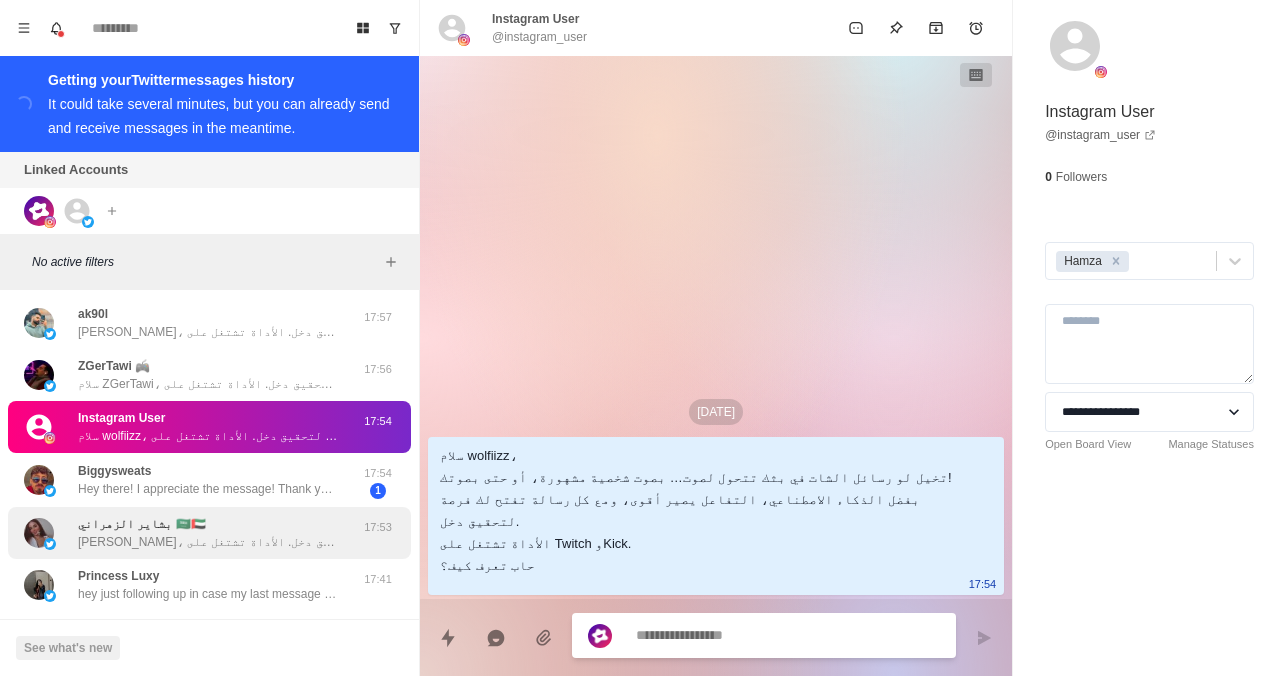 click on "[PERSON_NAME] 🇸🇦🇦🇪 [PERSON_NAME]،
تخيّلي لو رسائل الشات في بثك تتحوّل لصوت… بصوت شخصية مشهورة، أو حتى بصوتك إنتِ!
بفضل الذكاء الاصطناعي، التفاعل يصير أقوى، ومع كل رسالة تفتح لك فرصة لتحقيق دخل.
الأداة تشتغل على Twitch وKick.
حابّة تعرفين كيف؟" at bounding box center [208, 533] 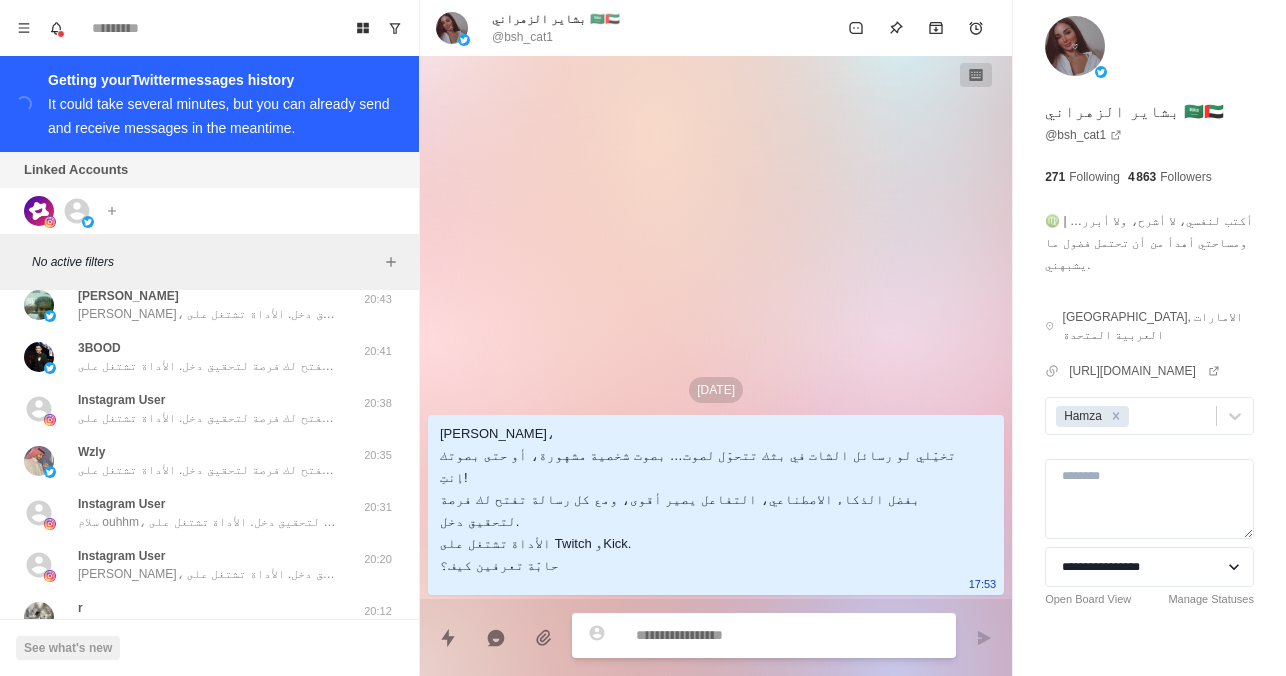 scroll, scrollTop: 0, scrollLeft: 0, axis: both 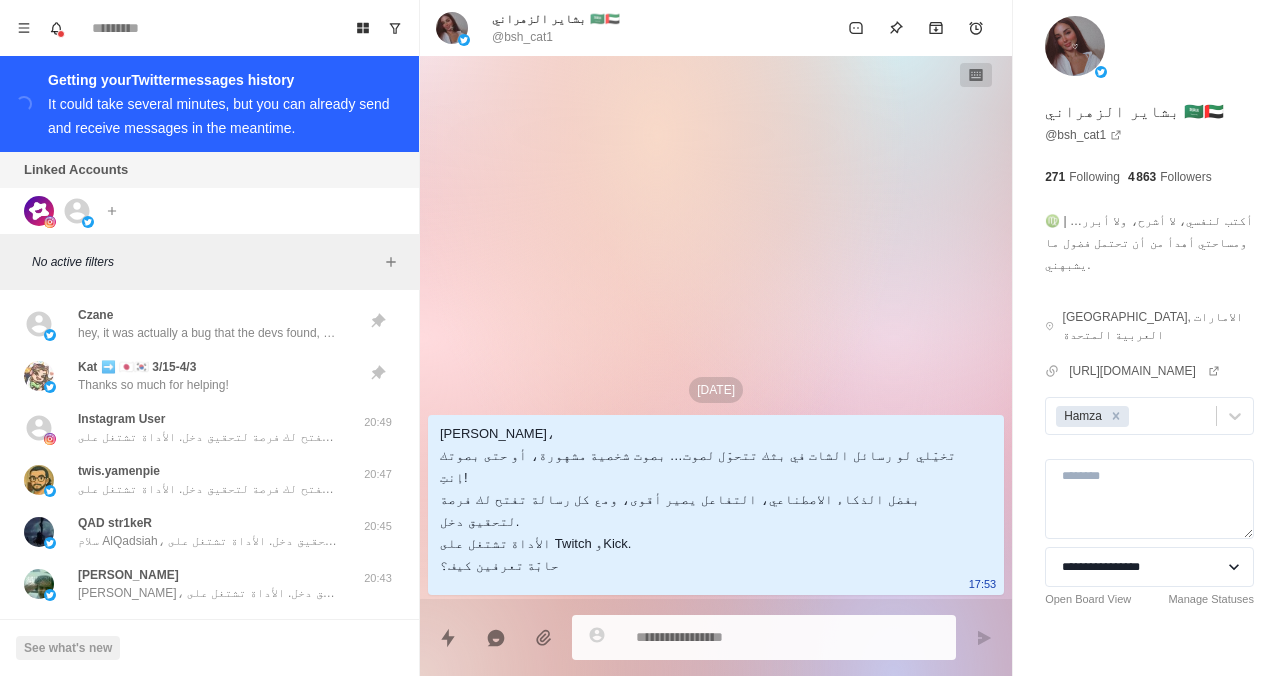 type on "*" 